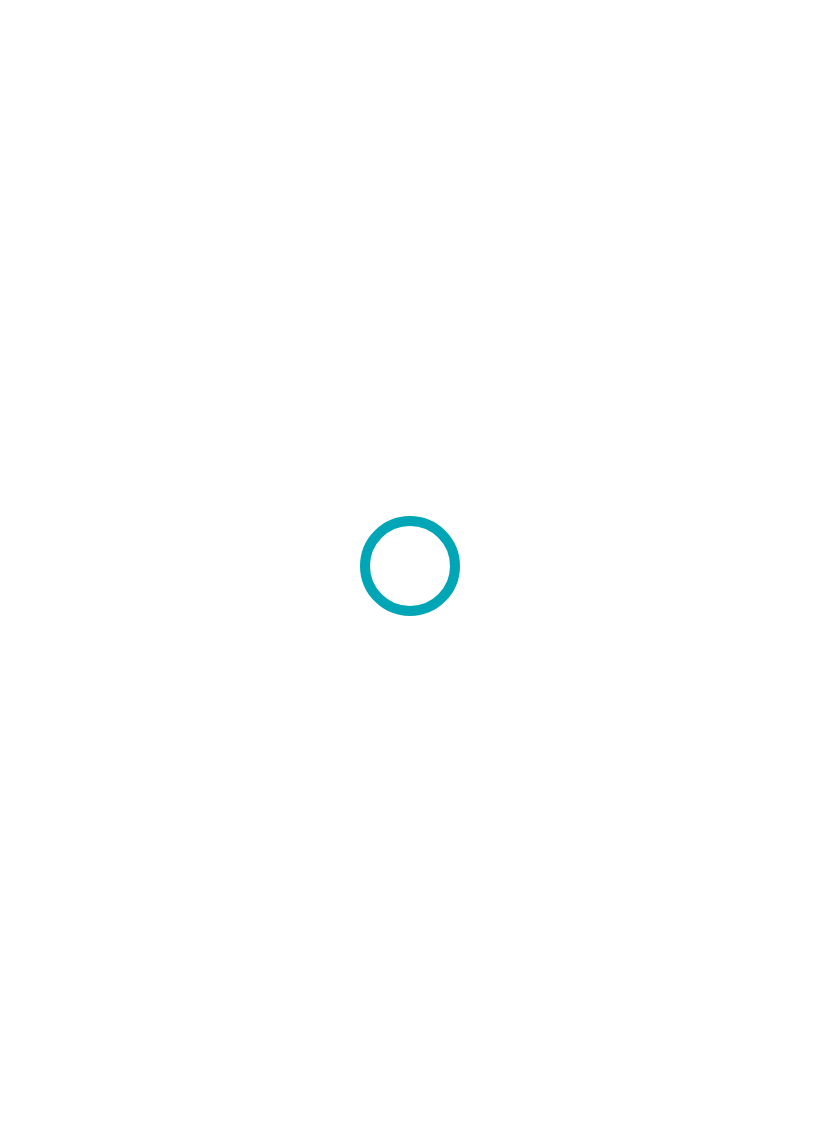 scroll, scrollTop: 0, scrollLeft: 0, axis: both 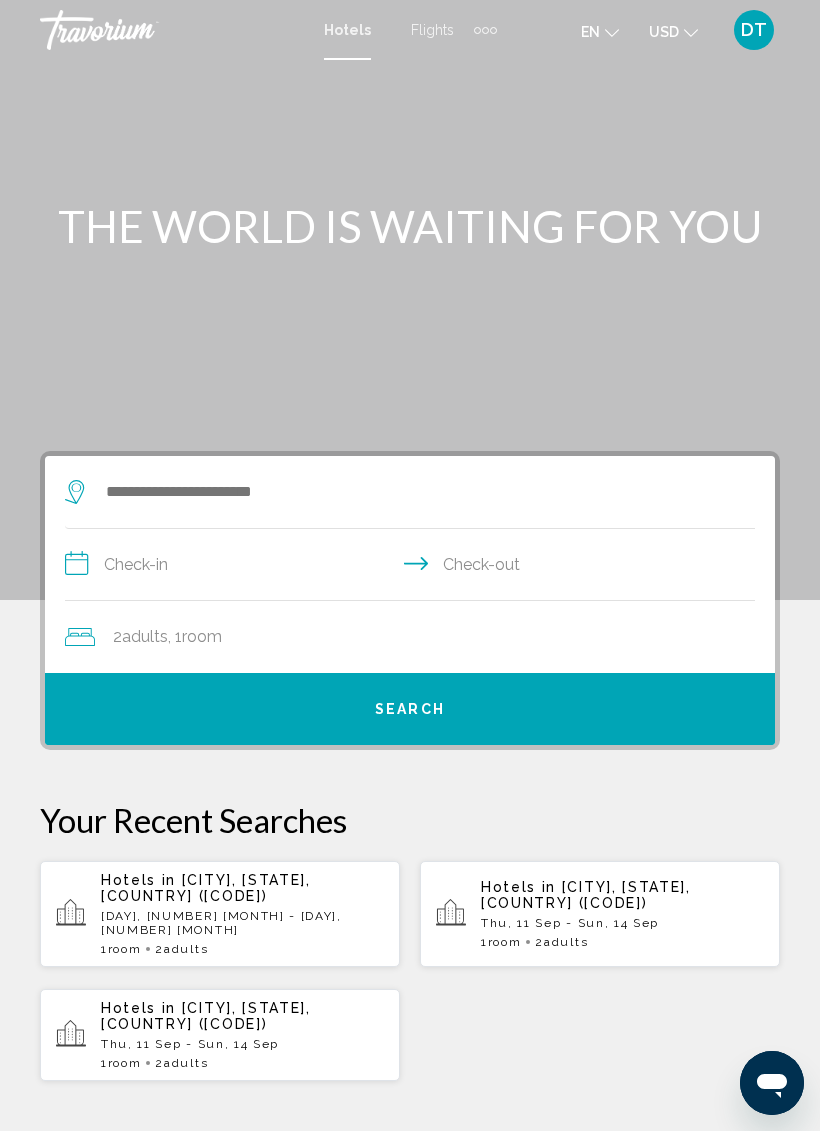 click on "Hotels Flights Cars Cruises Activities Hotels Flights Cars Cruises Activities" at bounding box center (410, 30) 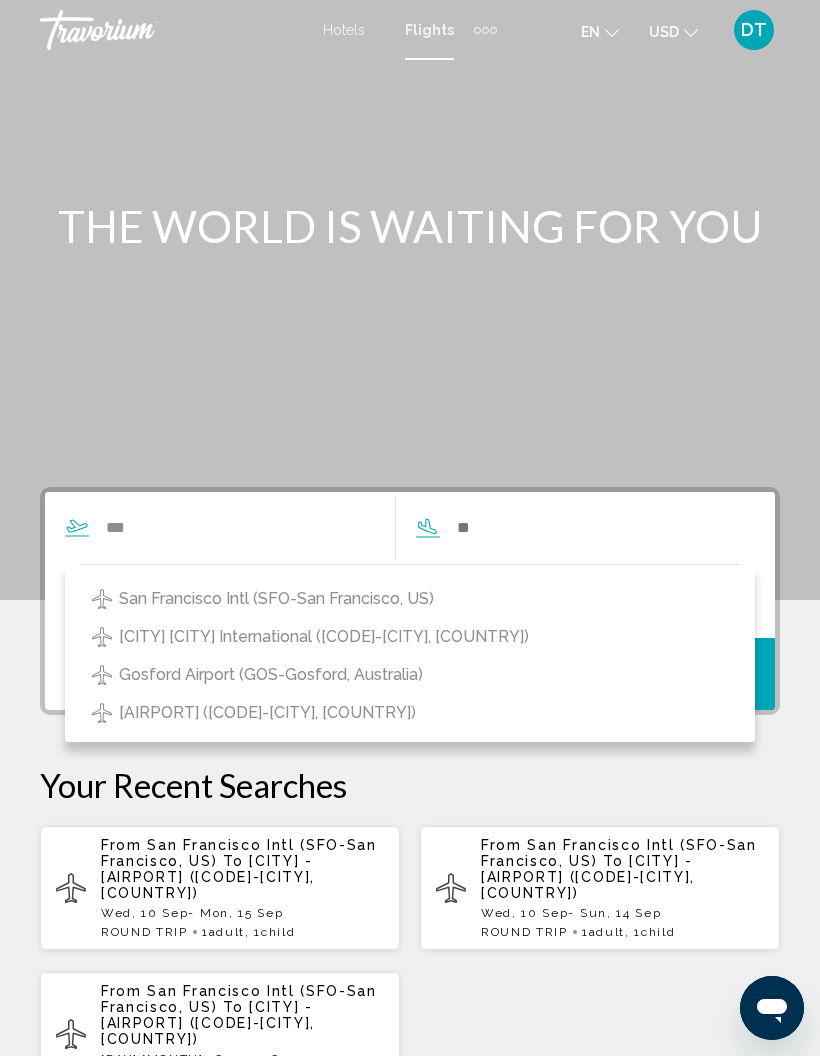 click on "San Francisco Intl  (SFO-San Francisco, US)" at bounding box center (276, 599) 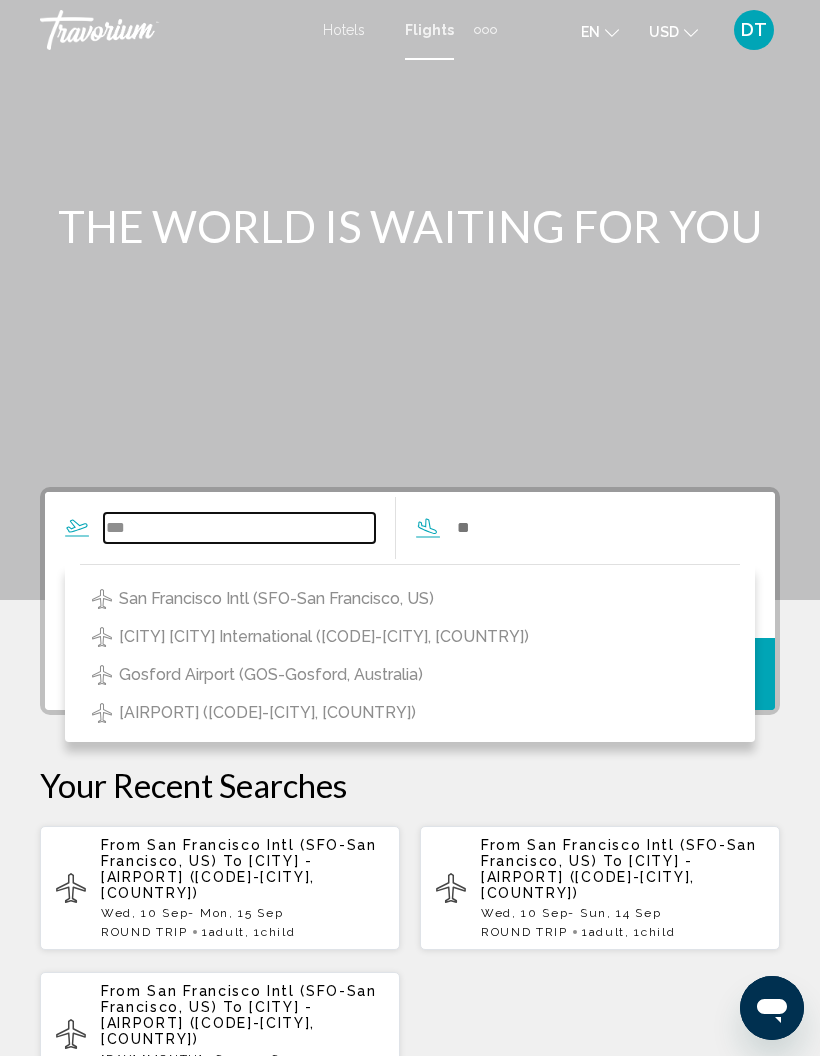 type on "**********" 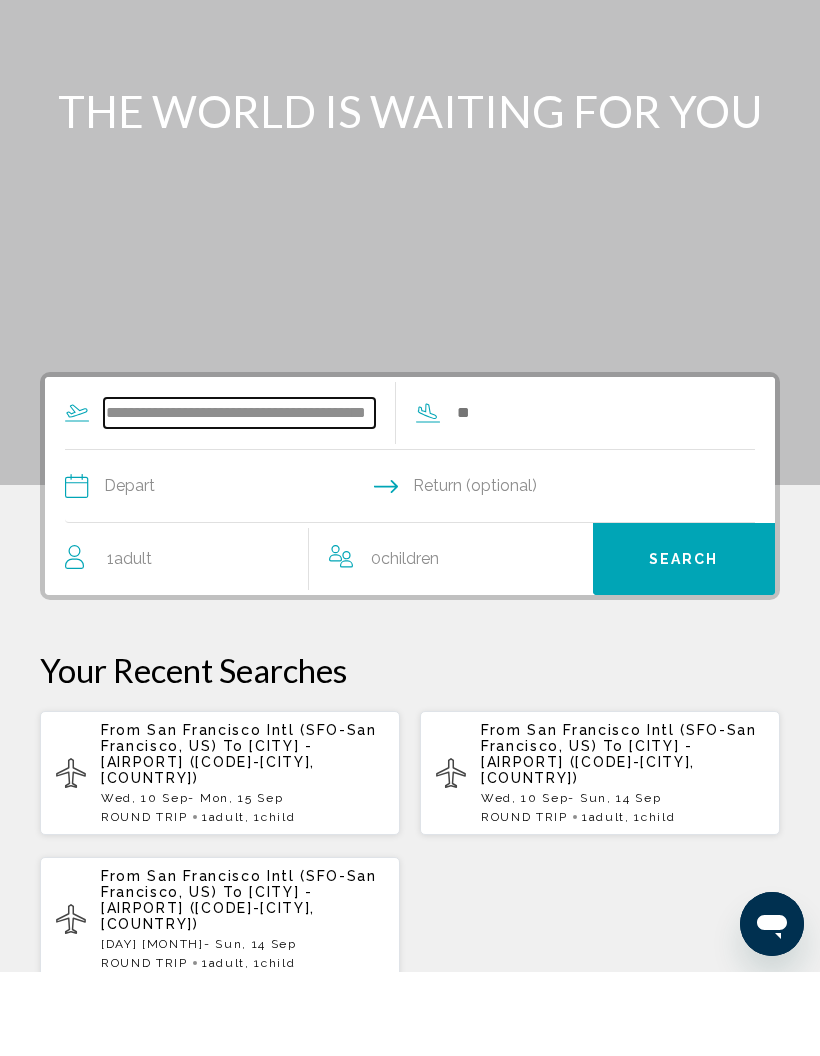 scroll, scrollTop: 33, scrollLeft: 0, axis: vertical 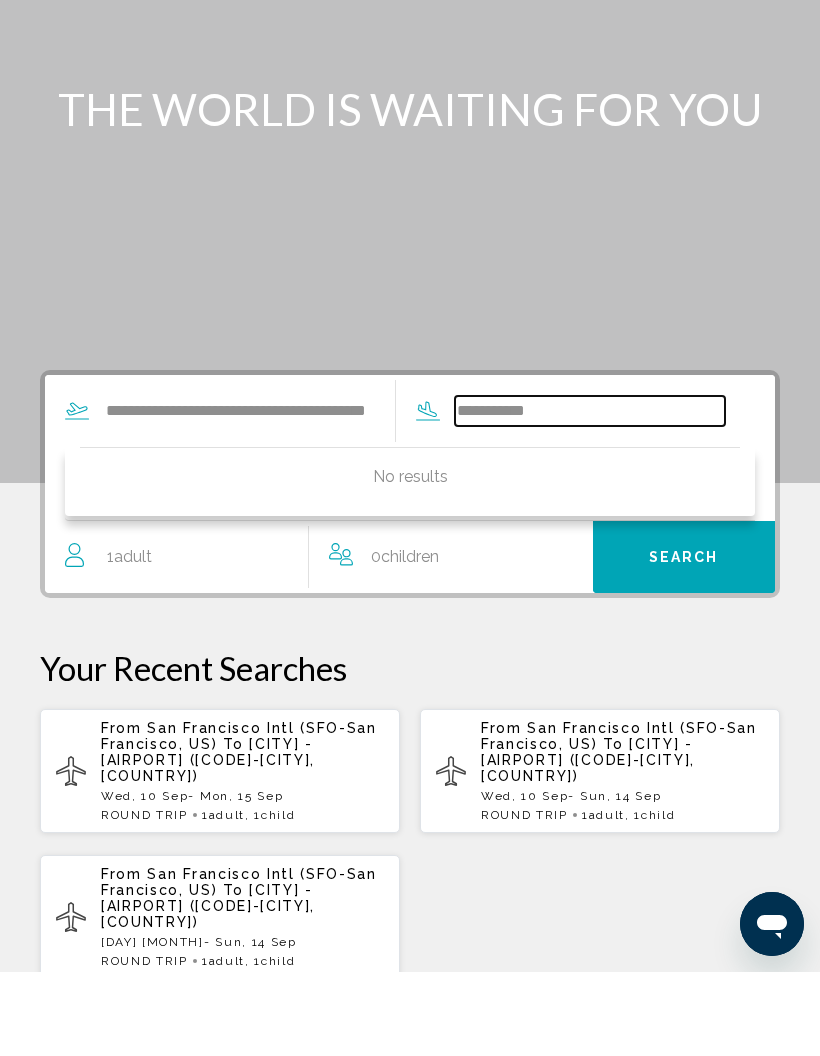 type on "**********" 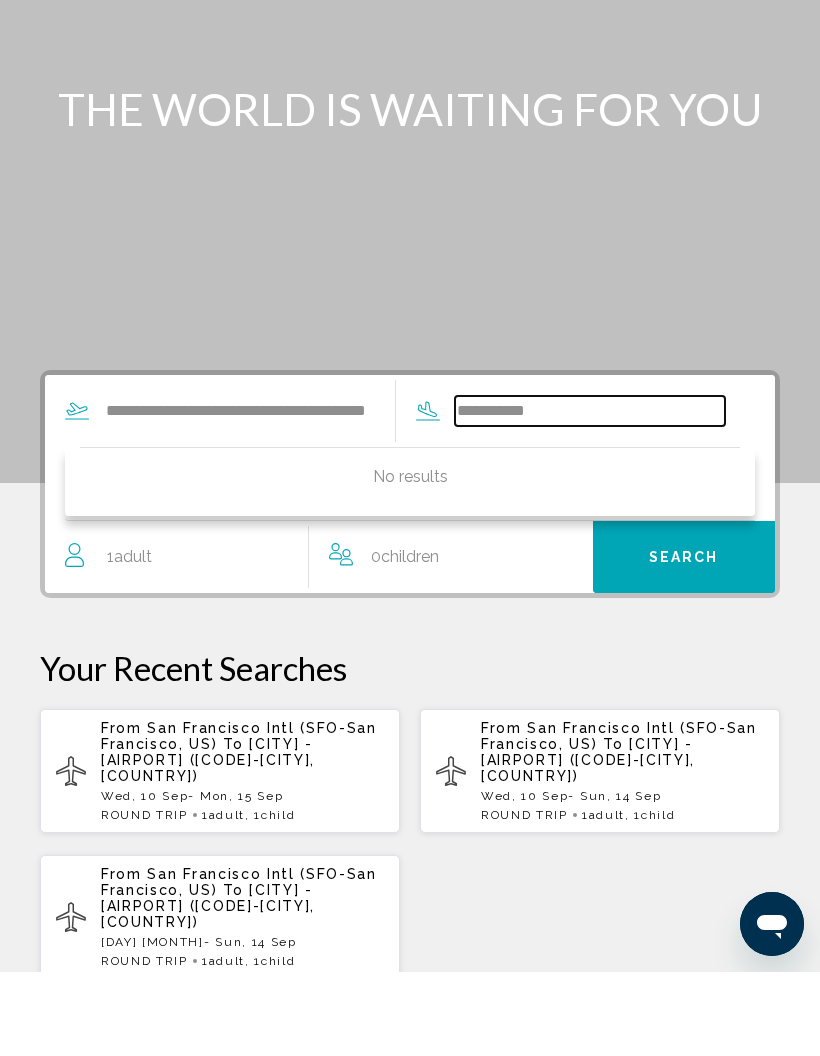 click on "**********" at bounding box center [590, 495] 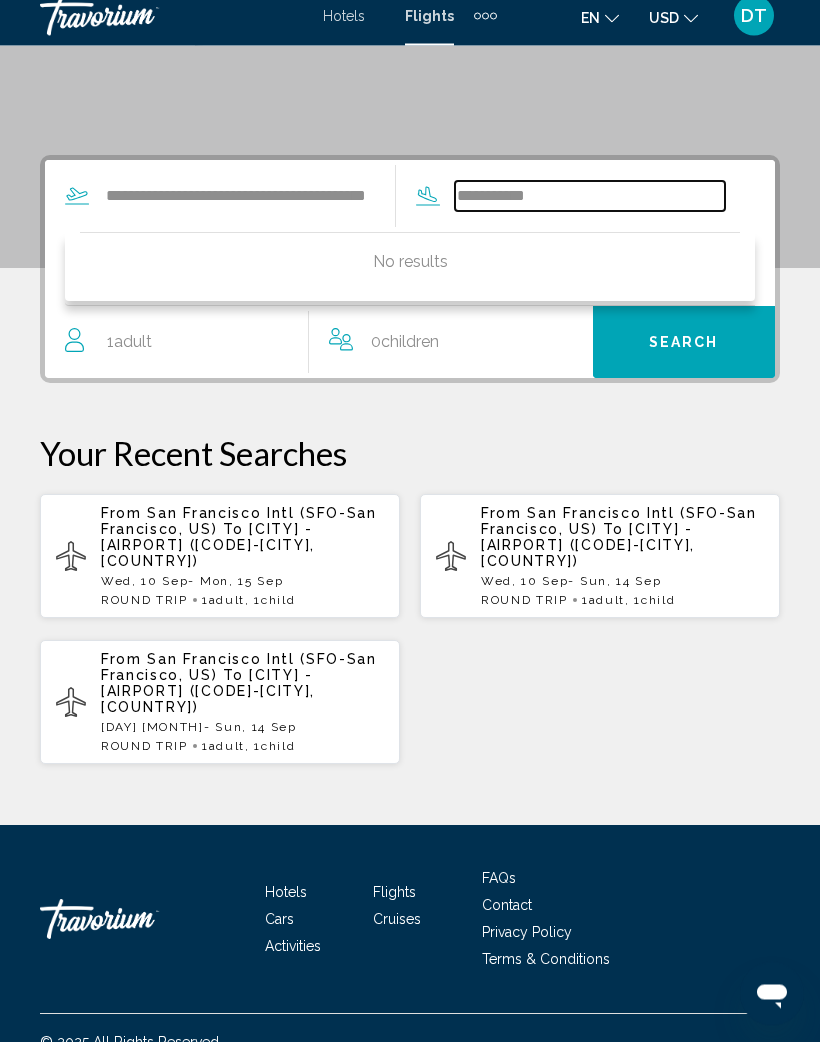 scroll, scrollTop: 342, scrollLeft: 0, axis: vertical 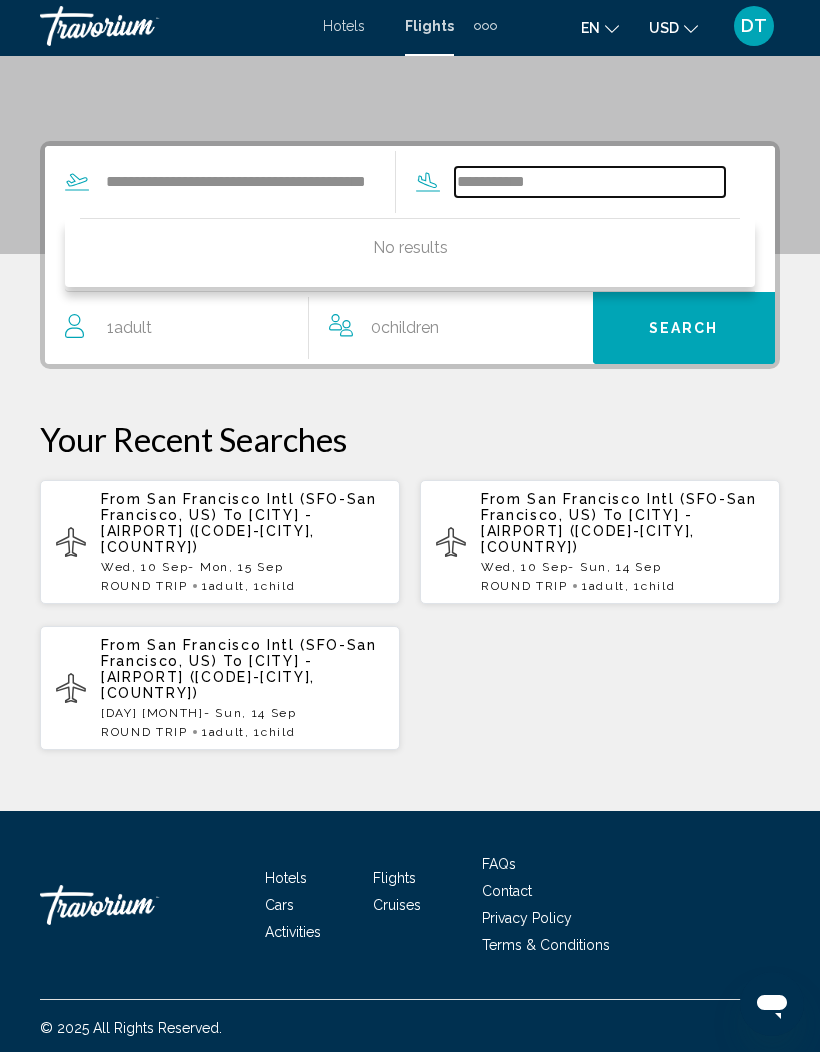click on "**********" at bounding box center (590, 186) 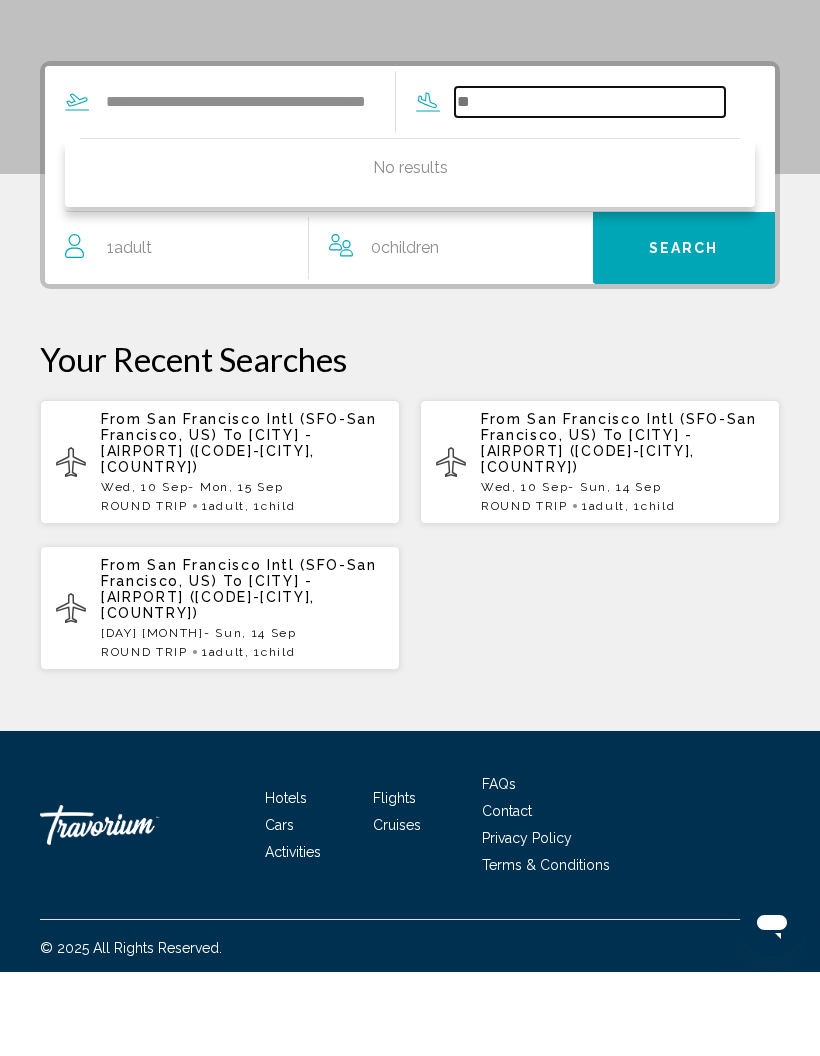 click at bounding box center (590, 186) 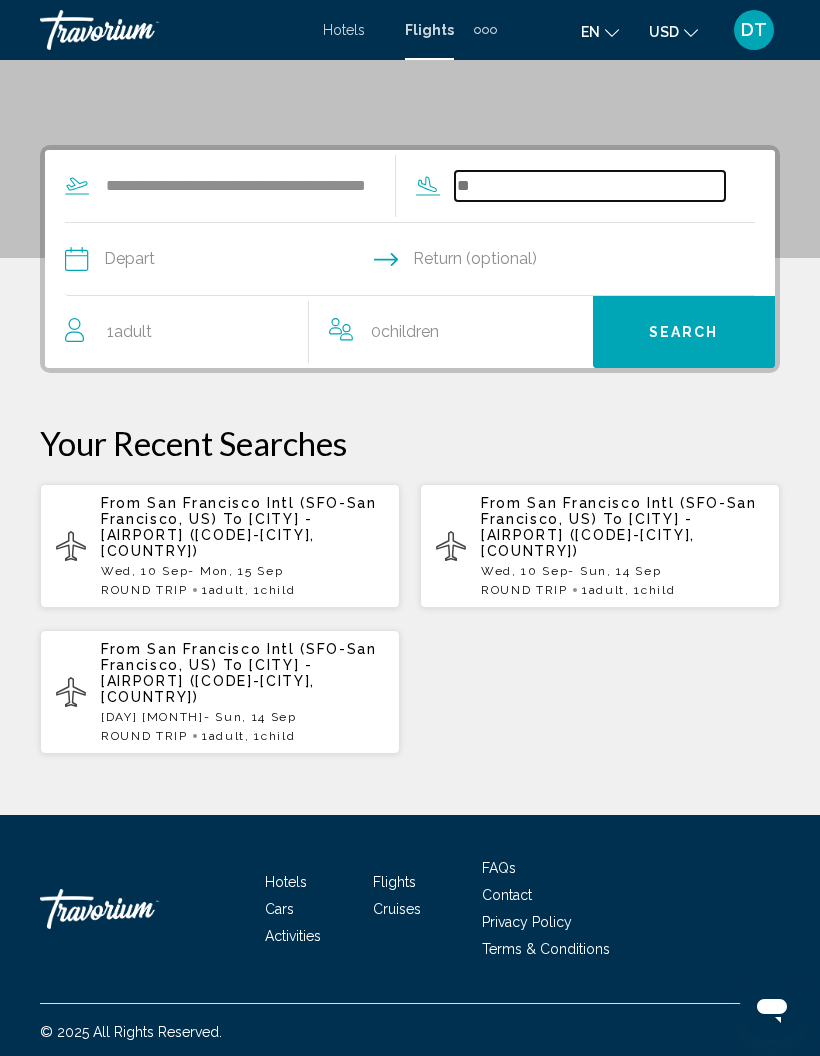 click at bounding box center (590, 186) 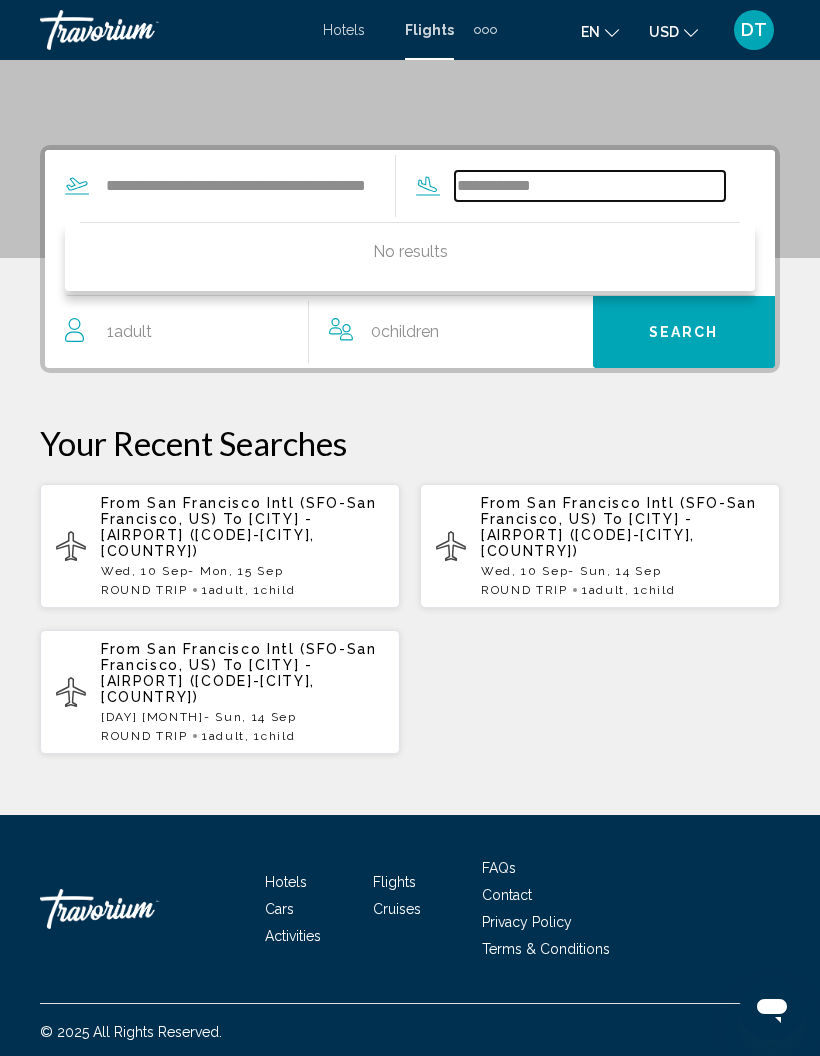 click on "**********" at bounding box center [590, 186] 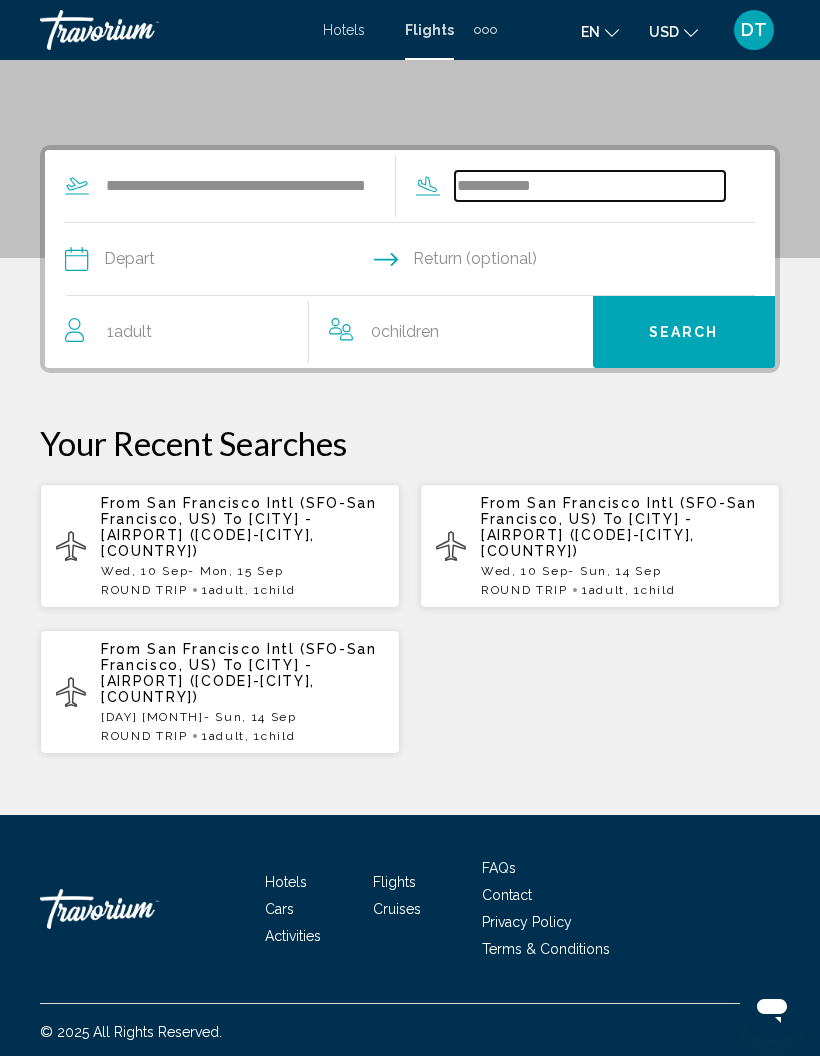 click on "**********" at bounding box center [590, 186] 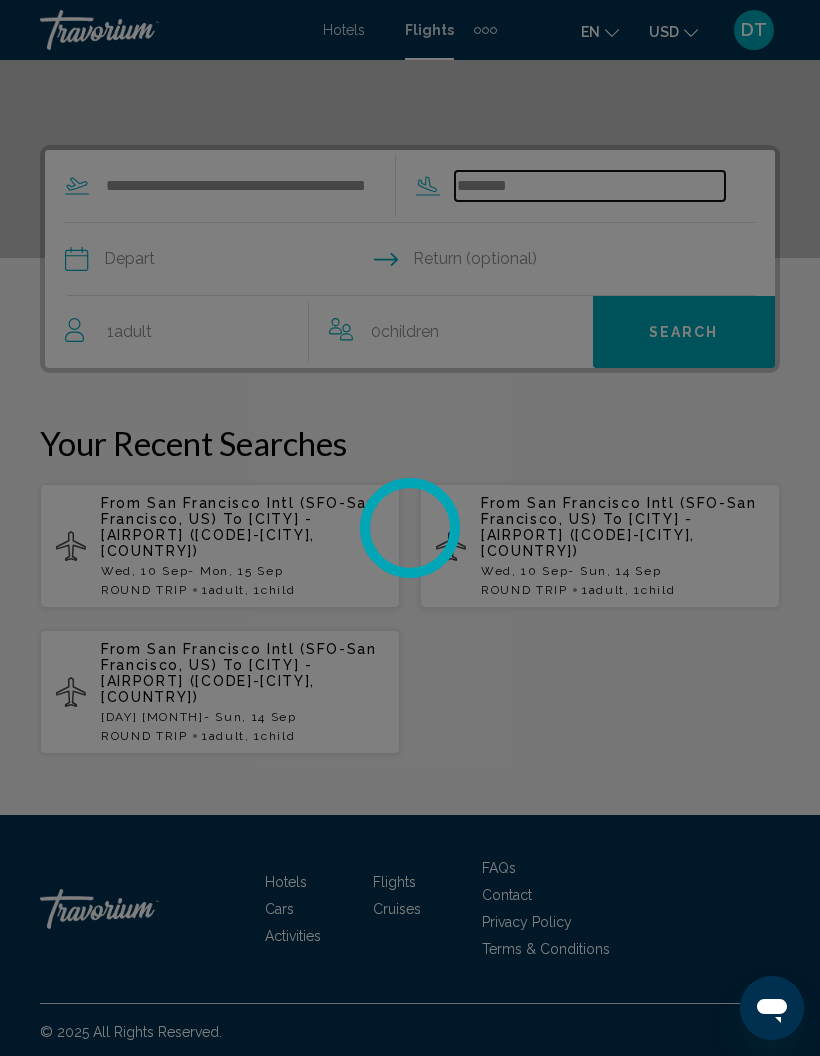type on "********" 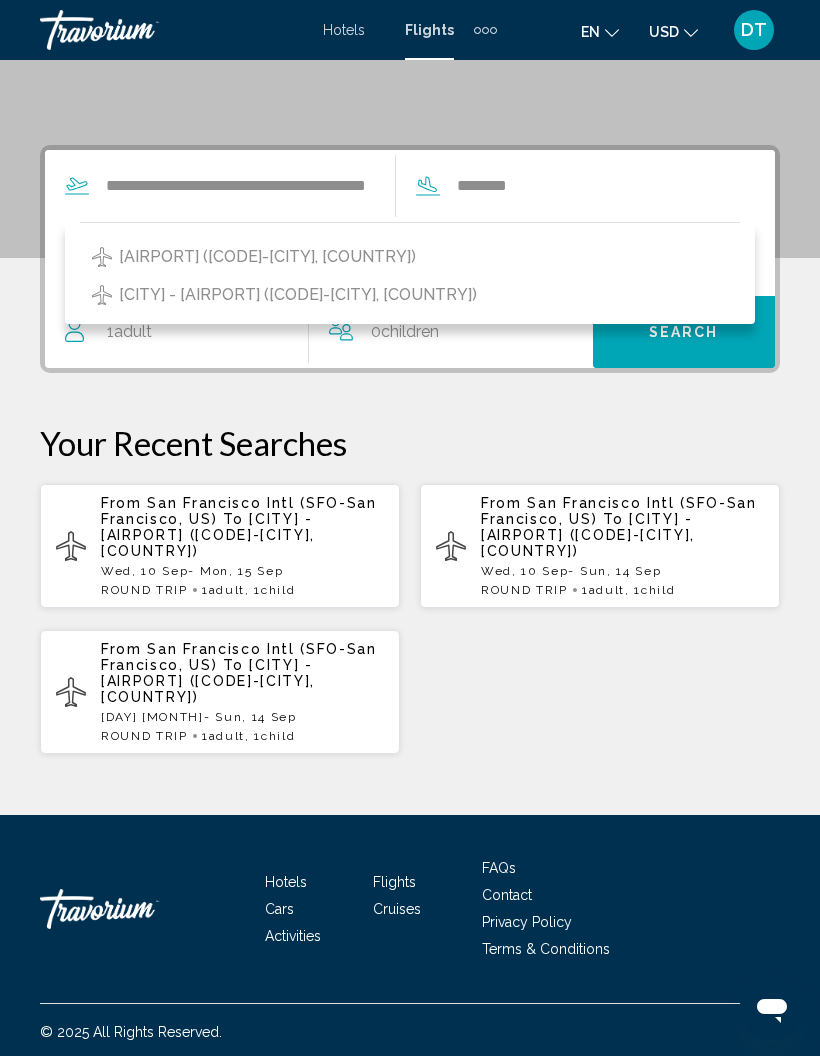 click on "[CITY] - [AIRPORT] ([CODE]-[CITY], [COUNTRY])" at bounding box center (208, 535) 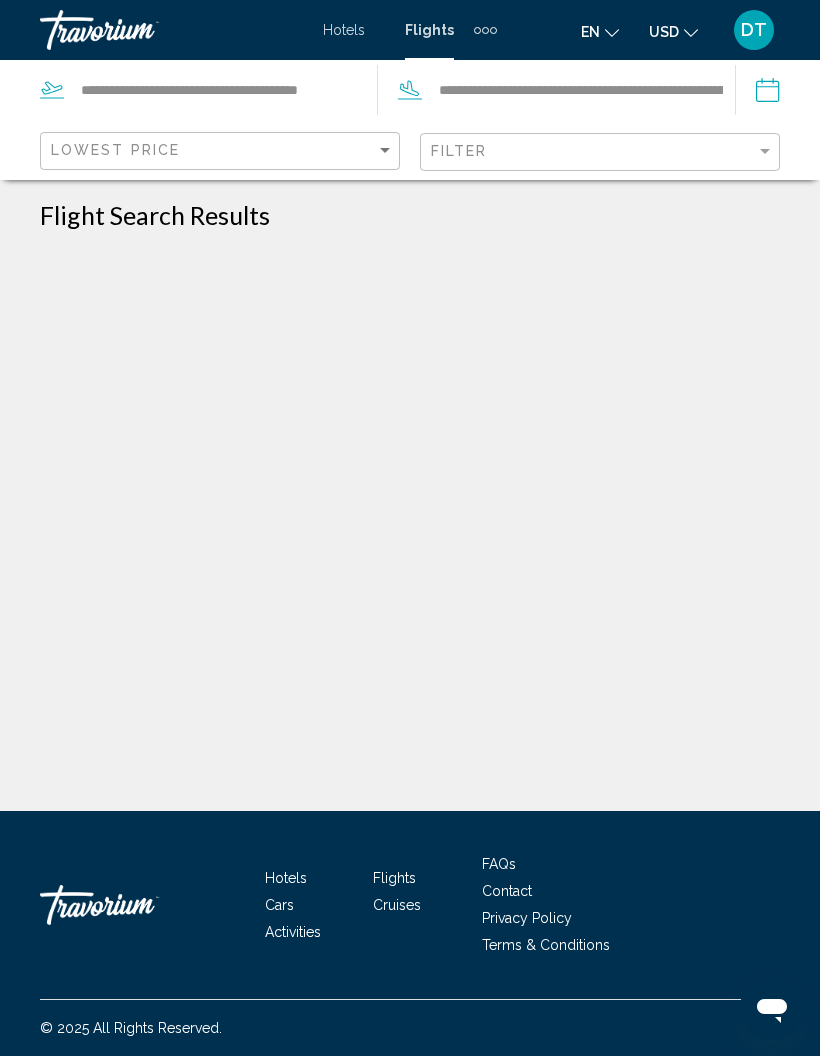 scroll, scrollTop: 80, scrollLeft: 0, axis: vertical 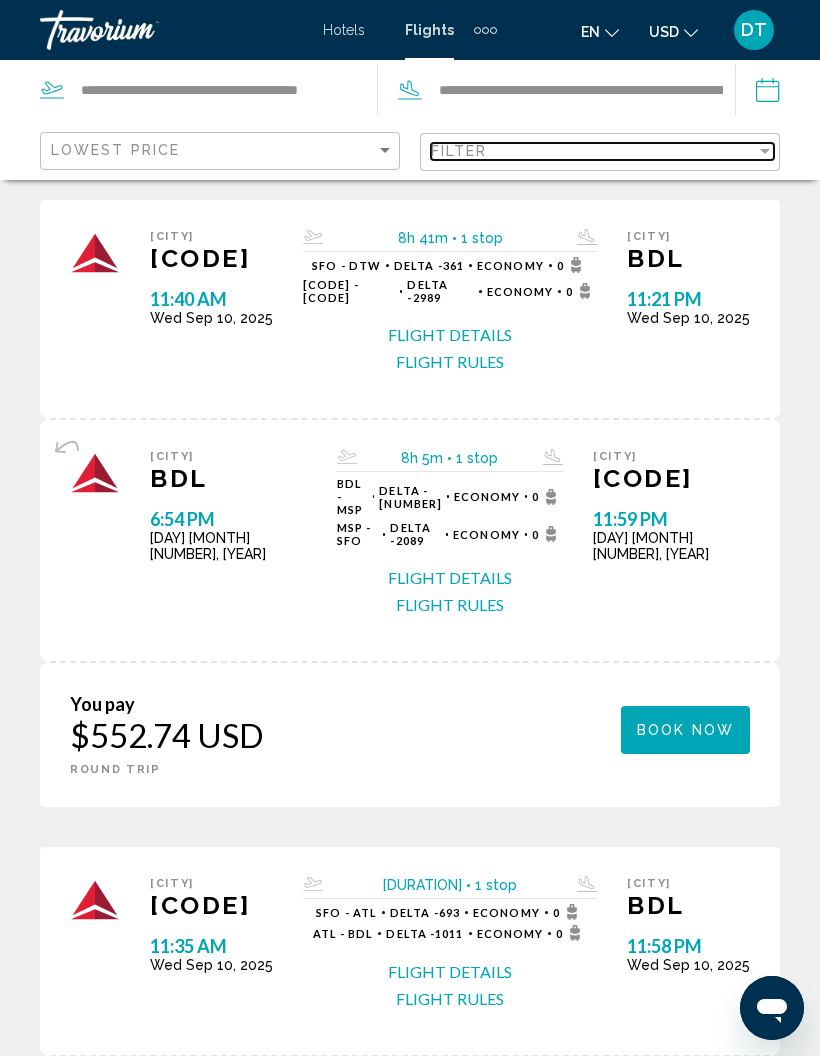 click on "Filter" at bounding box center [593, 151] 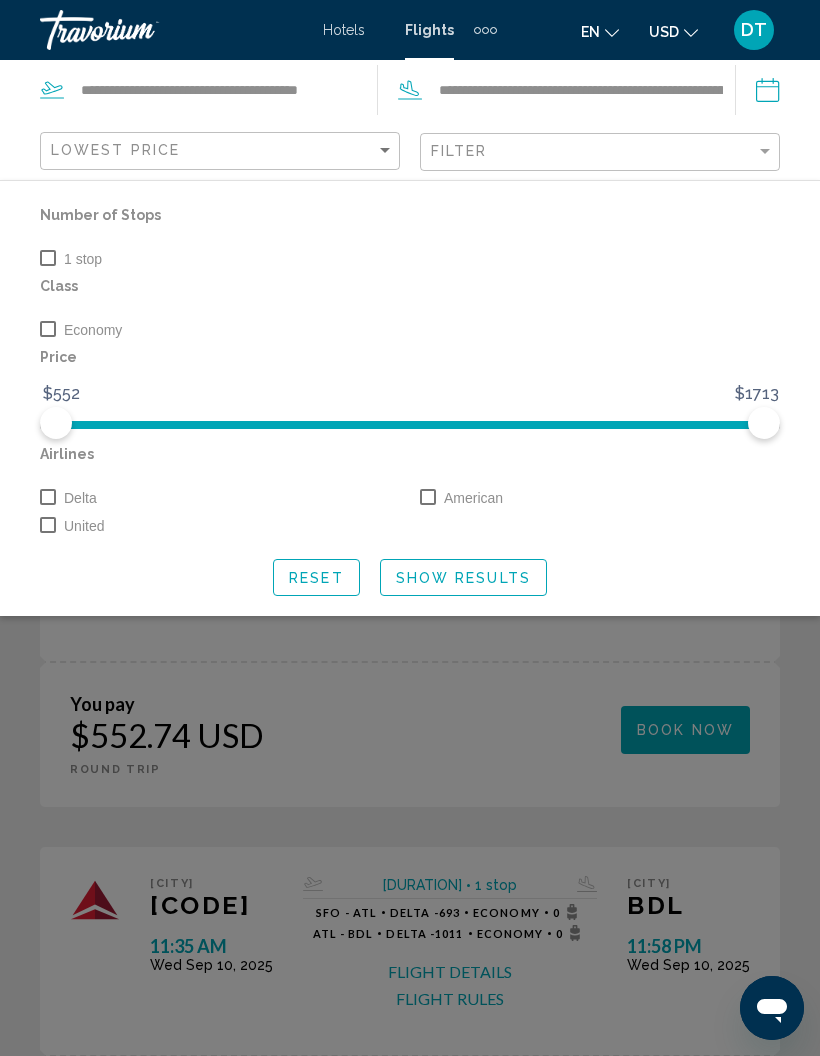click 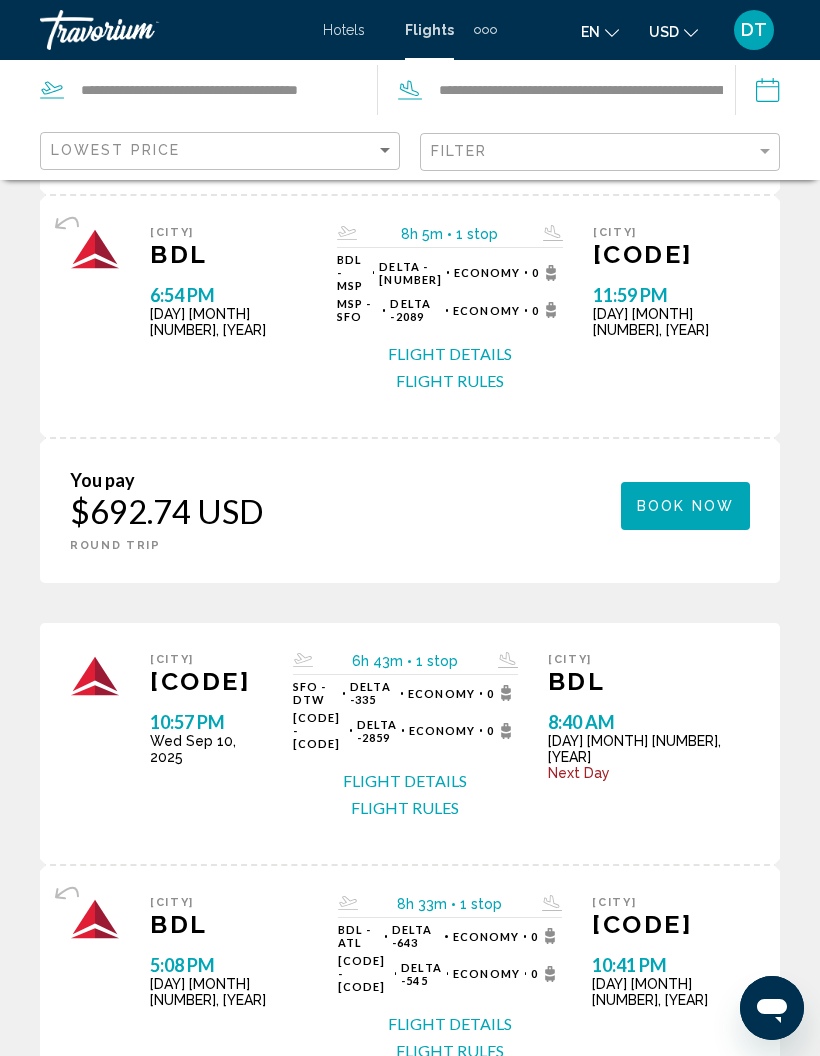 scroll, scrollTop: 2894, scrollLeft: 0, axis: vertical 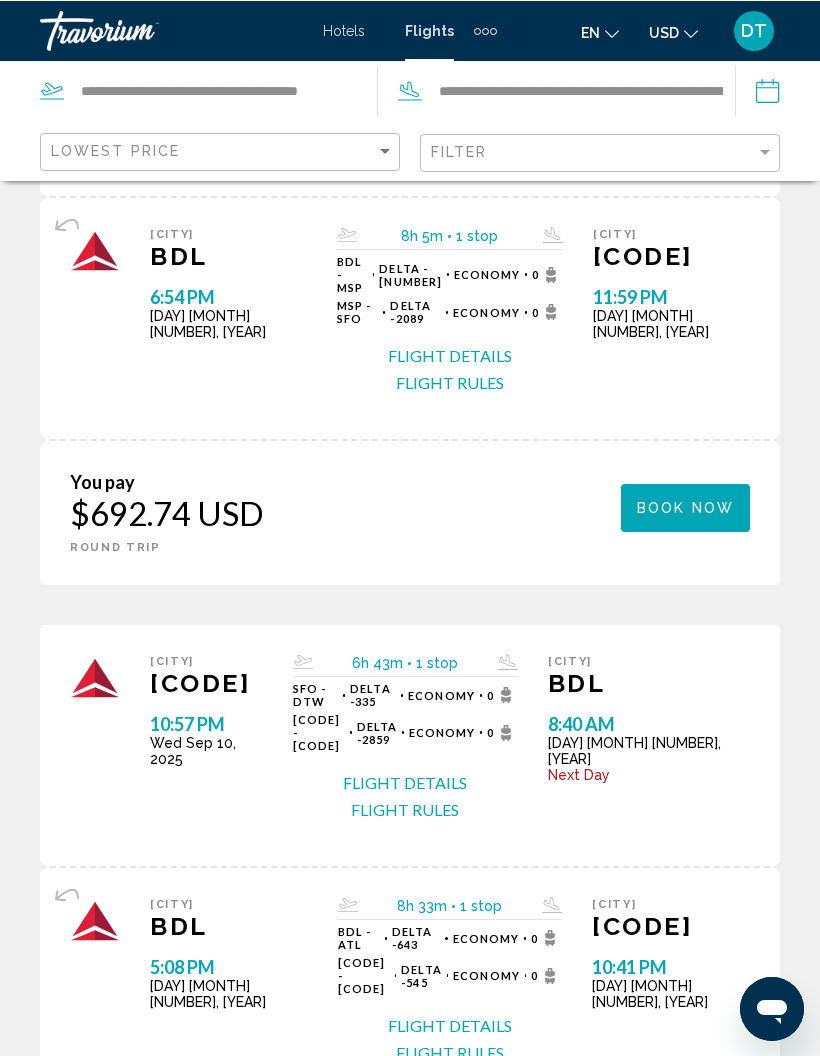 click on "**********" 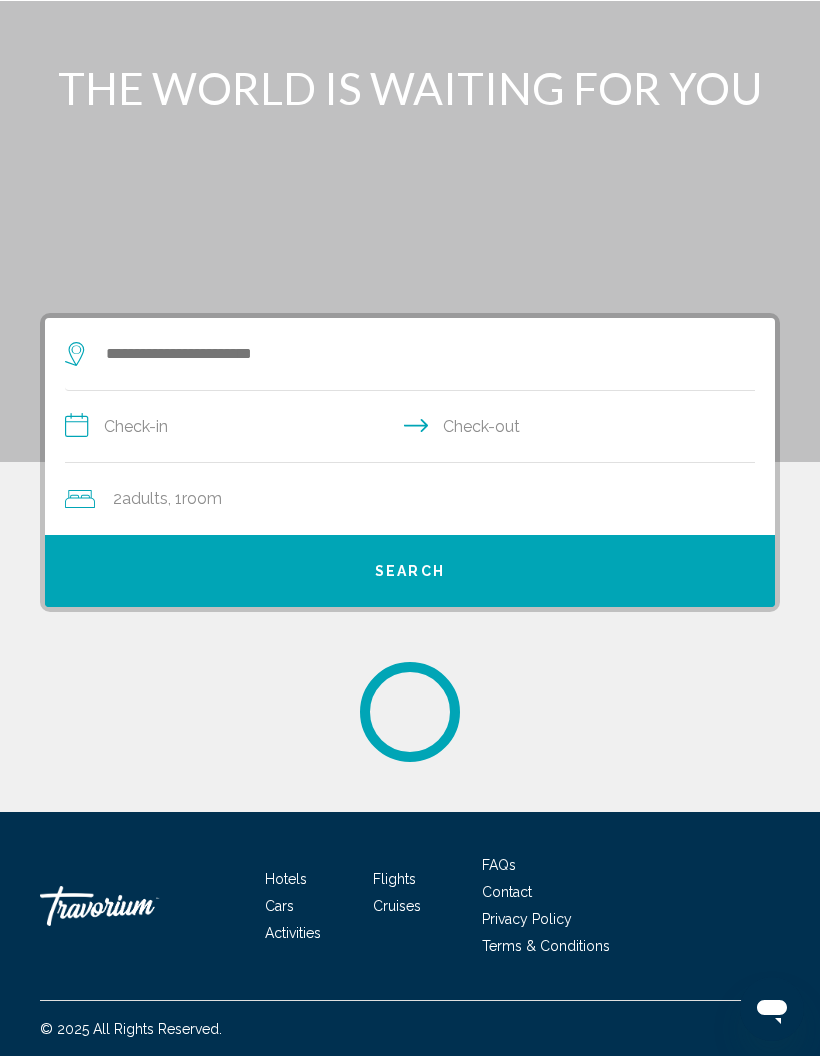 scroll, scrollTop: 0, scrollLeft: 0, axis: both 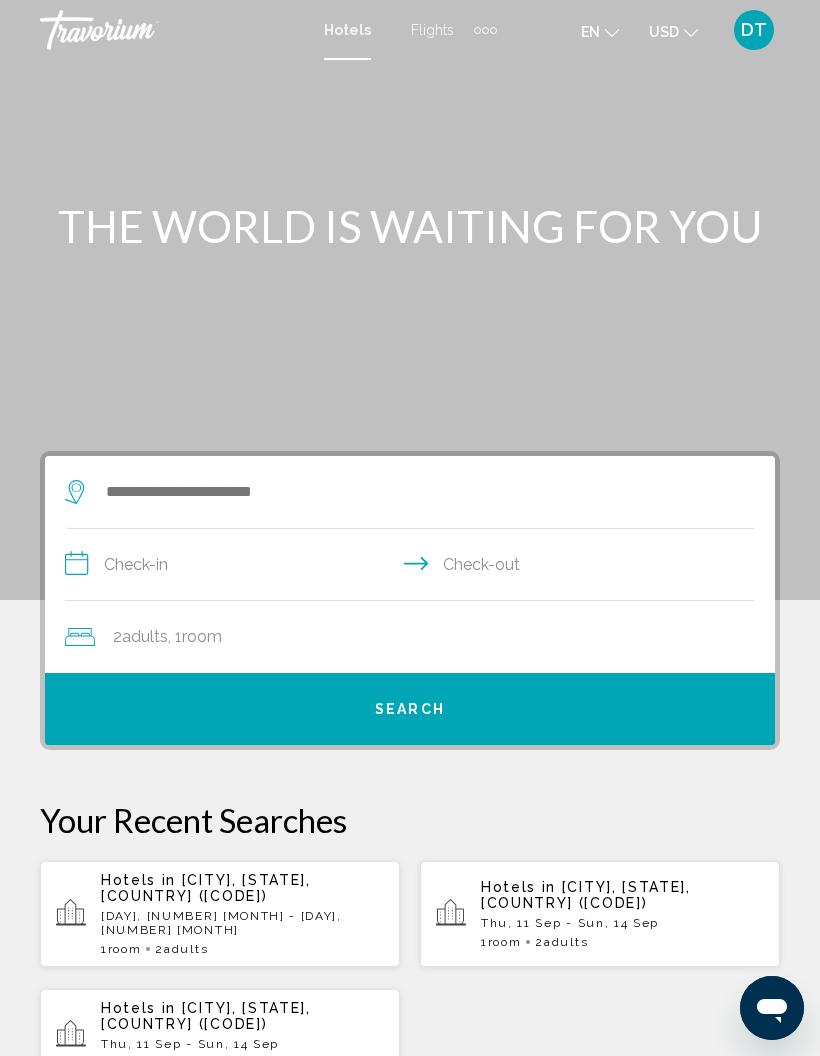 click on "Flights" at bounding box center [432, 30] 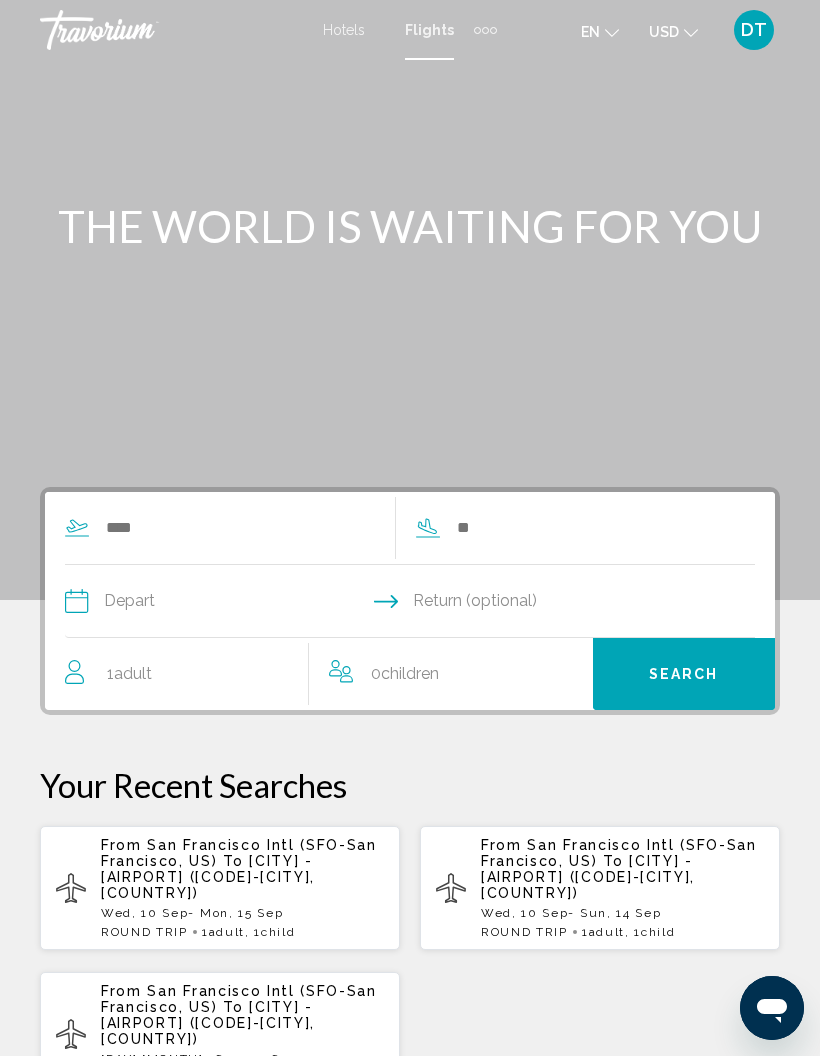 click on "[CITY] - [AIRPORT] ([CODE]-[CITY], [COUNTRY])" at bounding box center [208, 877] 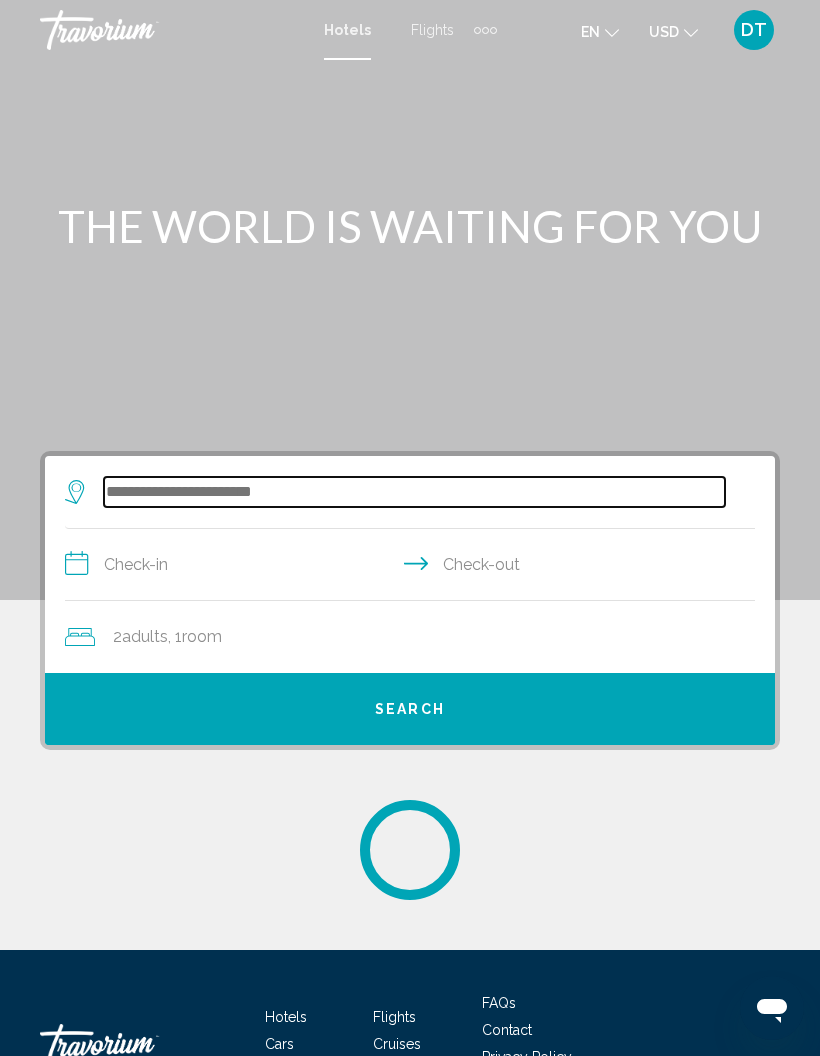 click at bounding box center (414, 492) 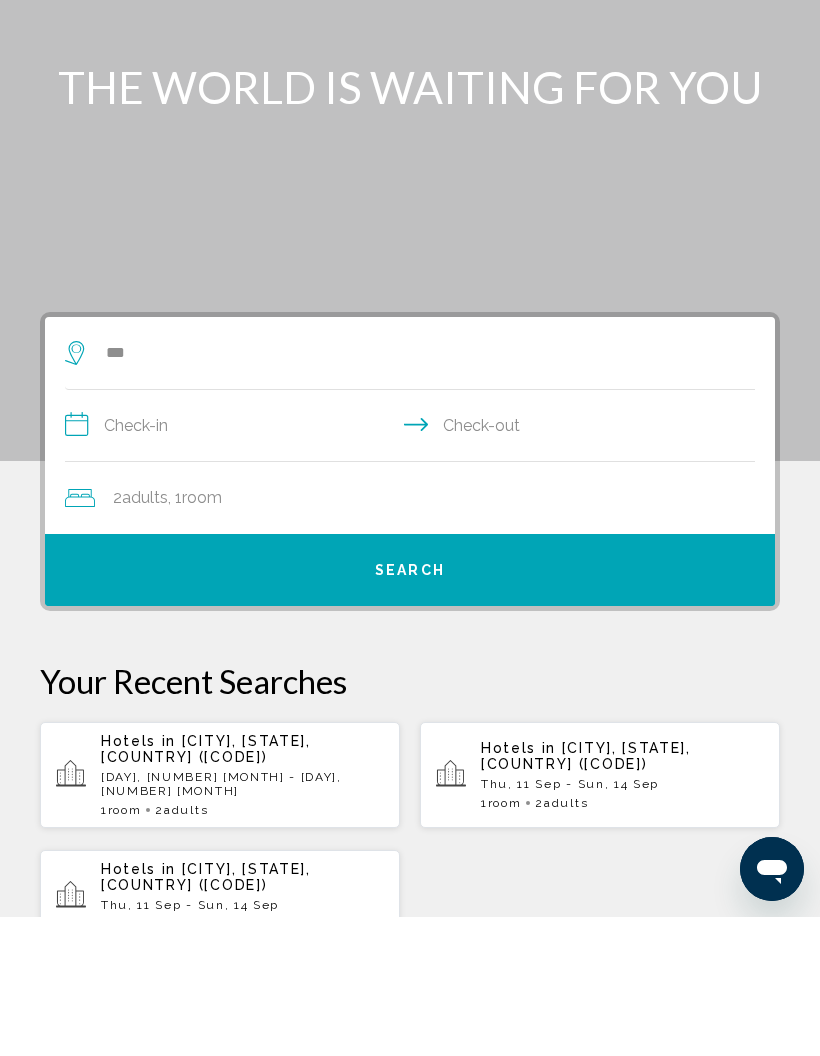 scroll, scrollTop: 139, scrollLeft: 0, axis: vertical 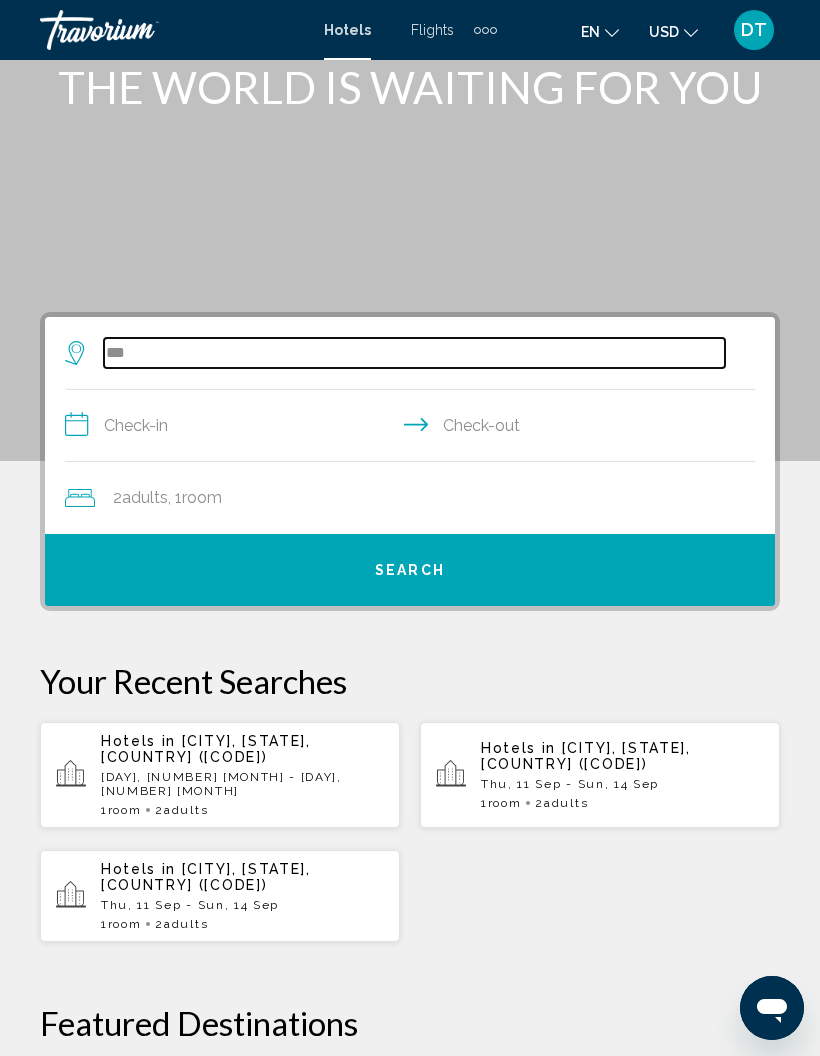 click on "***" at bounding box center [414, 353] 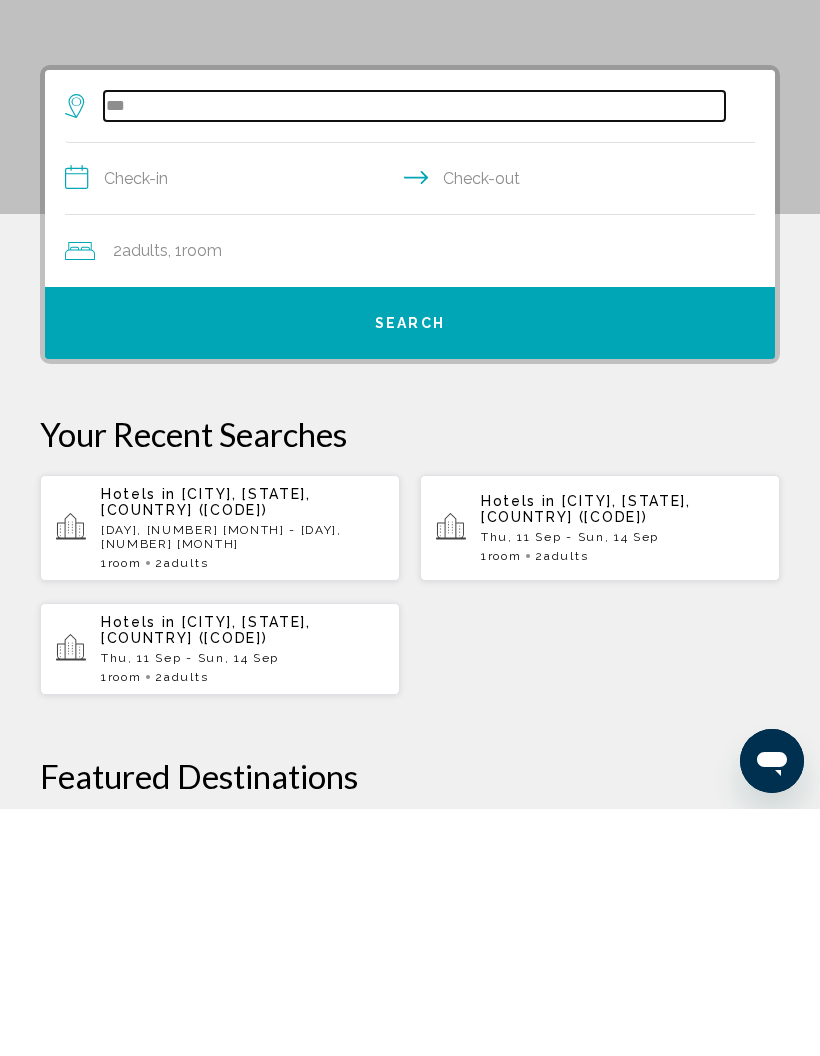 type on "***" 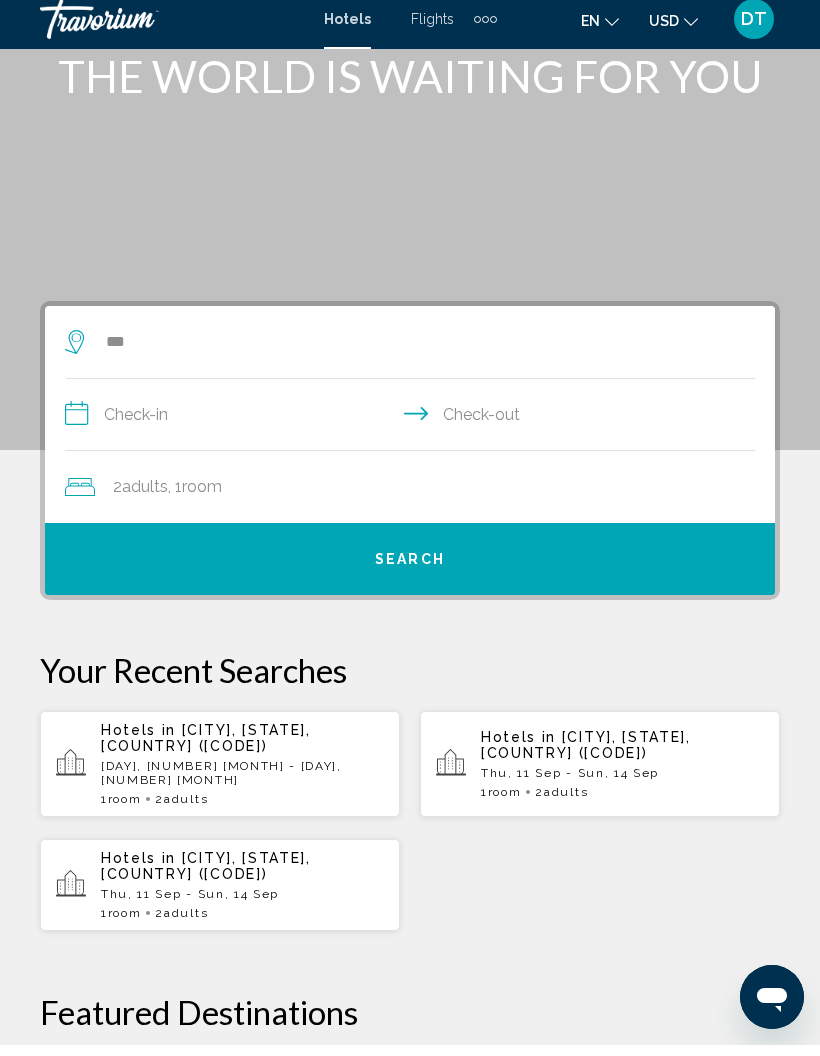 click on "**********" at bounding box center [414, 428] 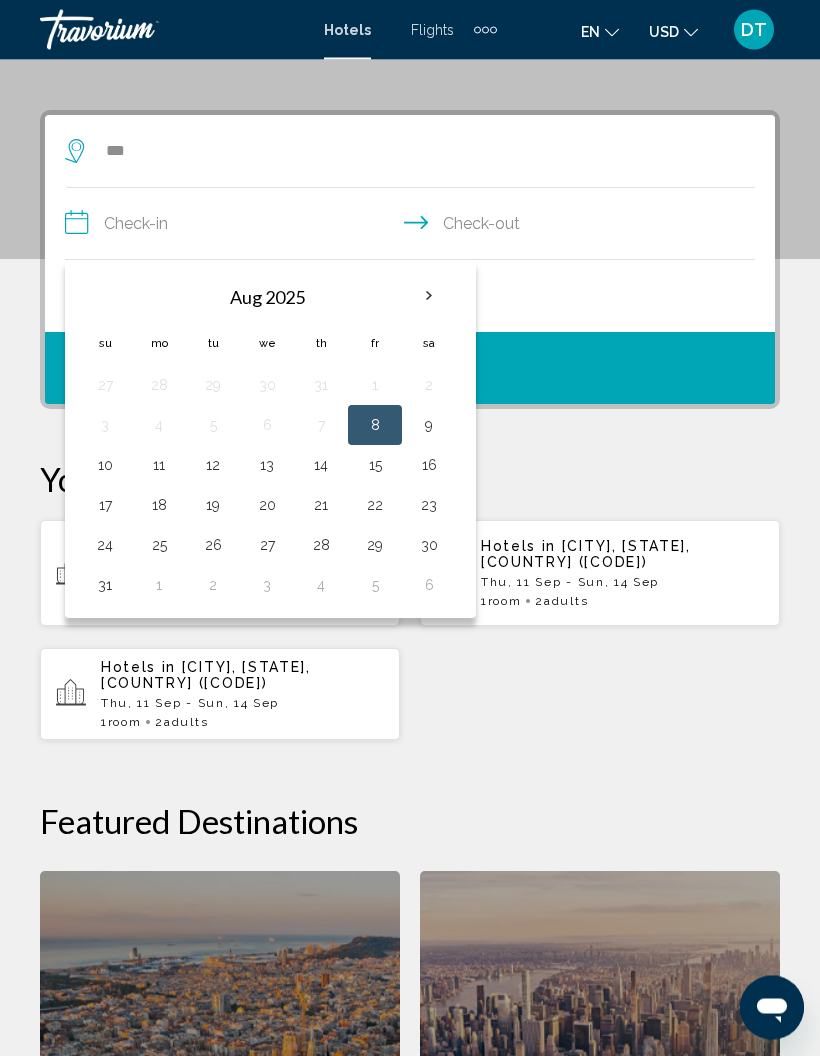 scroll, scrollTop: 386, scrollLeft: 0, axis: vertical 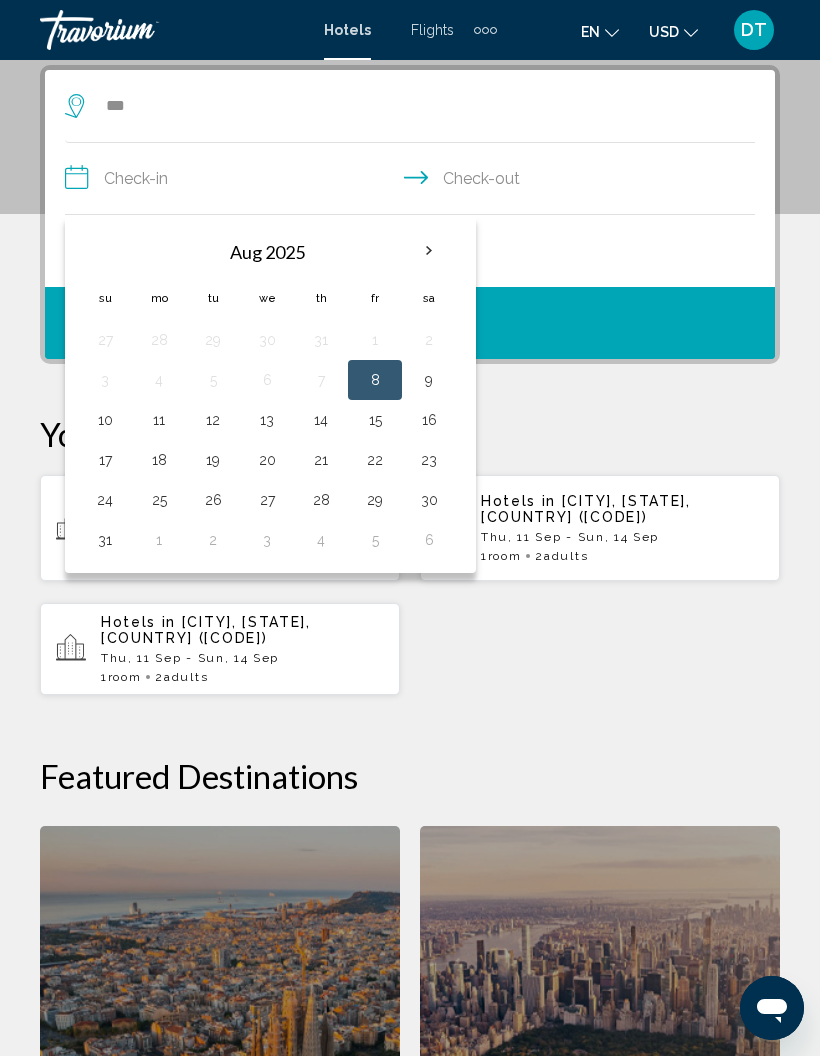 click at bounding box center [429, 251] 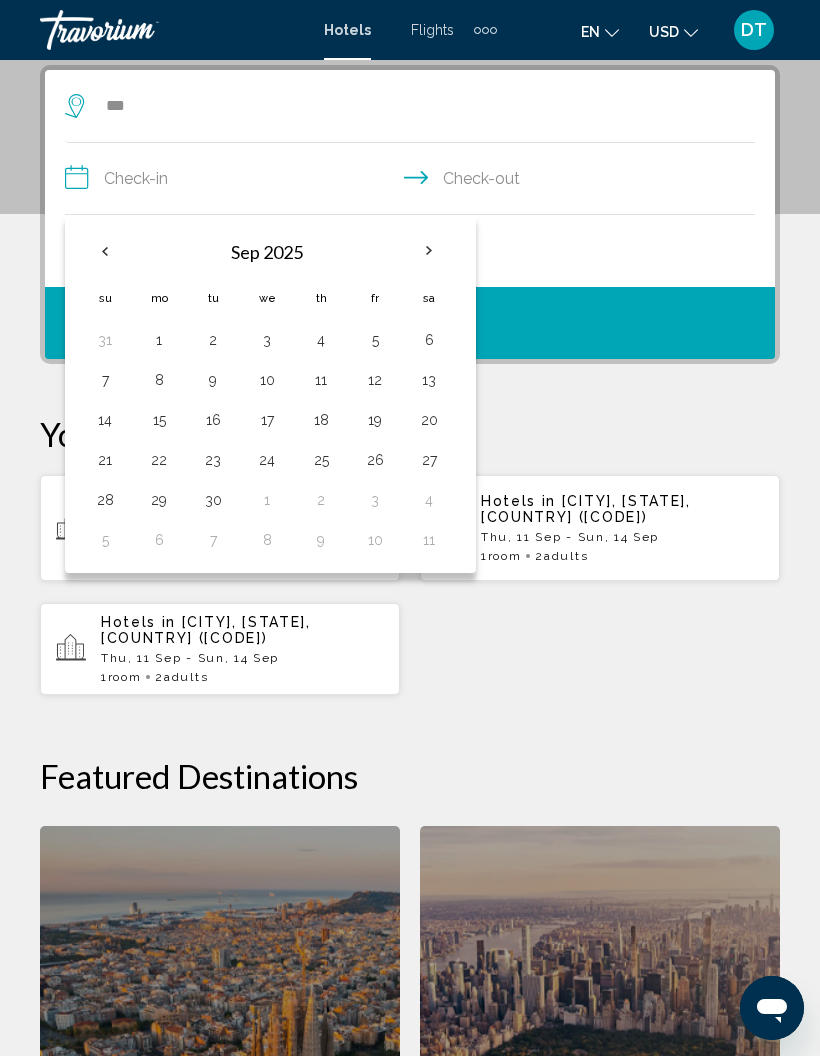 click on "10" at bounding box center [267, 380] 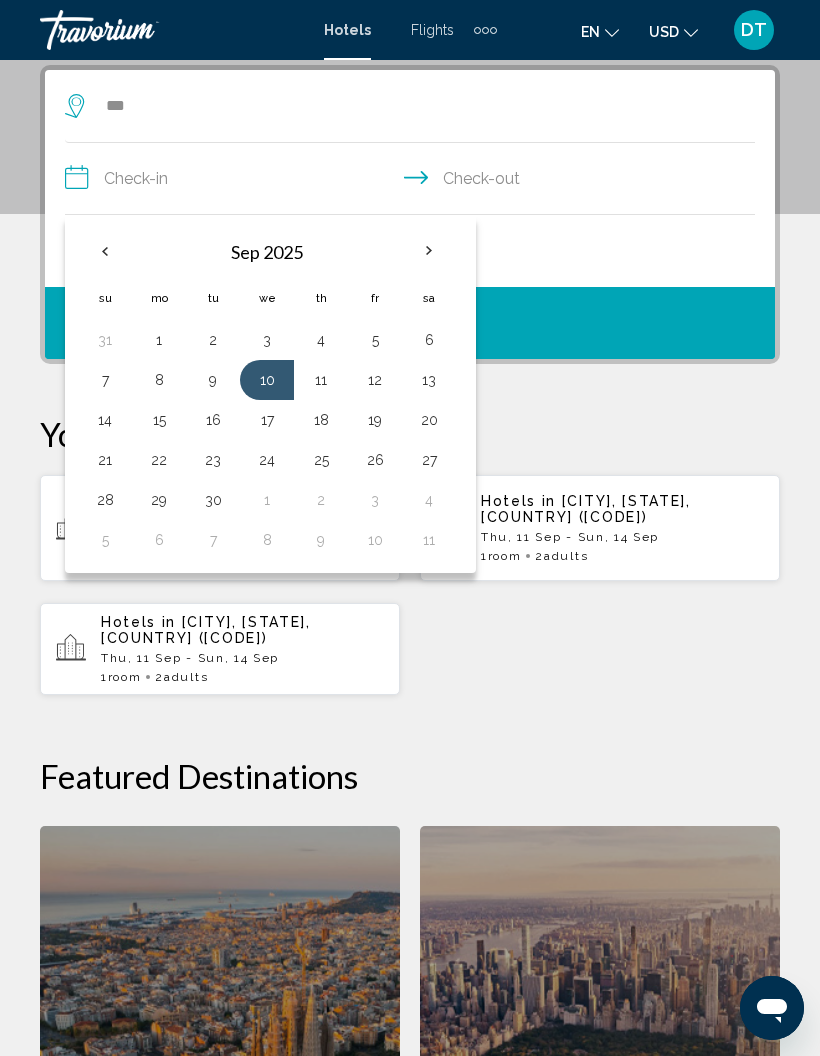 click on "**********" at bounding box center (414, 181) 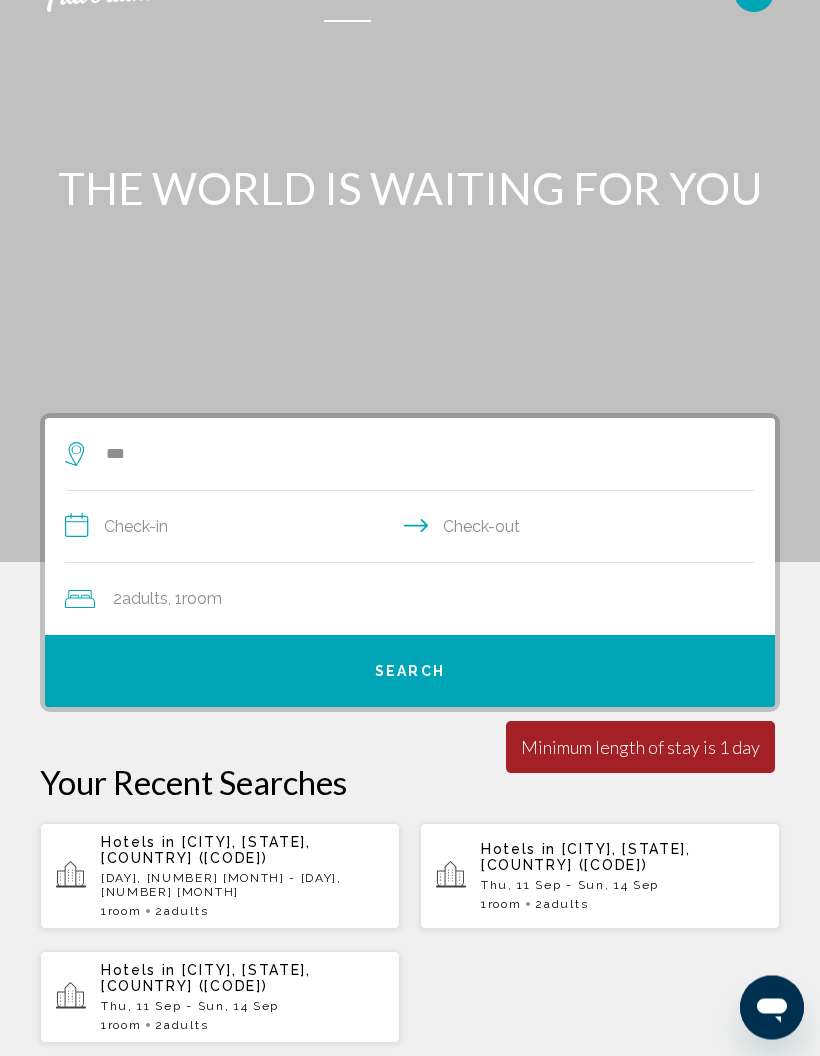 scroll, scrollTop: 0, scrollLeft: 0, axis: both 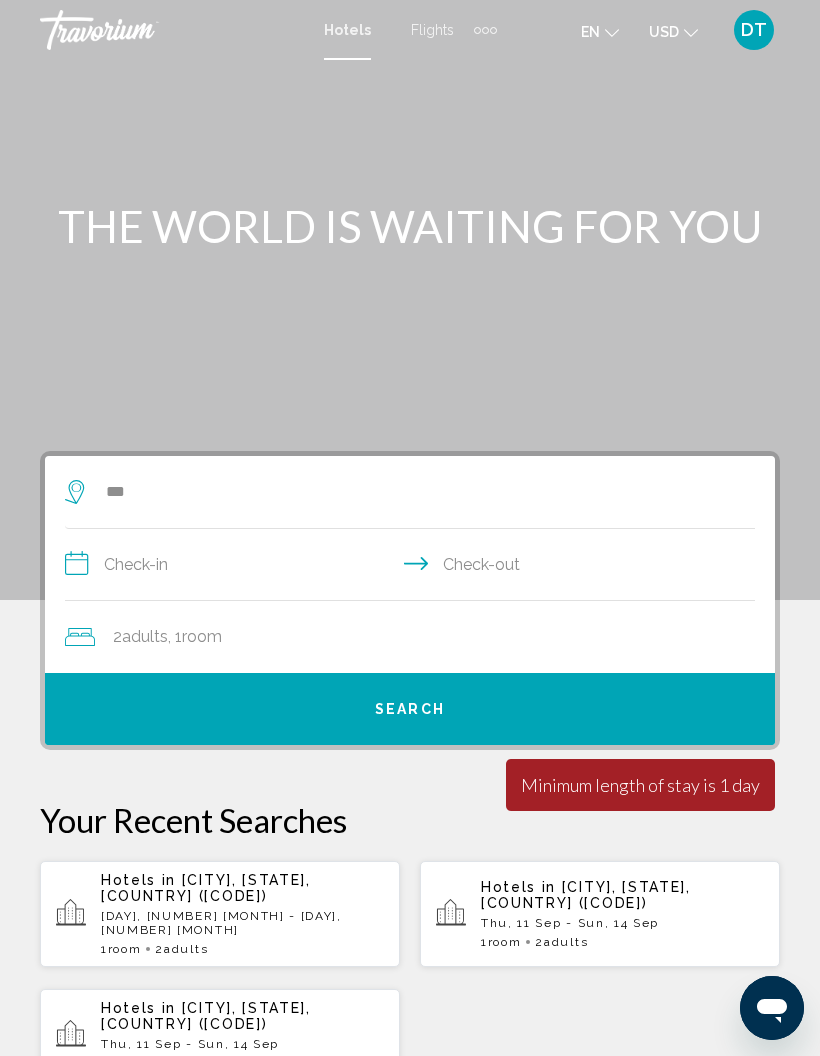 click on "Flights" at bounding box center (432, 30) 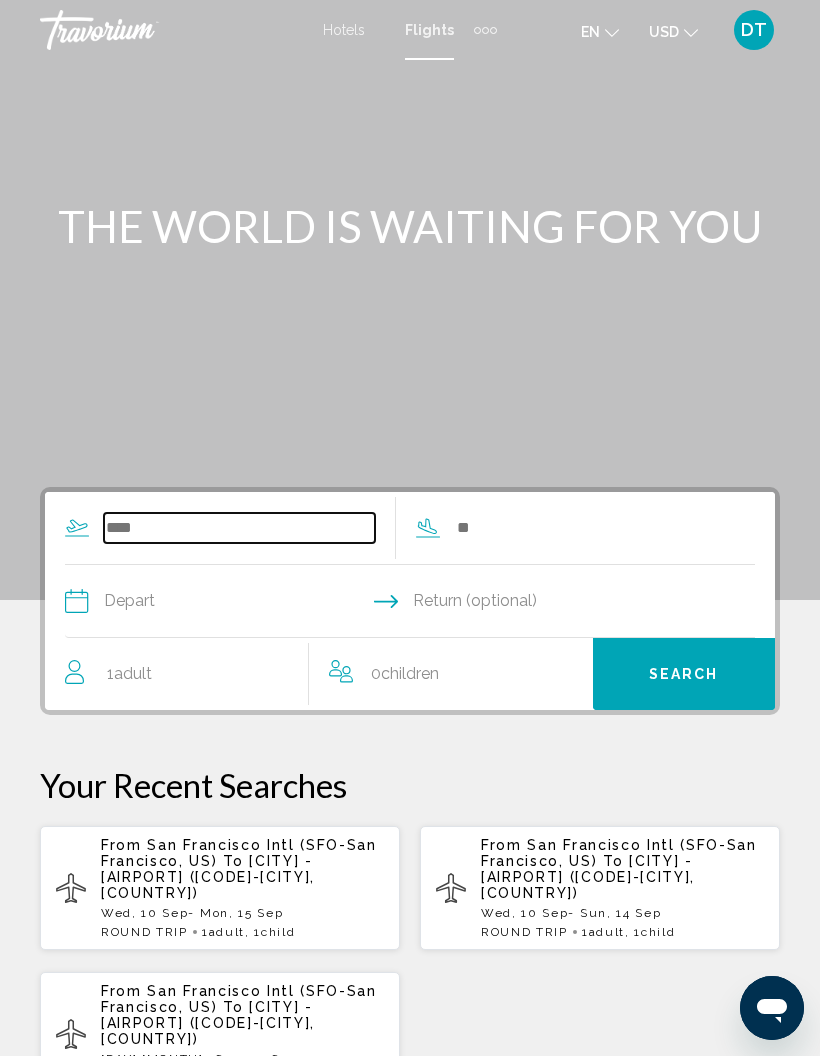 click at bounding box center [239, 528] 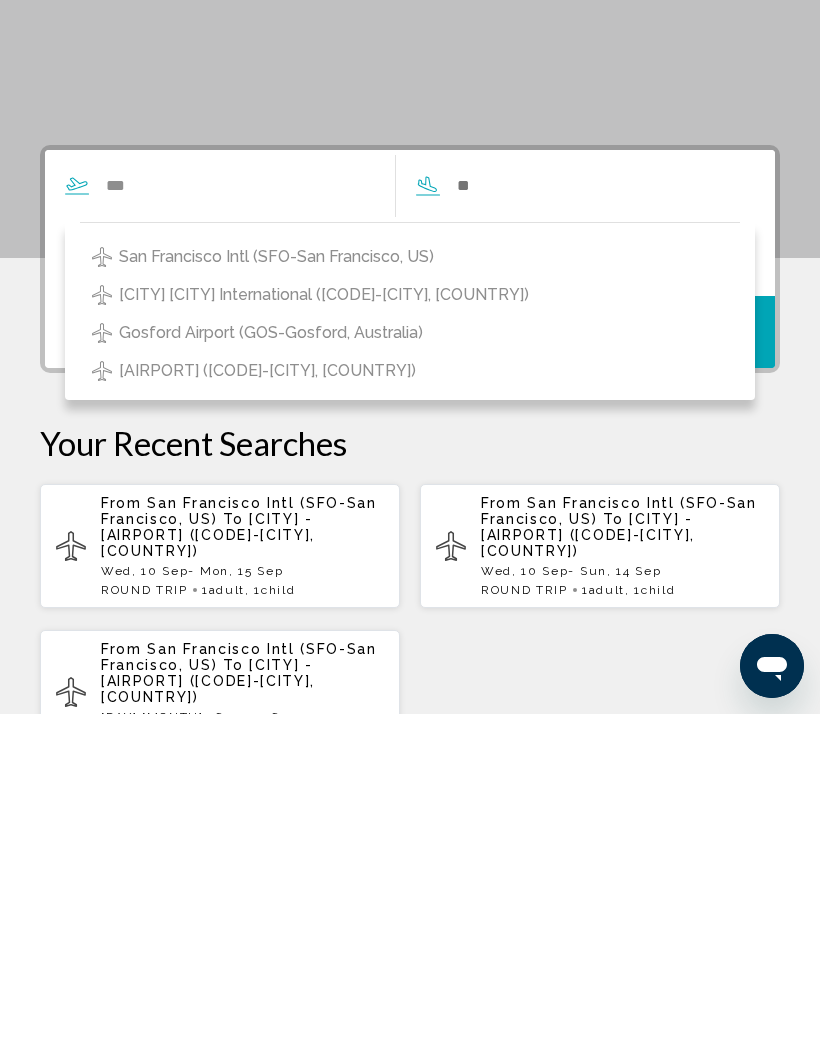click on "San Francisco Intl  (SFO-San Francisco, US)" at bounding box center (276, 599) 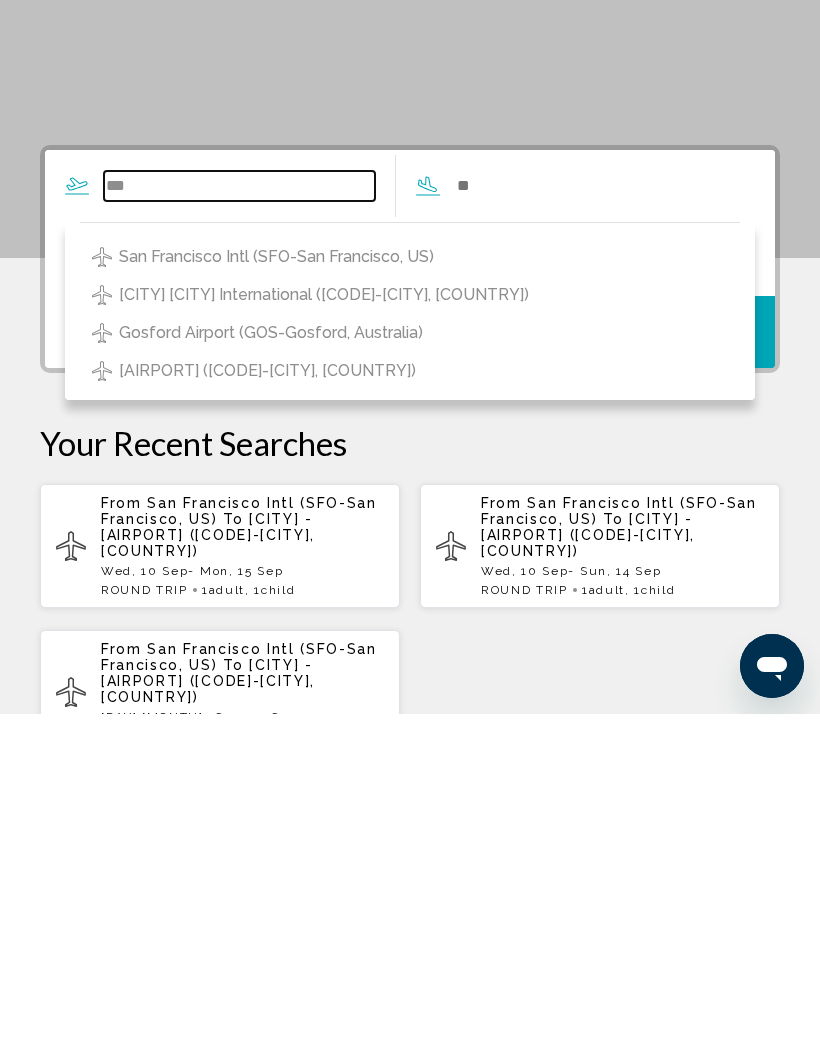 type on "**********" 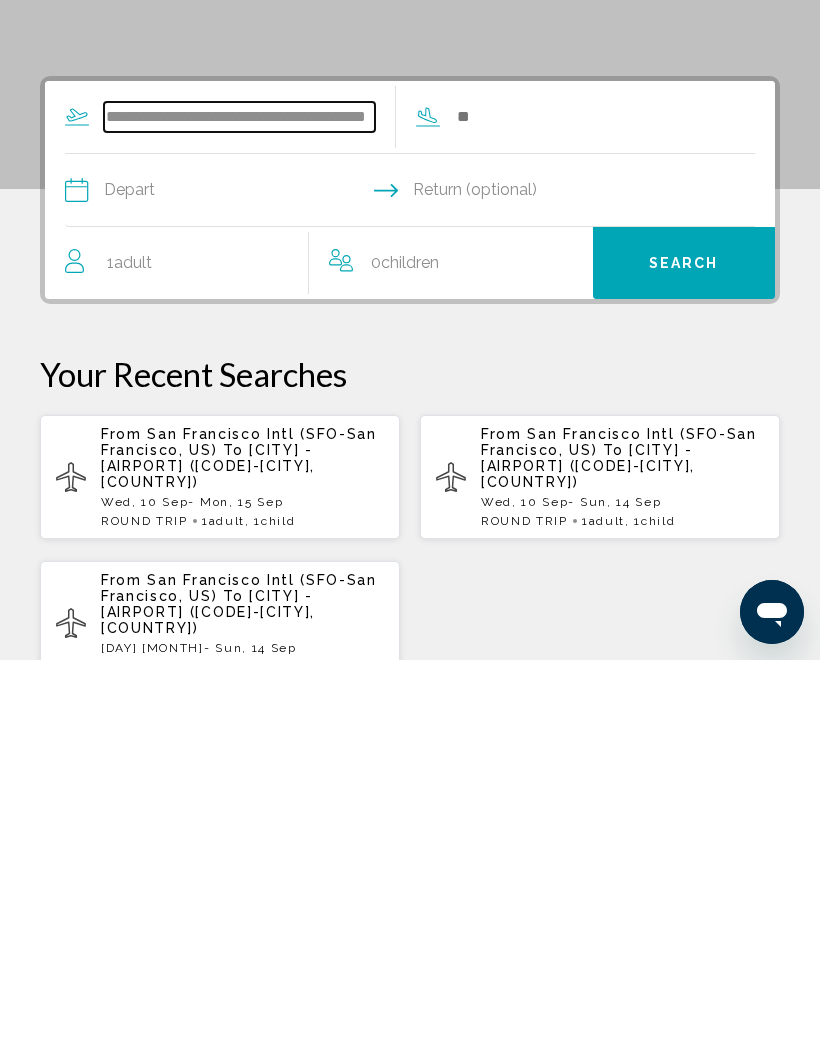 scroll, scrollTop: 26, scrollLeft: 0, axis: vertical 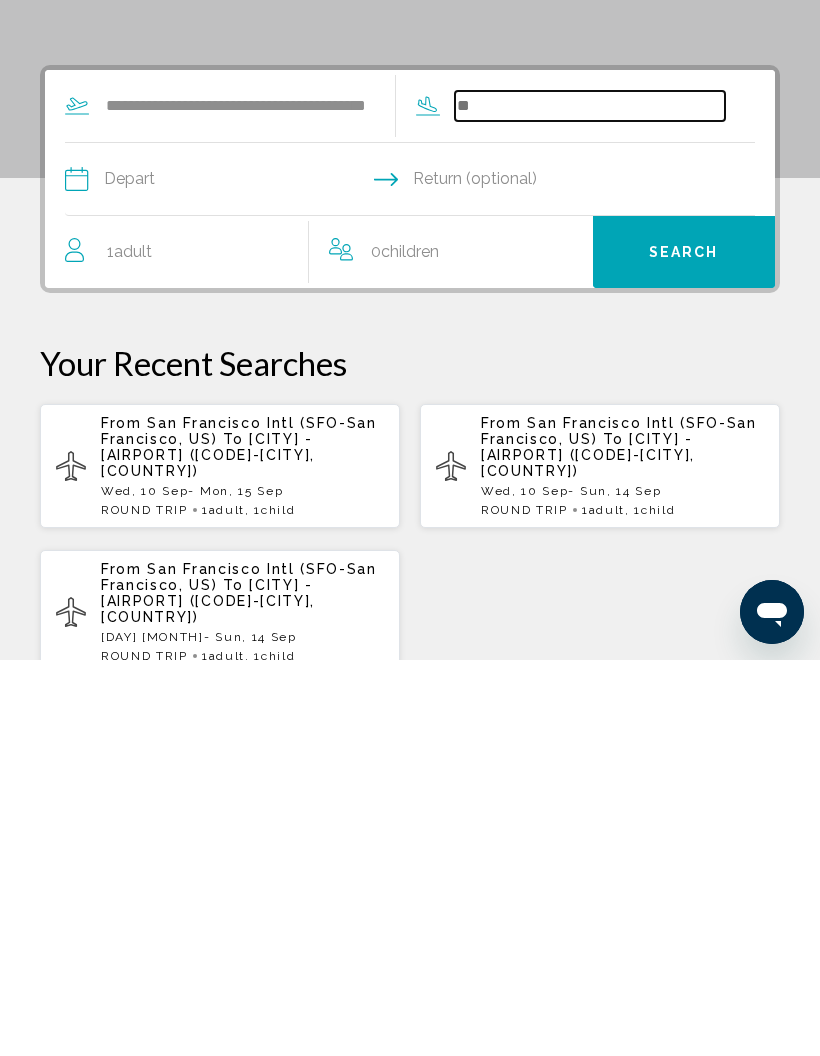 click at bounding box center [590, 502] 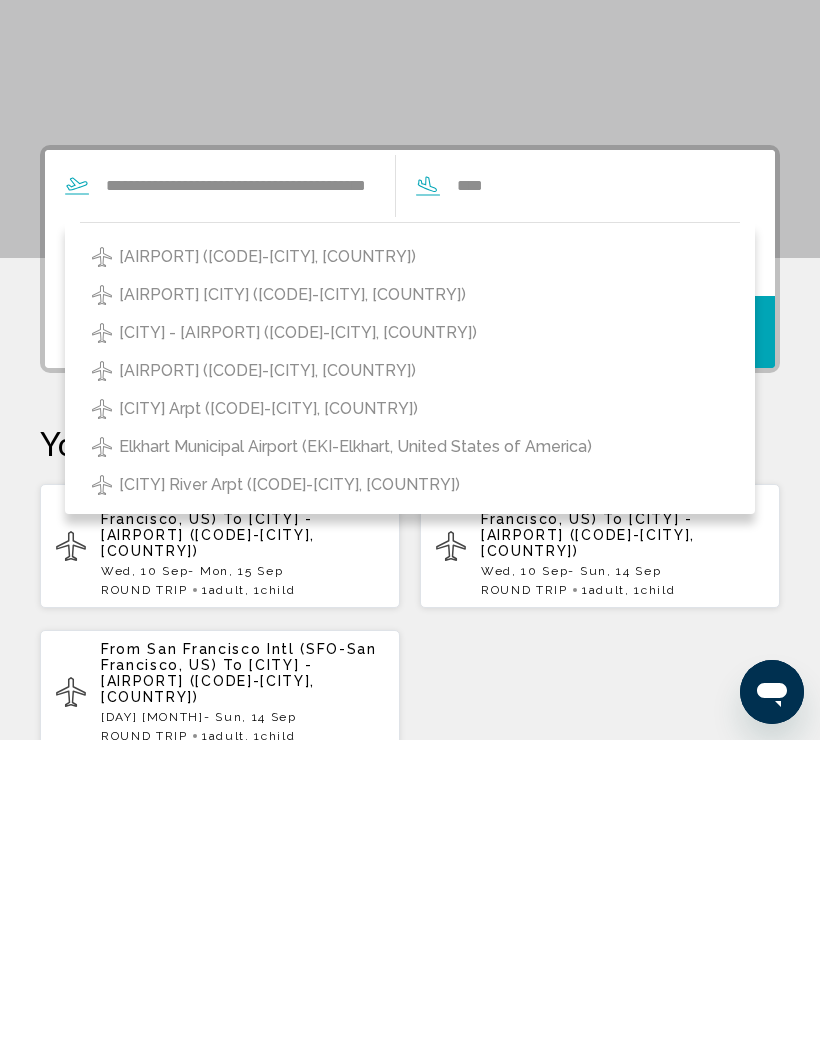 click on "[AIRPORT] ([CODE]-[CITY], [COUNTRY])" at bounding box center (267, 573) 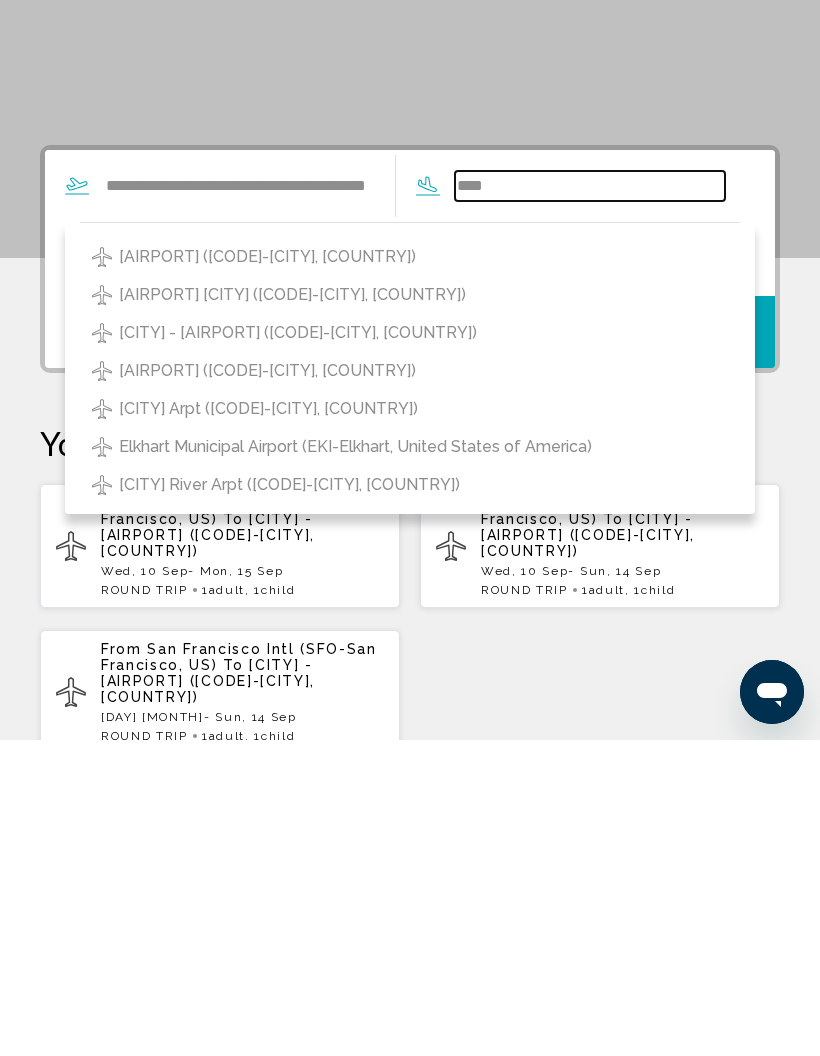 type on "**********" 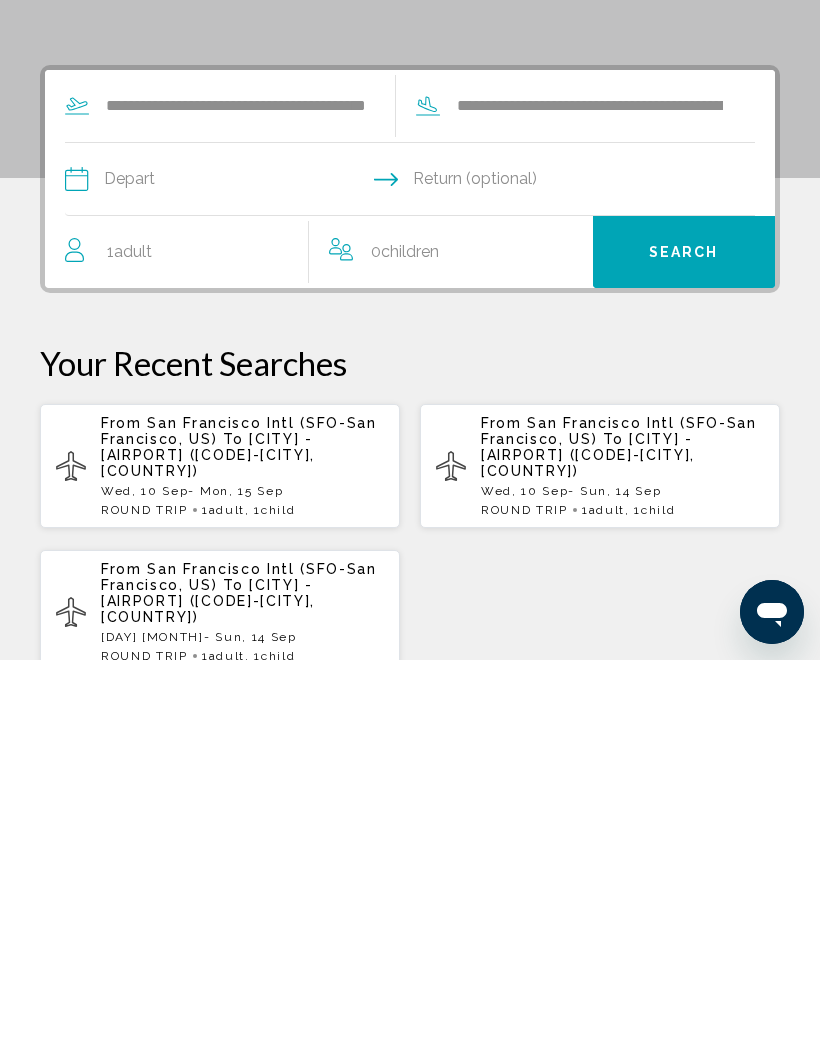 click at bounding box center (236, 578) 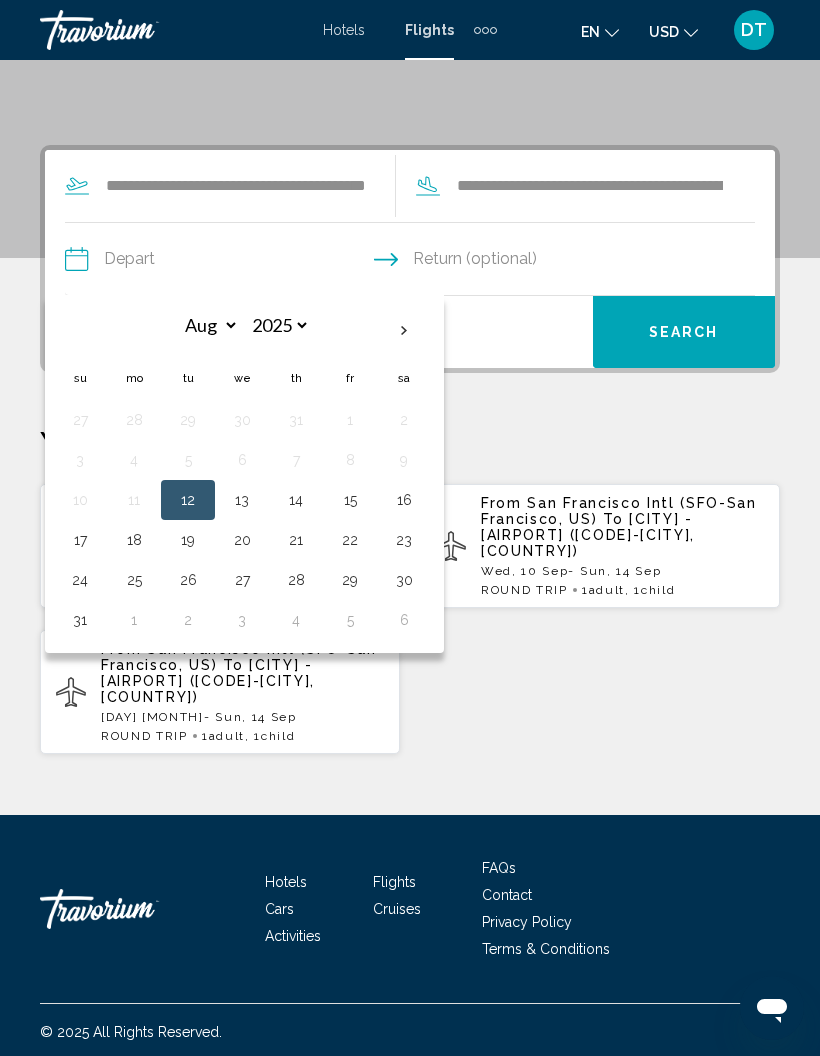 click at bounding box center (404, 331) 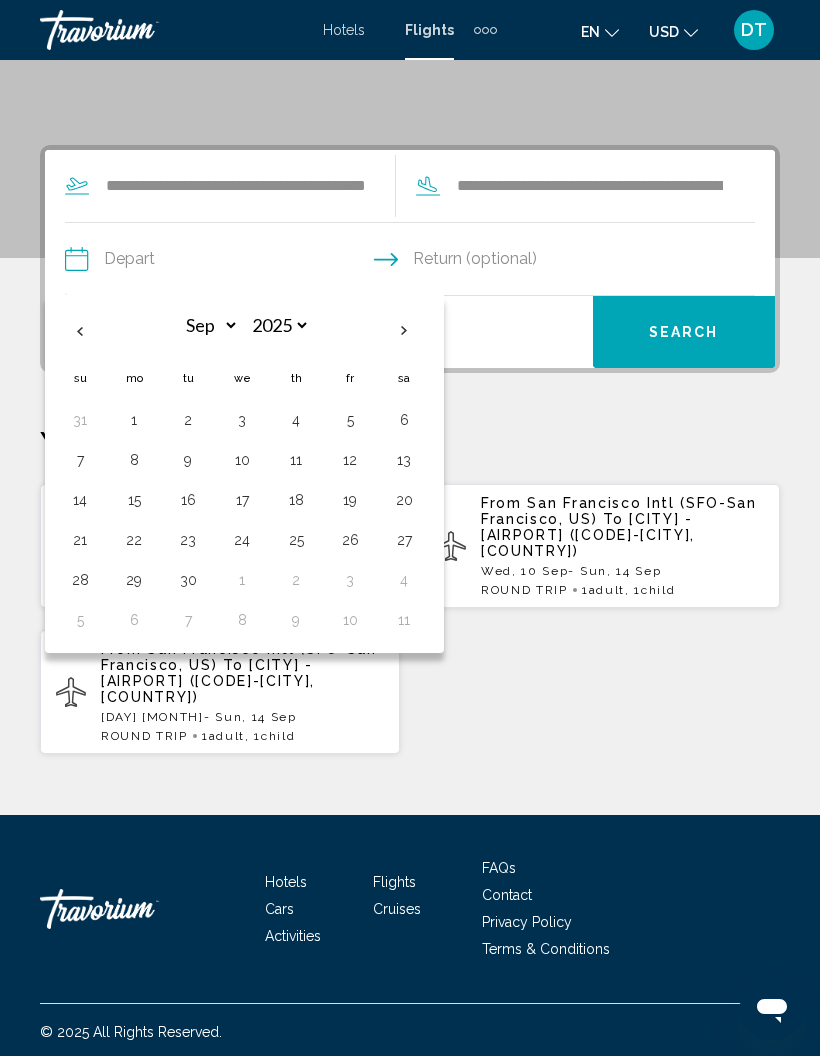 click on "10" at bounding box center [242, 460] 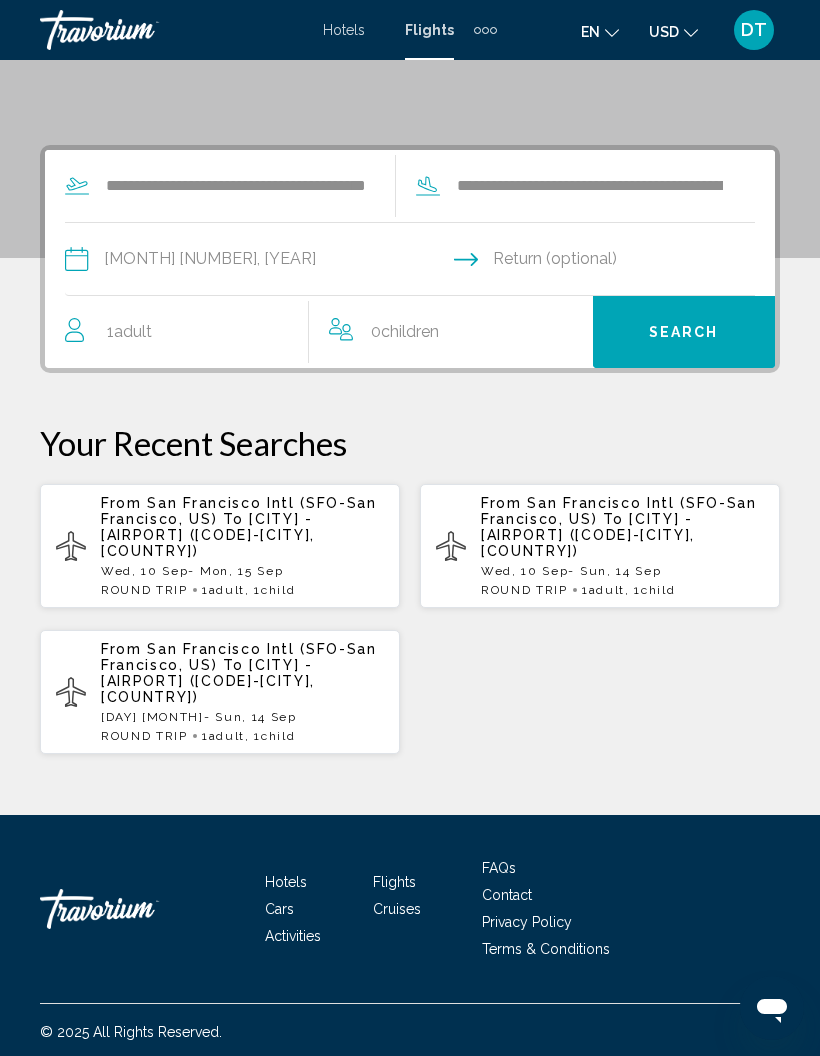 click at bounding box center (586, 262) 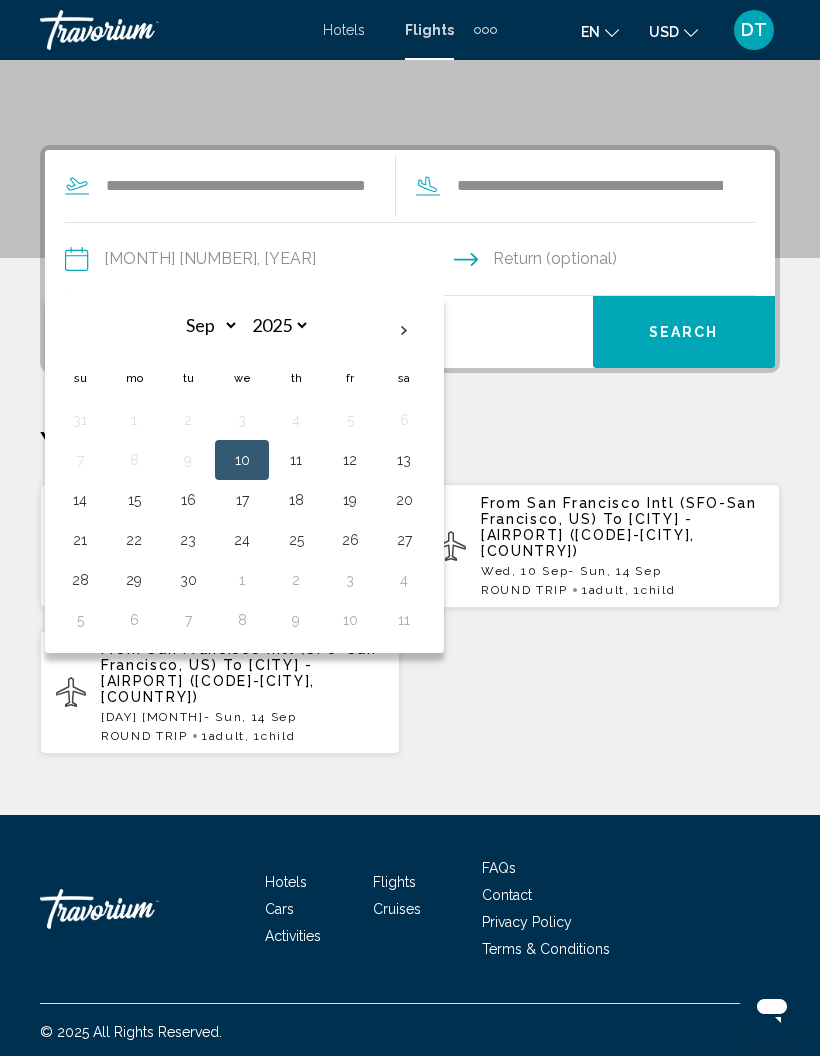 click on "14" at bounding box center [80, 500] 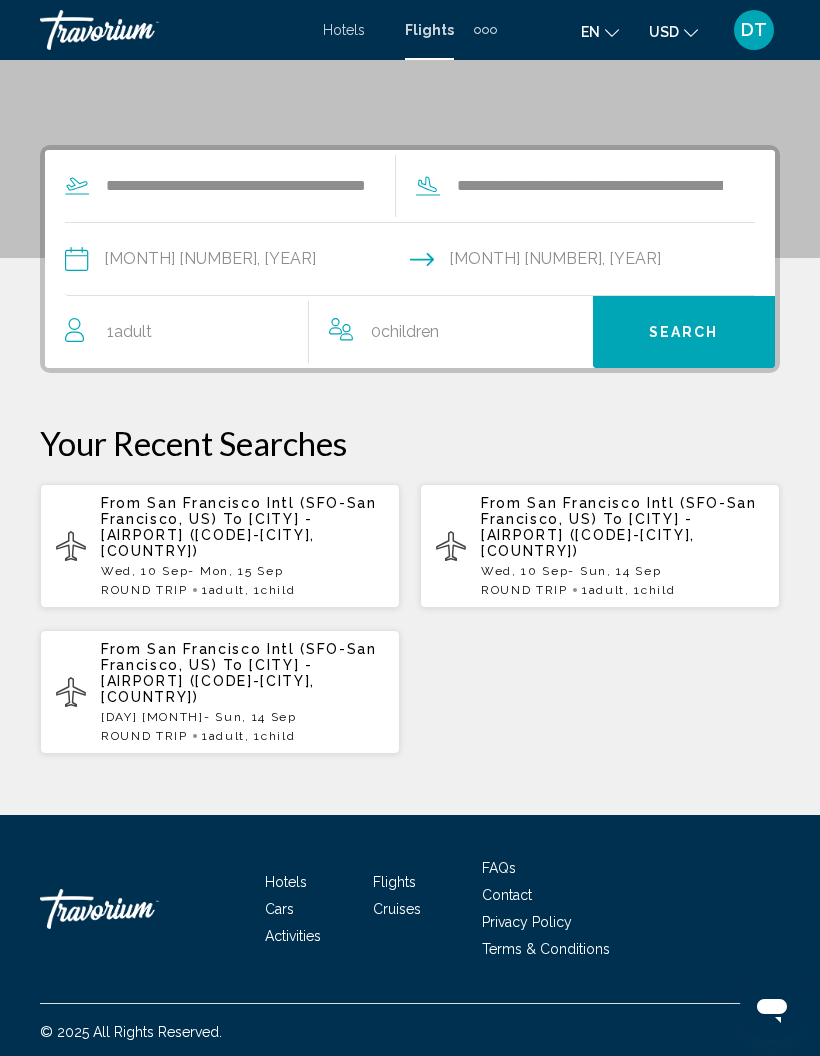 click on "0  Child Children" at bounding box center [451, 332] 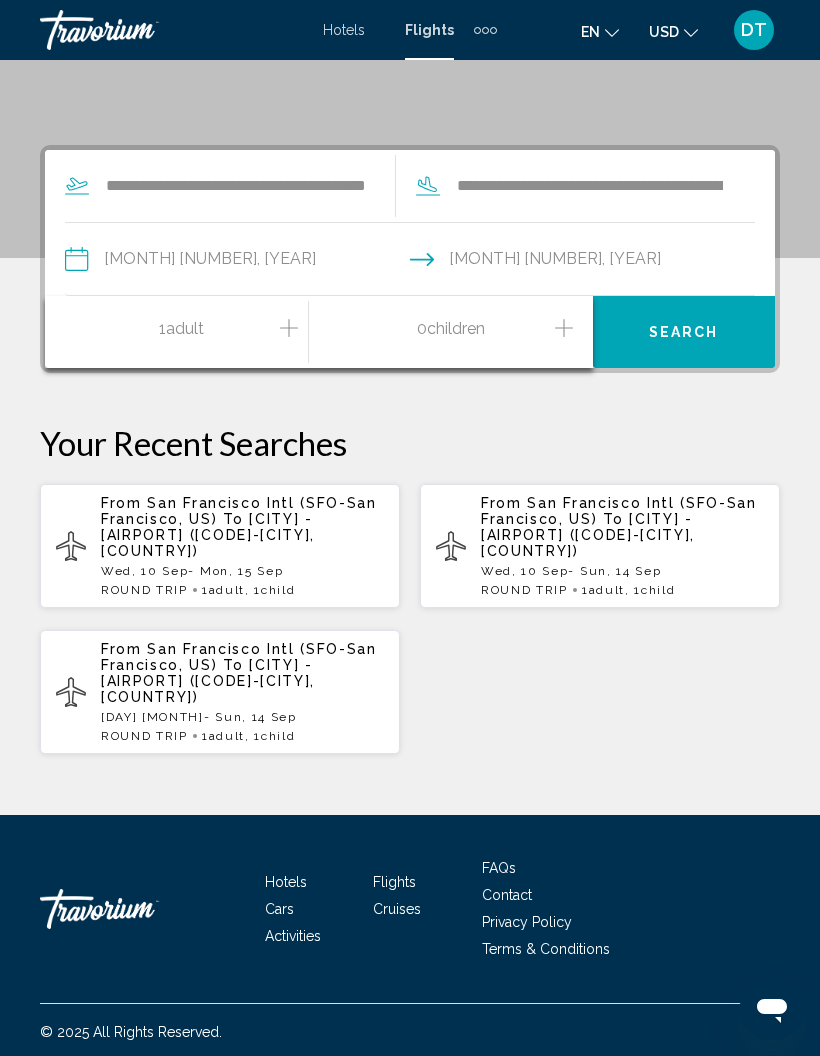 click 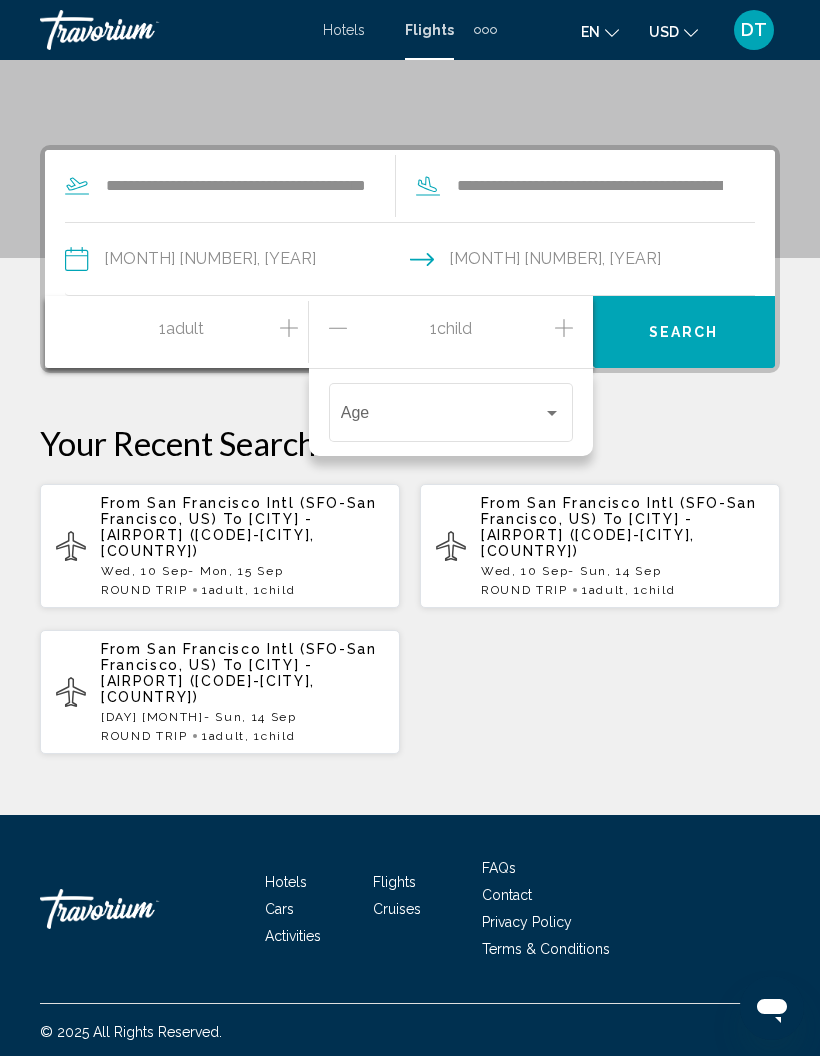 click at bounding box center [552, 413] 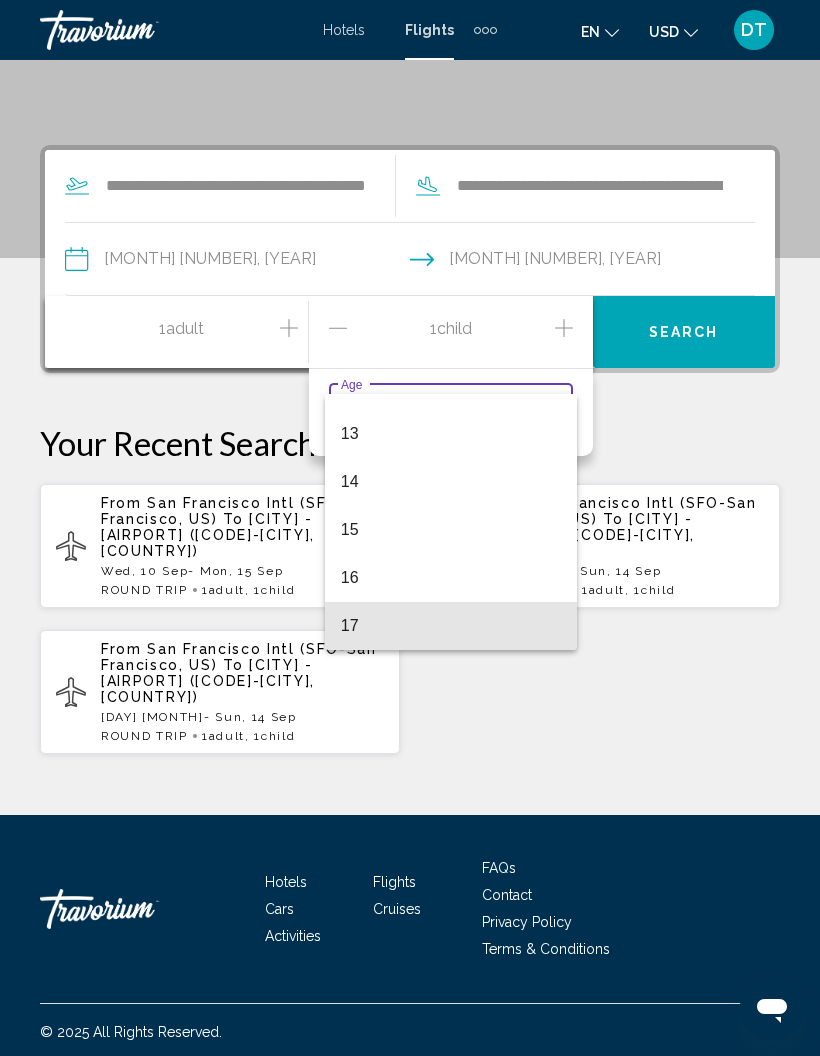 scroll, scrollTop: 606, scrollLeft: 0, axis: vertical 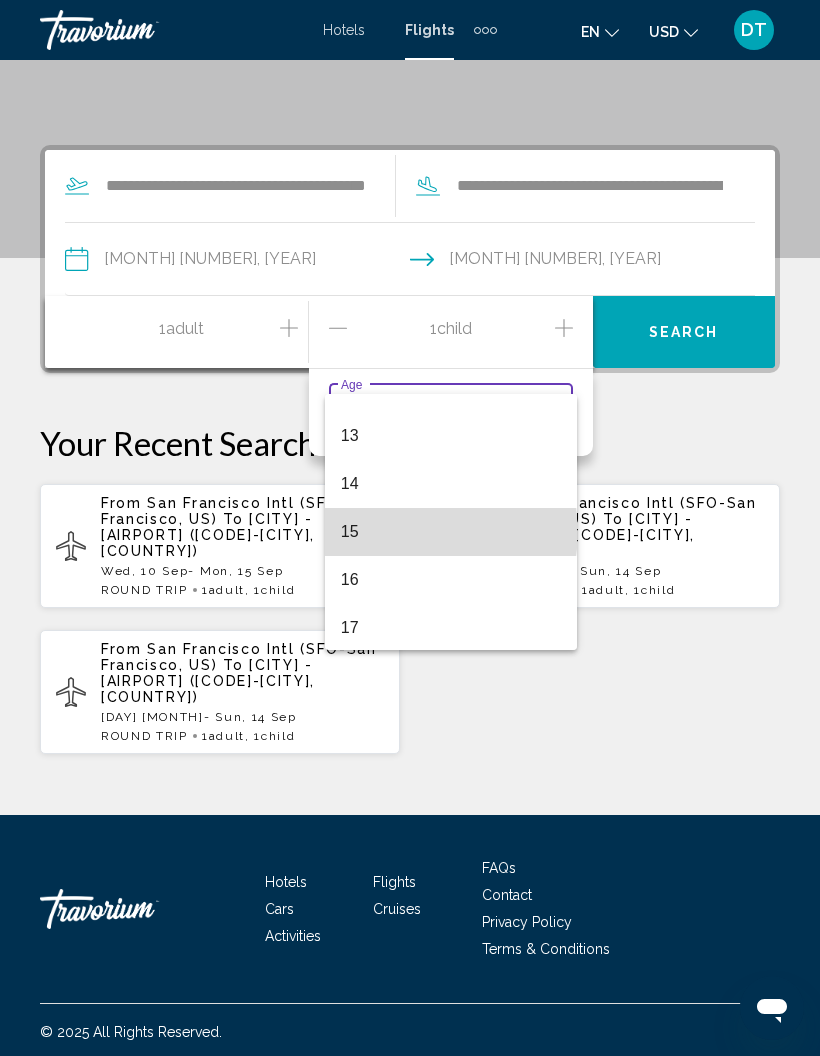 click on "15" at bounding box center [451, 532] 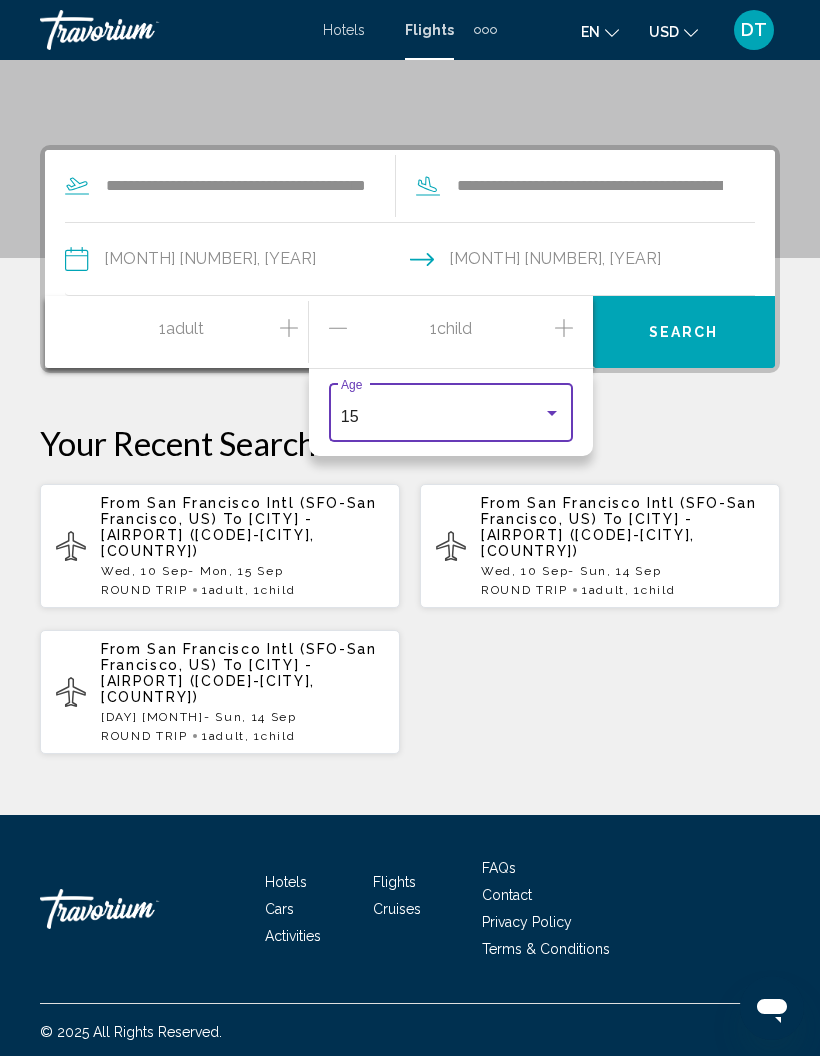click on "Search" at bounding box center (684, 333) 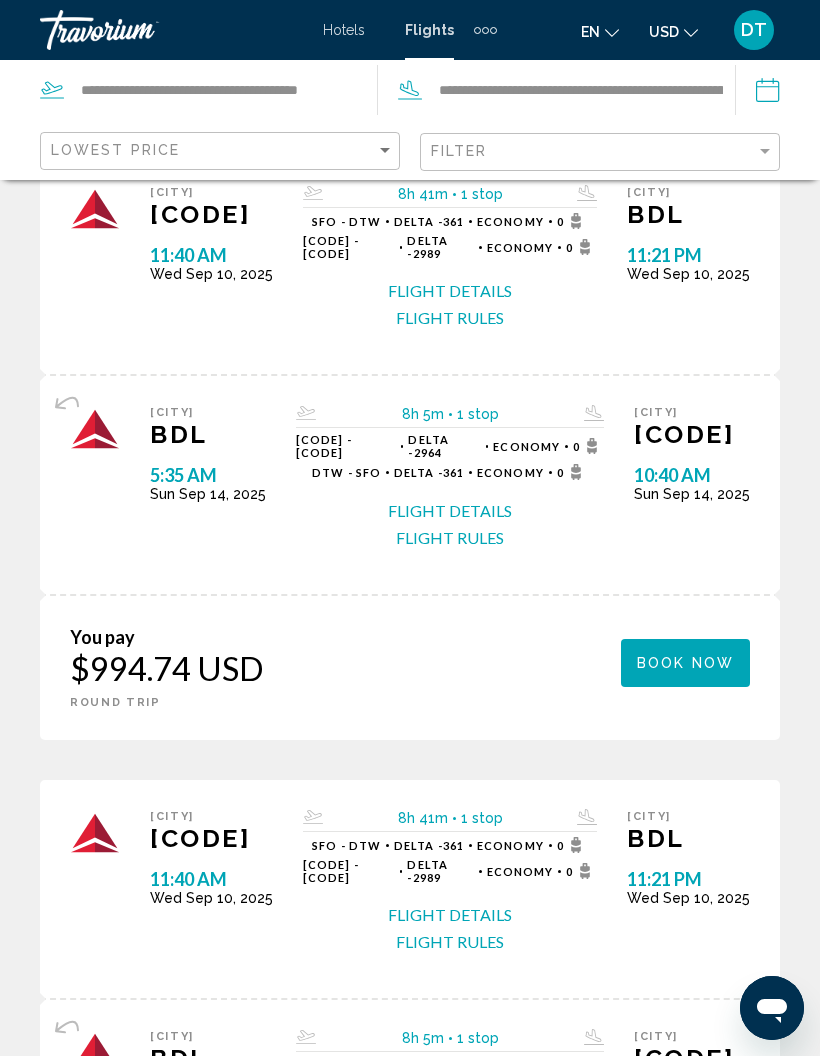 scroll, scrollTop: 0, scrollLeft: 0, axis: both 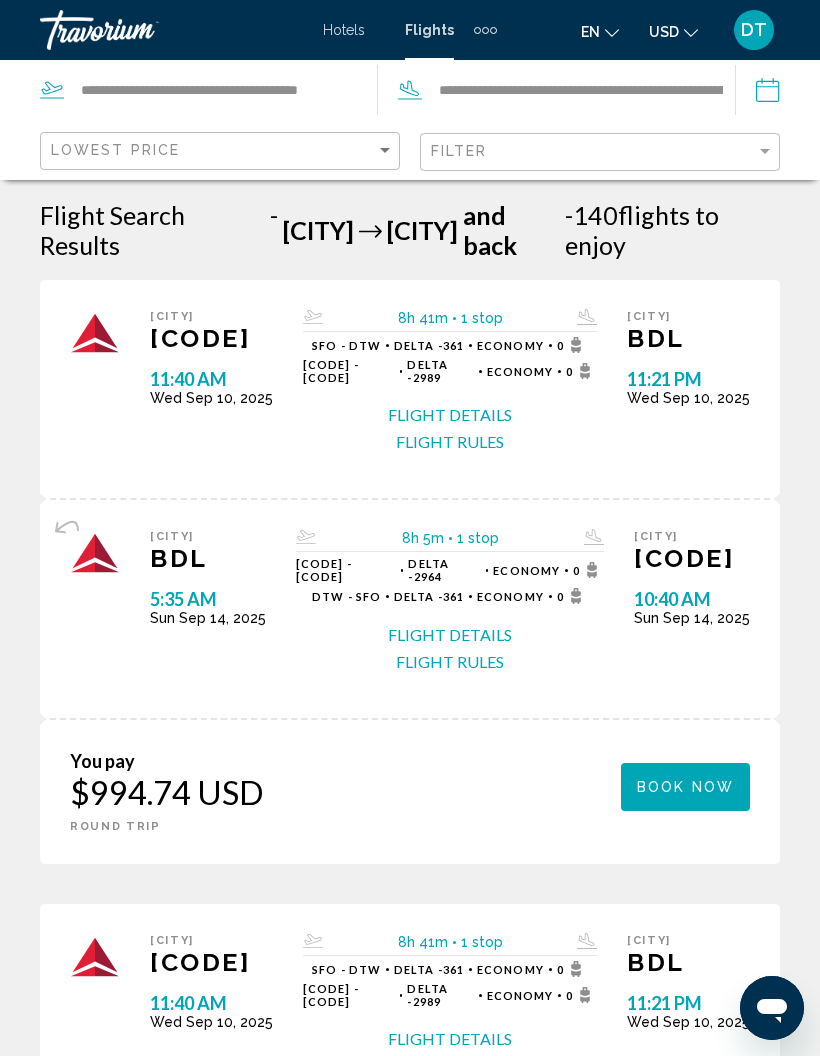 click at bounding box center [755, 93] 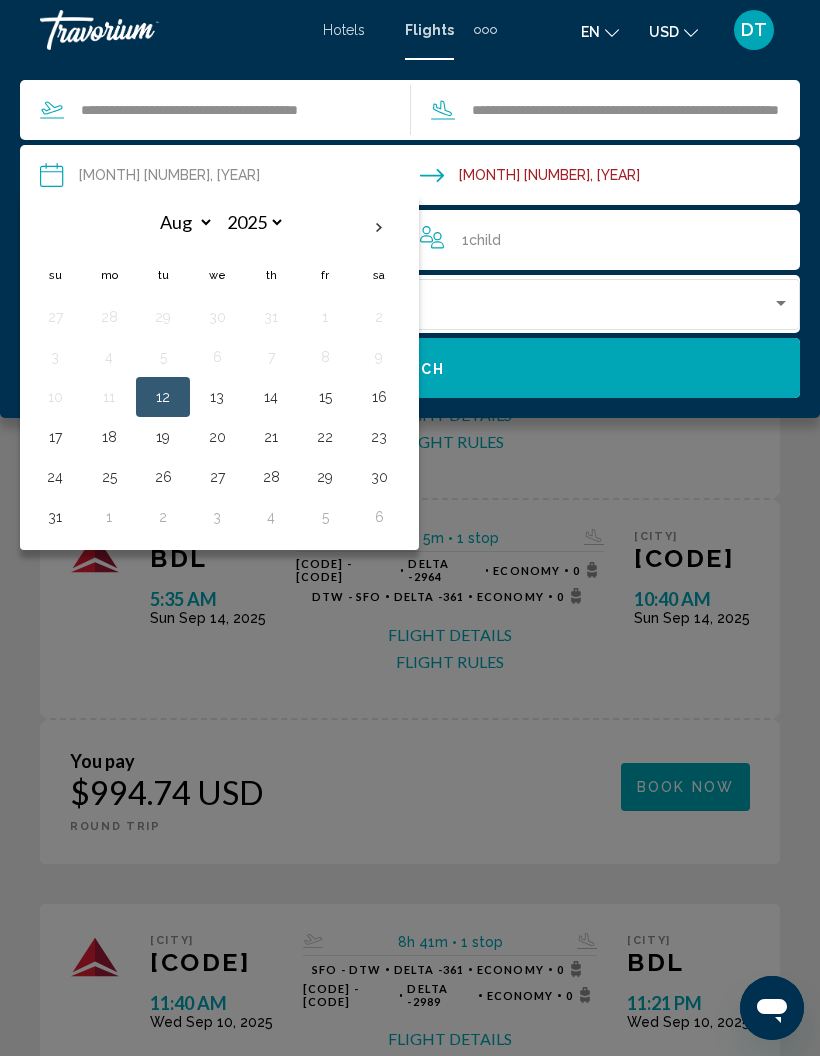 click at bounding box center (614, 178) 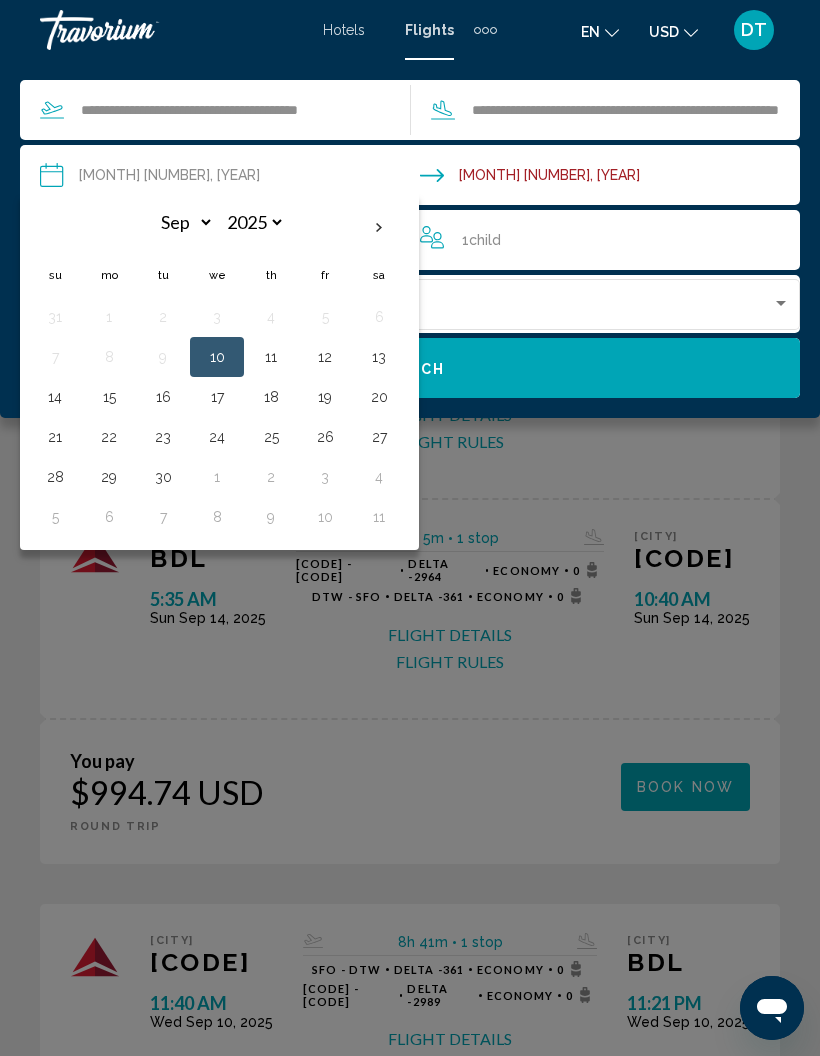 click at bounding box center (614, 178) 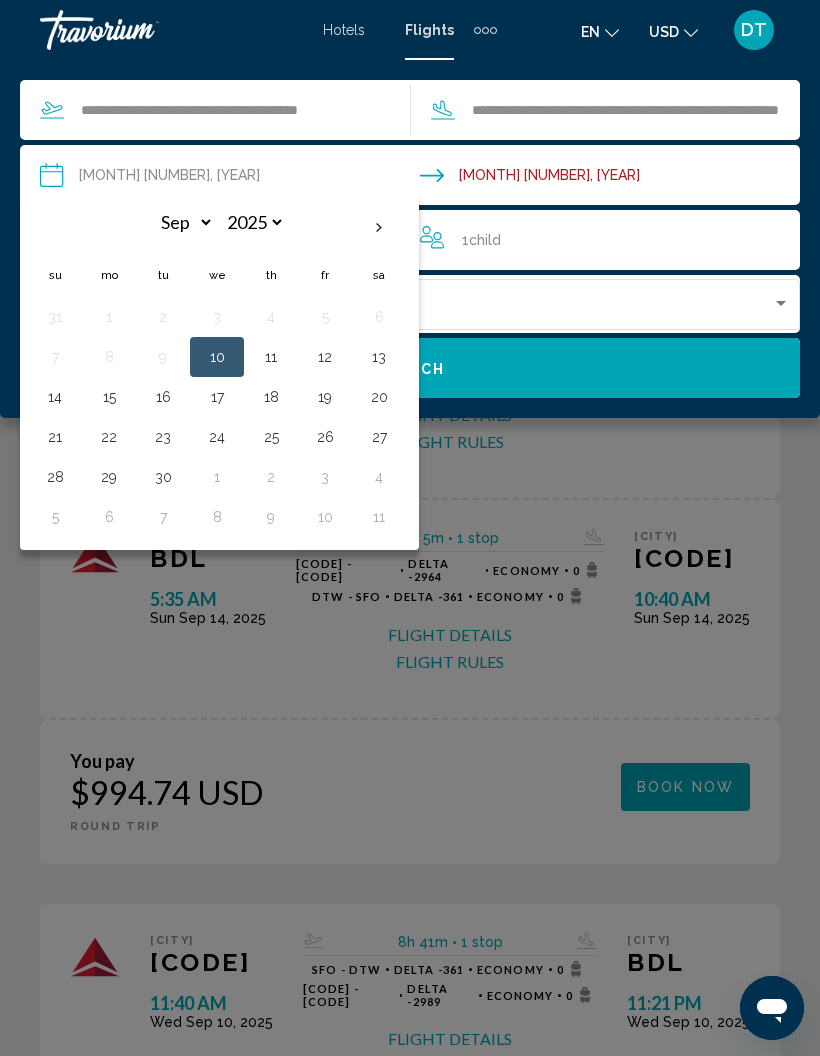 click at bounding box center (614, 178) 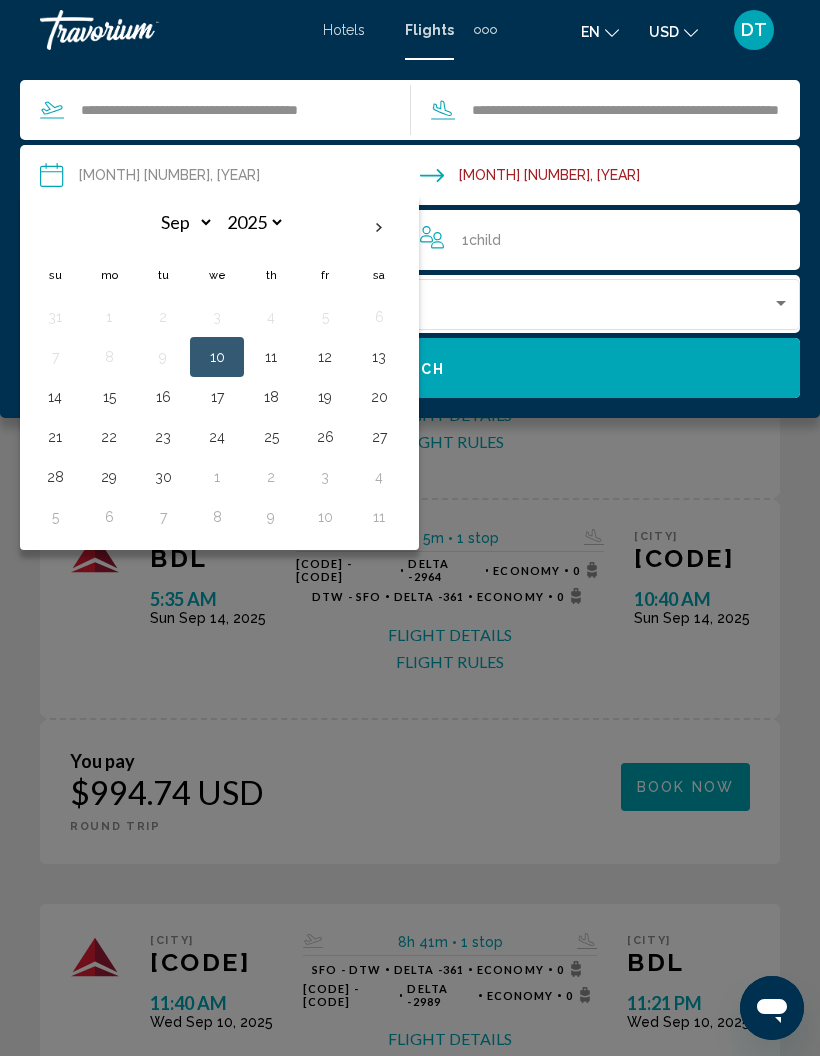 click at bounding box center [614, 178] 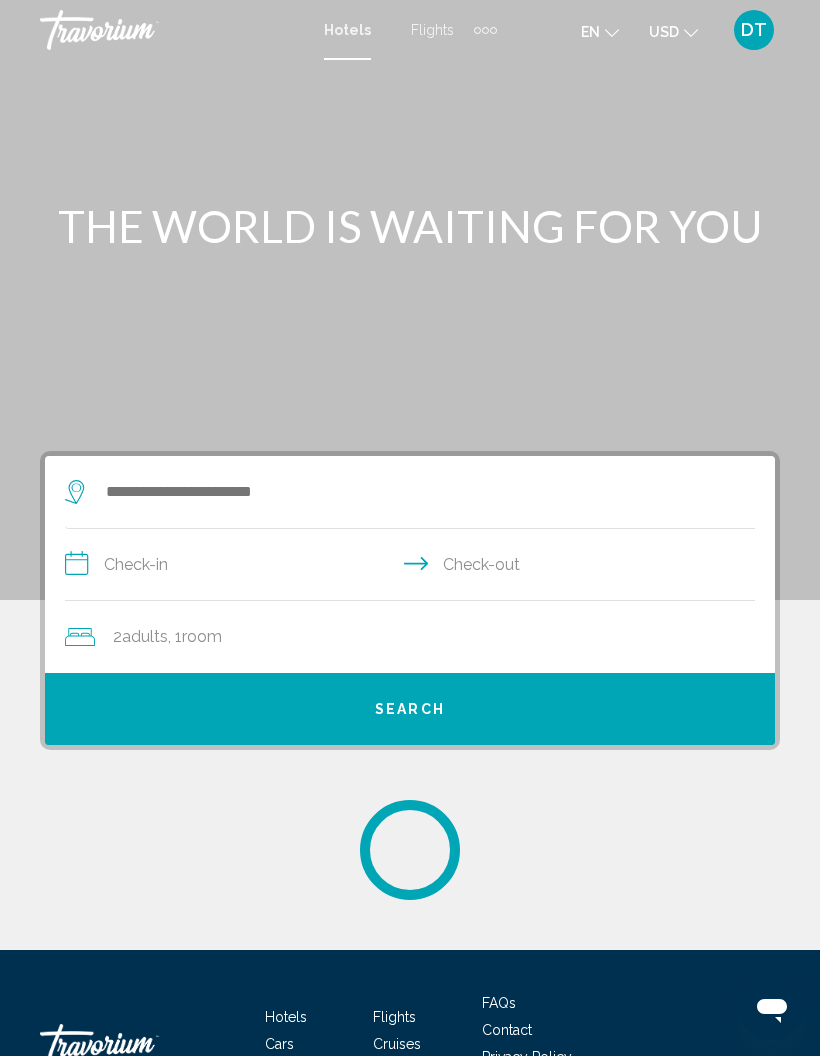 click on "Hotels Flights Cars Cruises Activities Hotels Flights Cars Cruises Activities en
English Español Français Italiano Português русский USD
USD ($) MXN (Mex$) CAD (Can$) GBP (£) EUR (€) AUD (A$) NZD (NZ$) CNY (CN¥) DT Login" at bounding box center (410, 30) 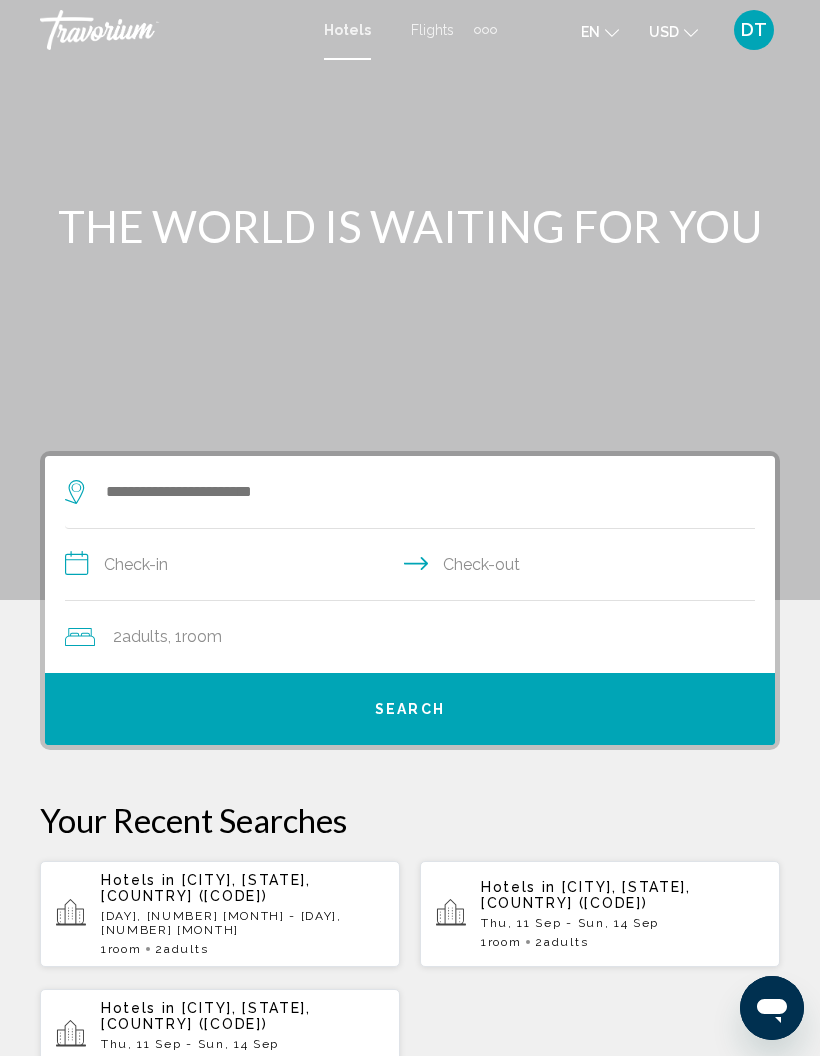 click on "Flights" at bounding box center [432, 30] 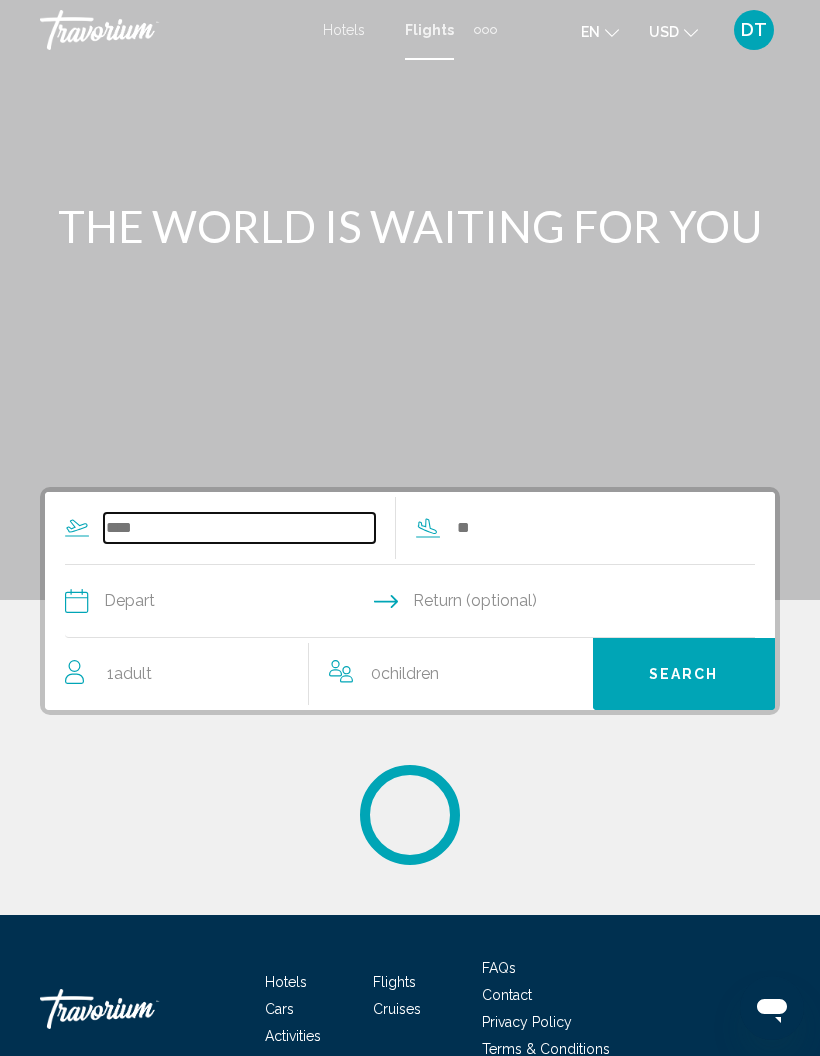 click at bounding box center [239, 528] 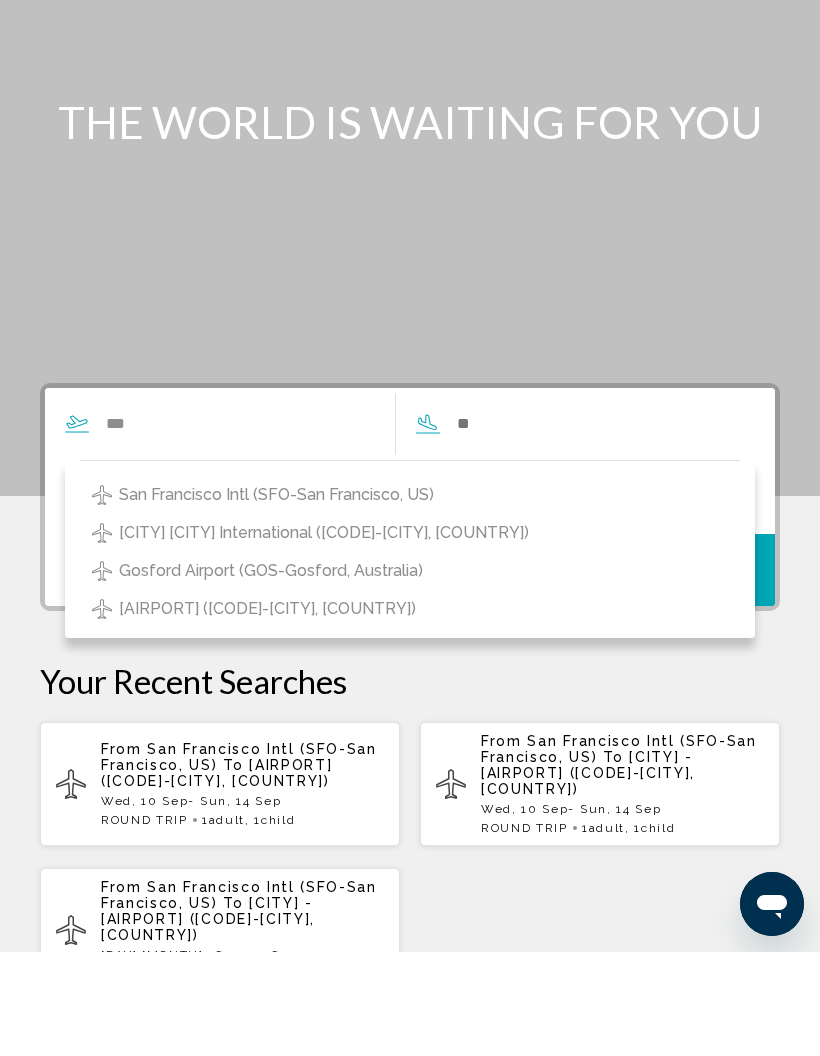 click on "San Francisco Intl  (SFO-San Francisco, US)" at bounding box center [276, 599] 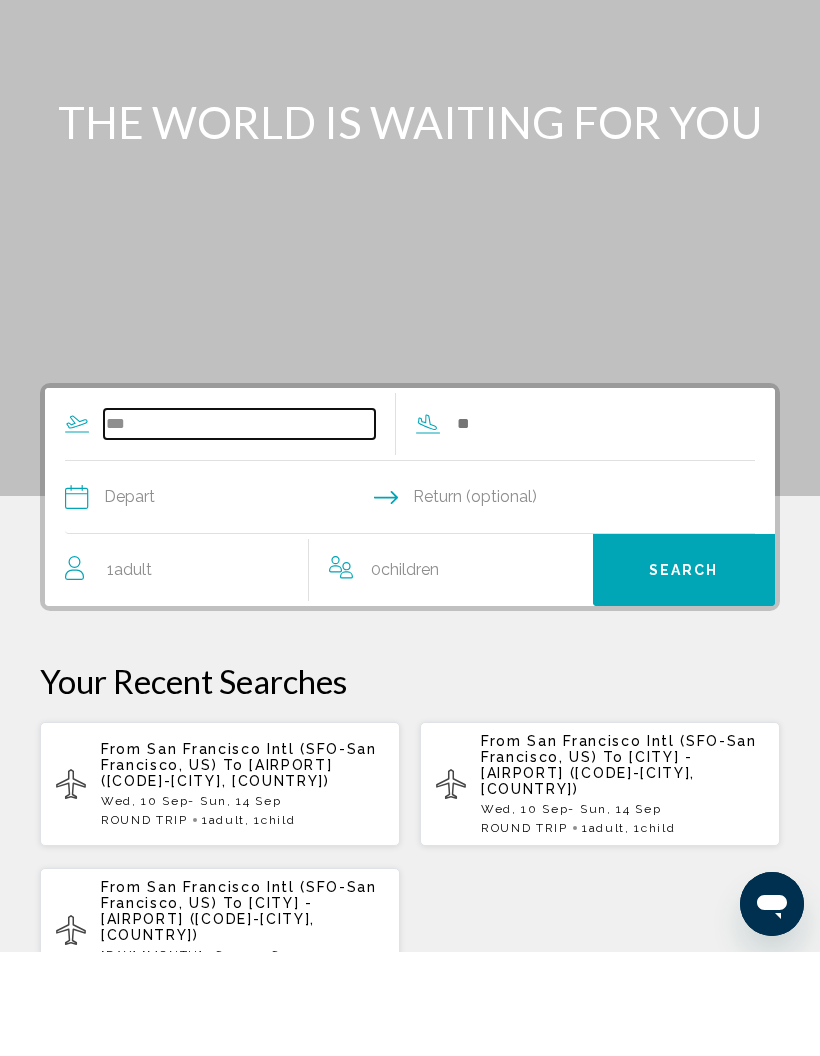 type on "**********" 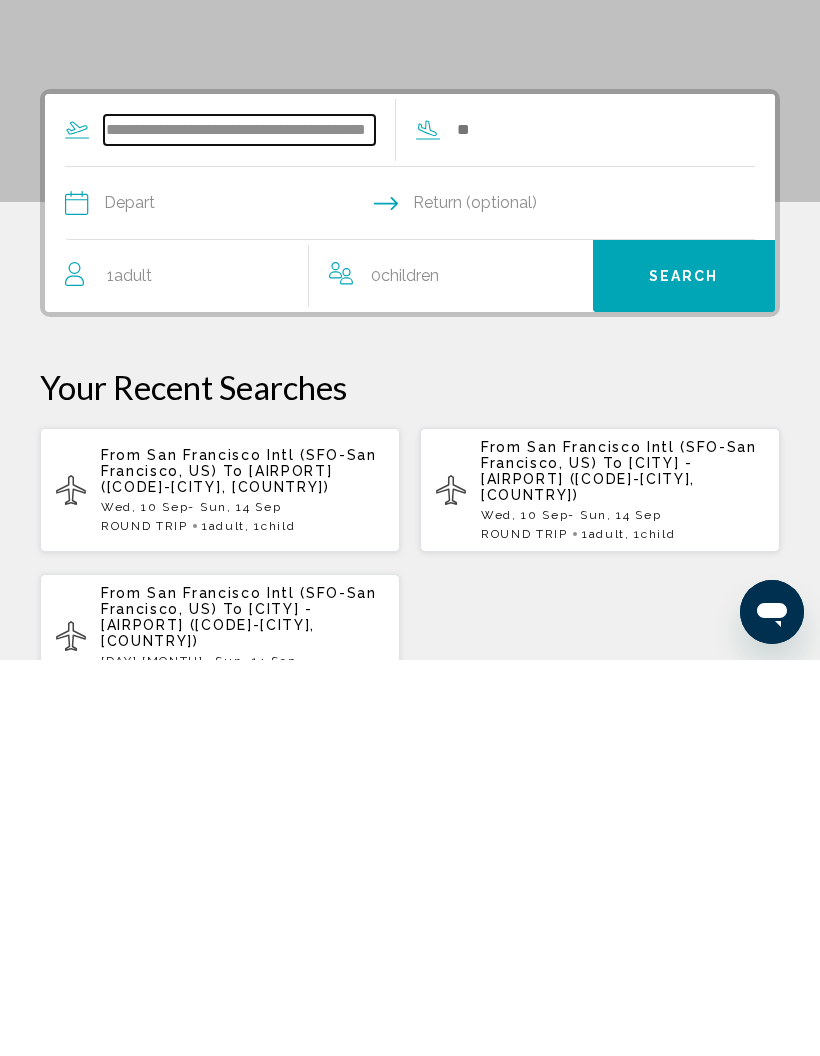 scroll, scrollTop: 26, scrollLeft: 0, axis: vertical 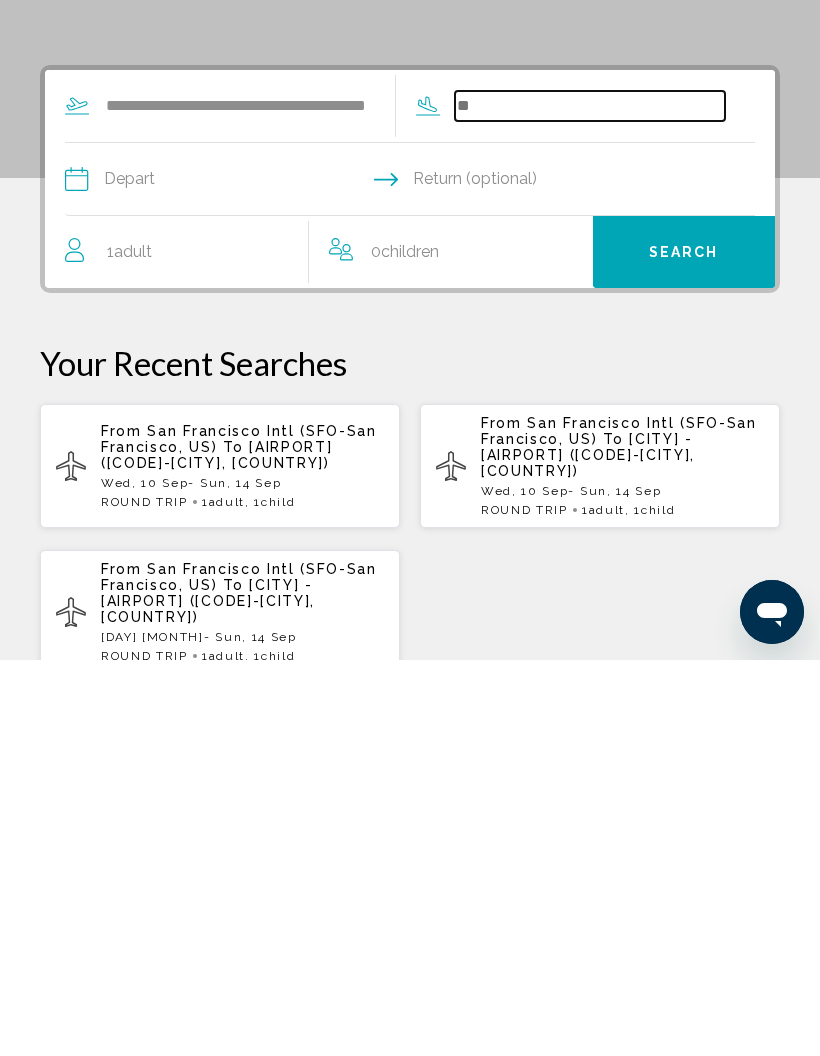 click at bounding box center [590, 502] 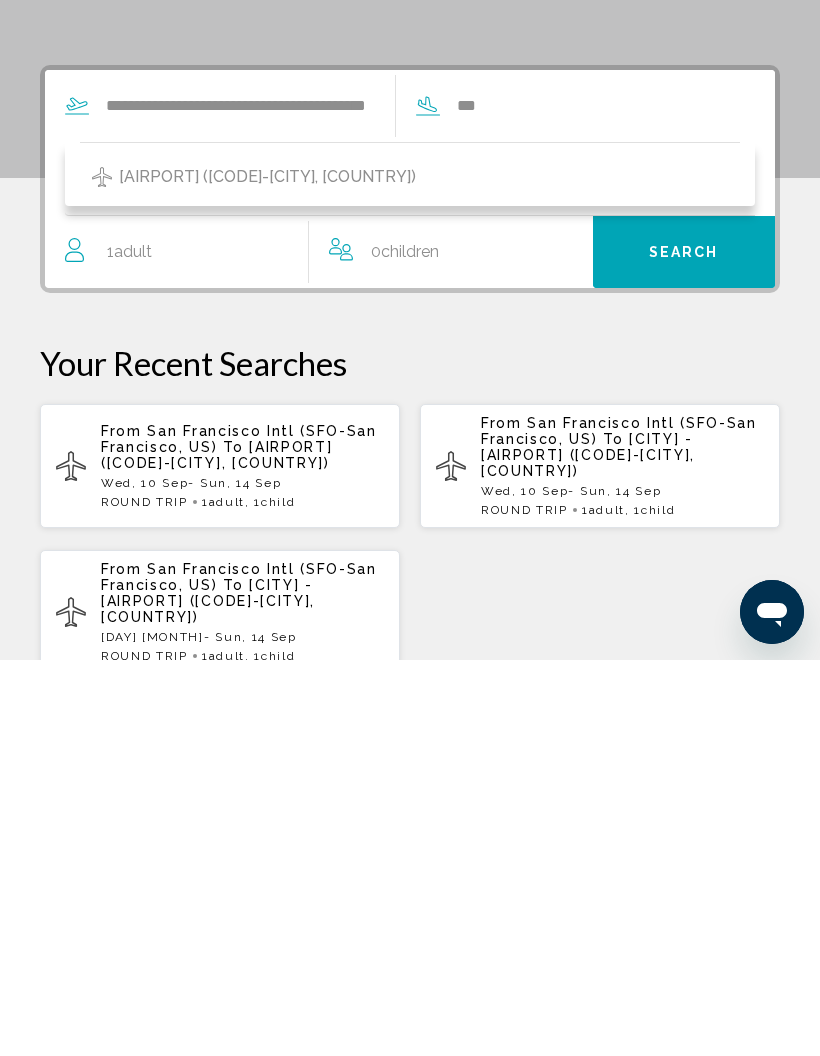 click on "[AIRPORT] ([CODE]-[CITY], [COUNTRY])" at bounding box center (267, 573) 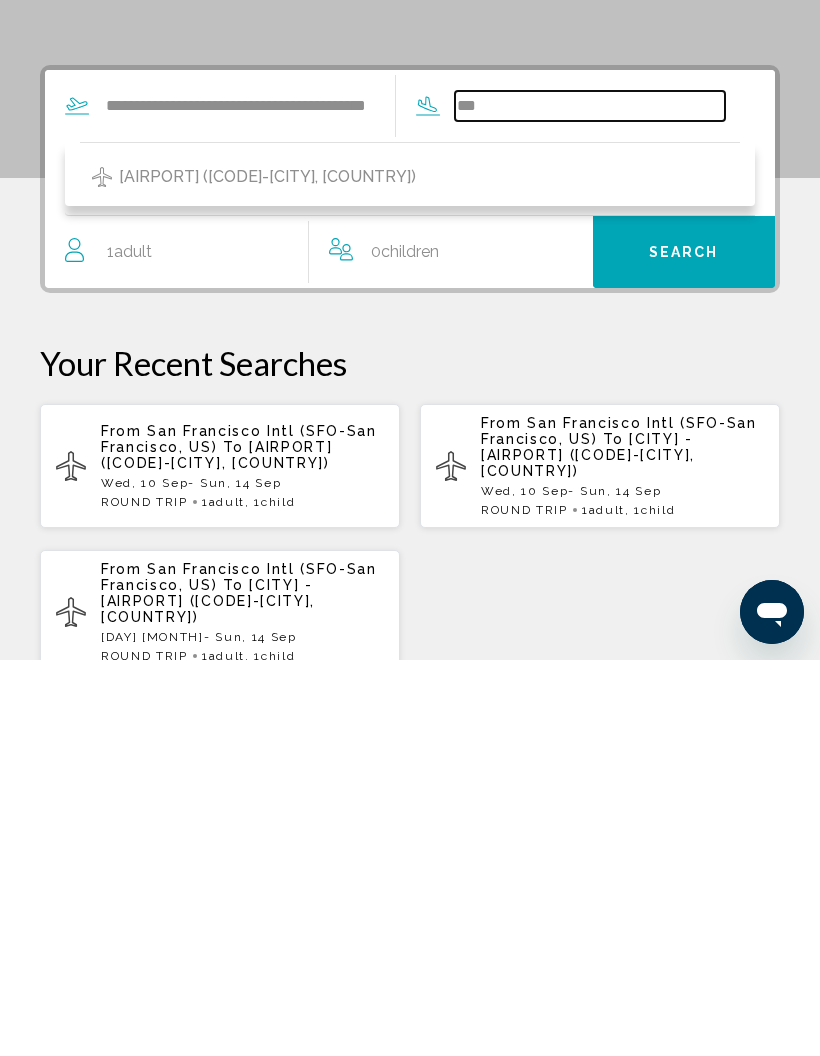 type on "**********" 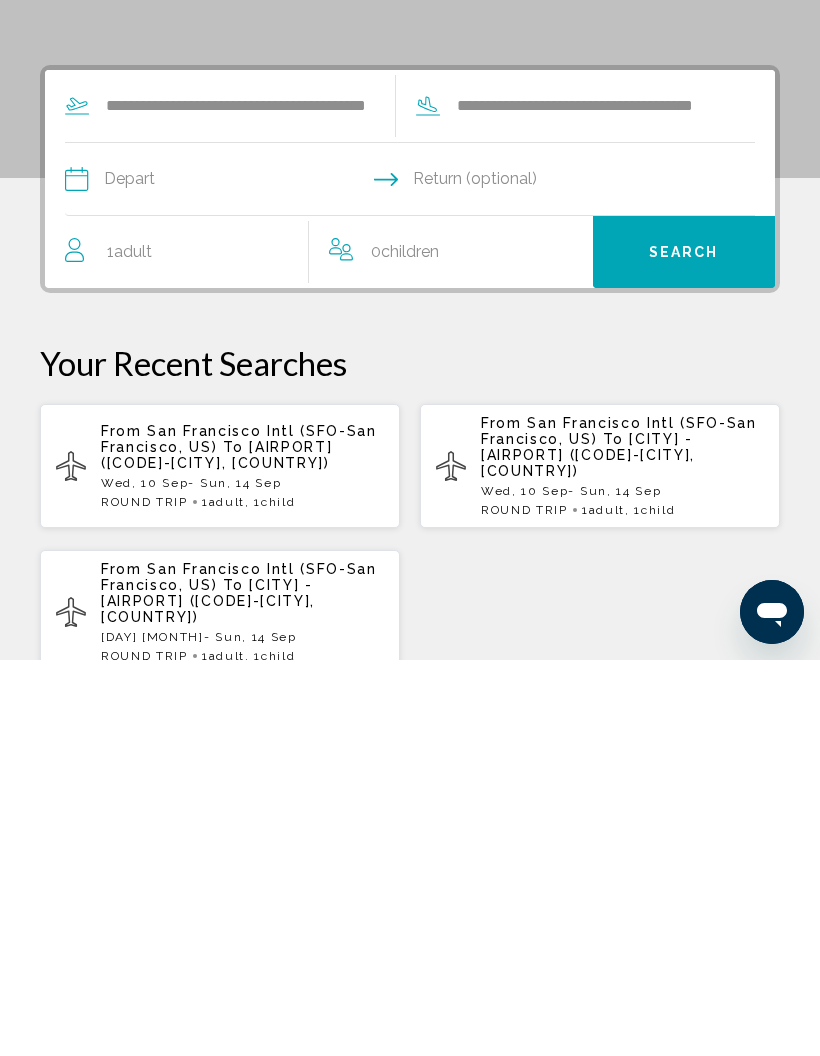 click at bounding box center (236, 578) 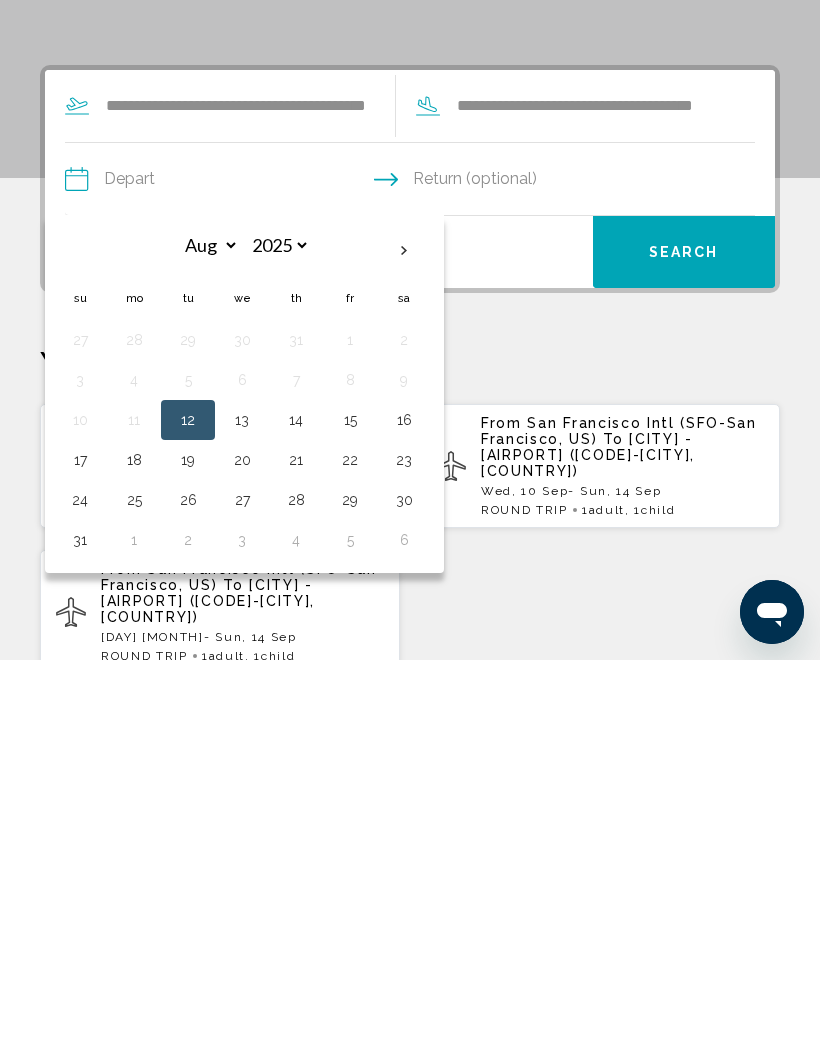 scroll, scrollTop: 342, scrollLeft: 0, axis: vertical 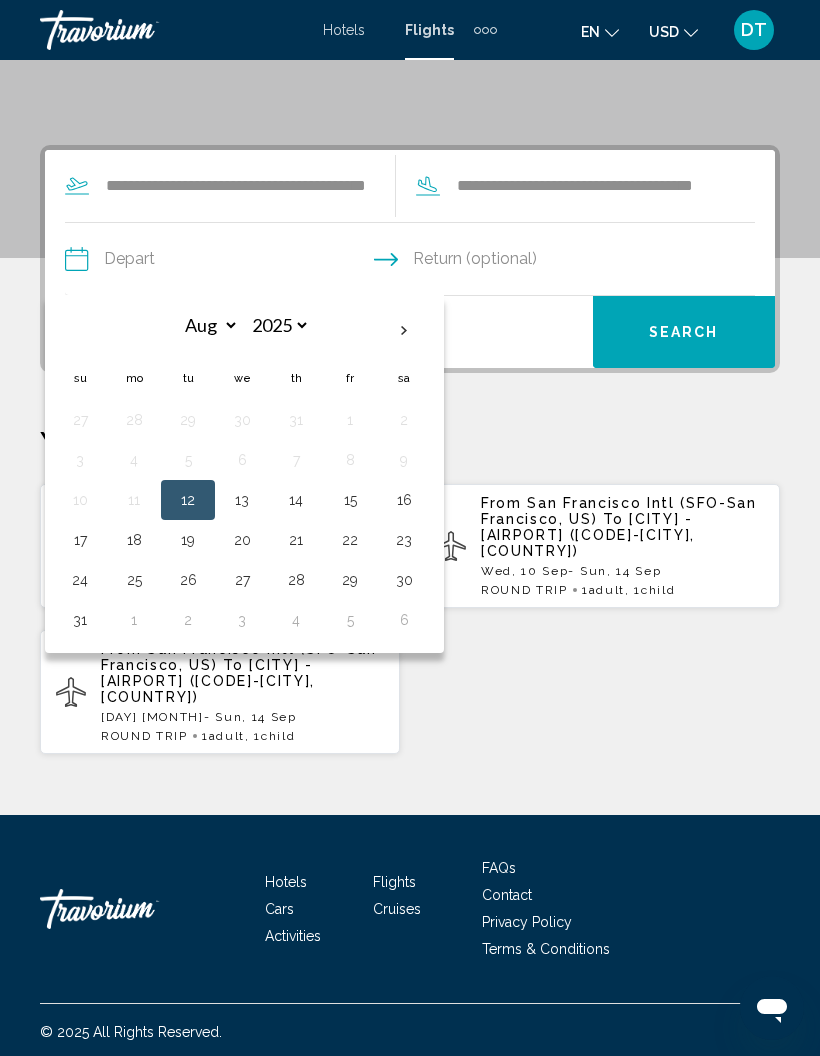 click at bounding box center [404, 331] 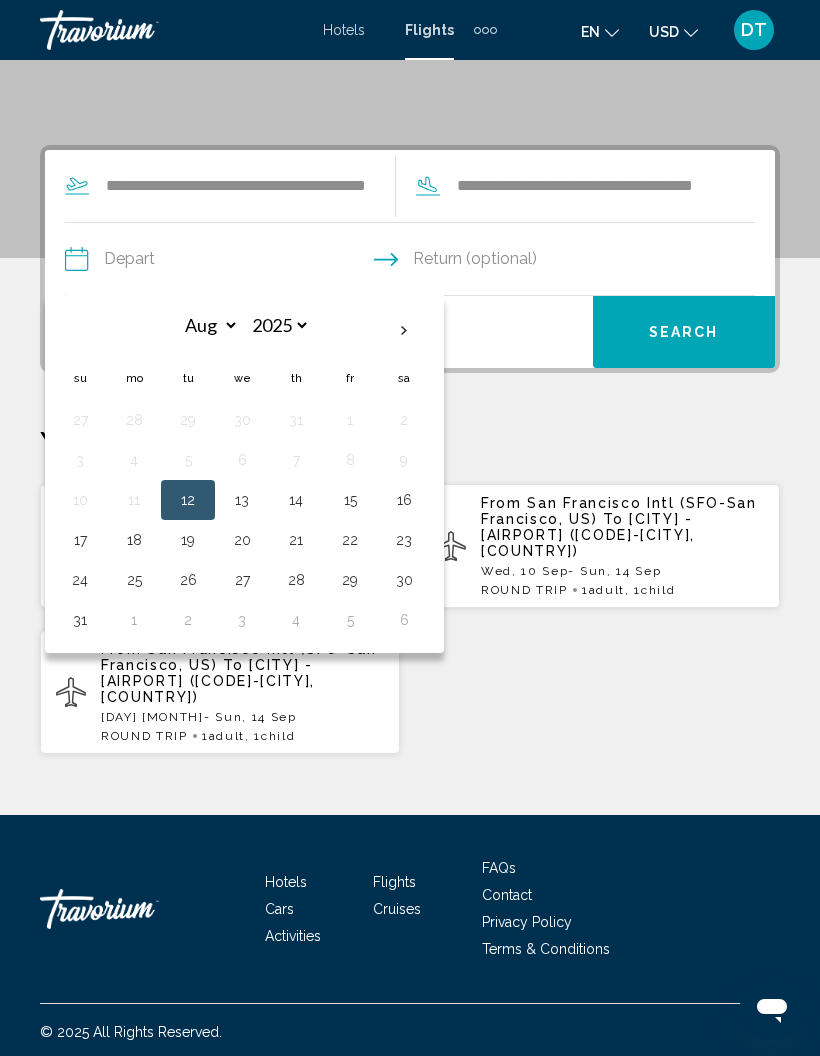 select on "*" 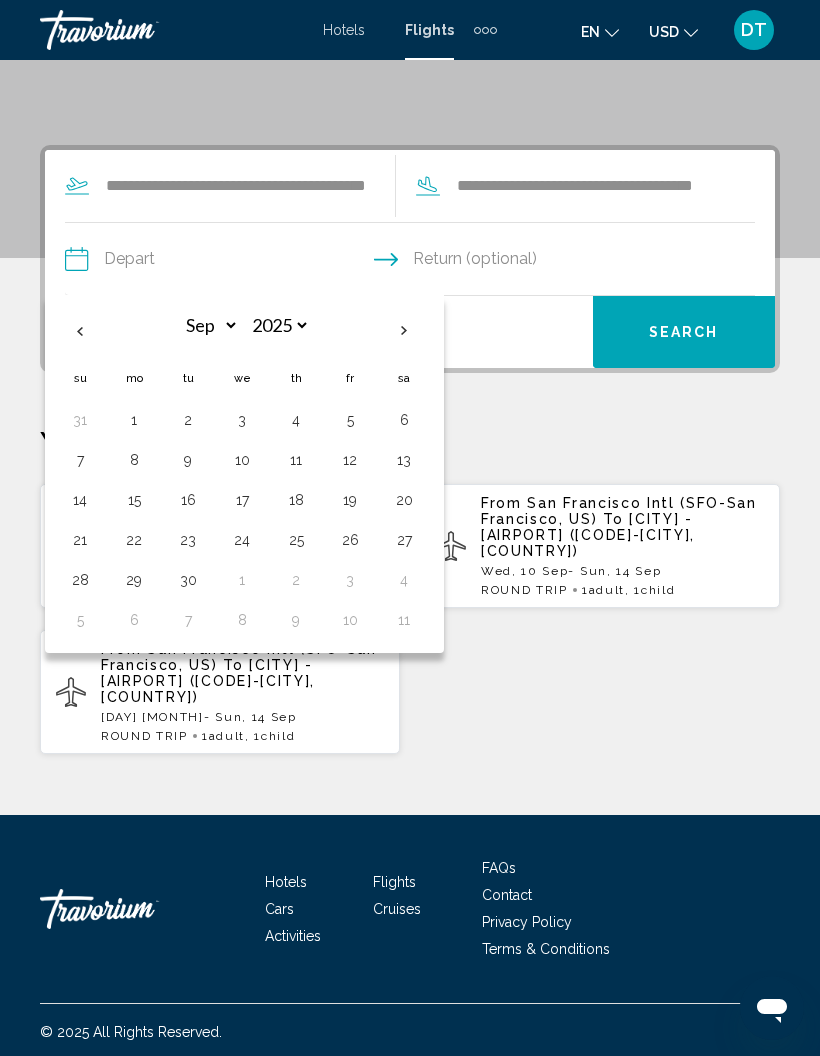 click on "10" at bounding box center [242, 460] 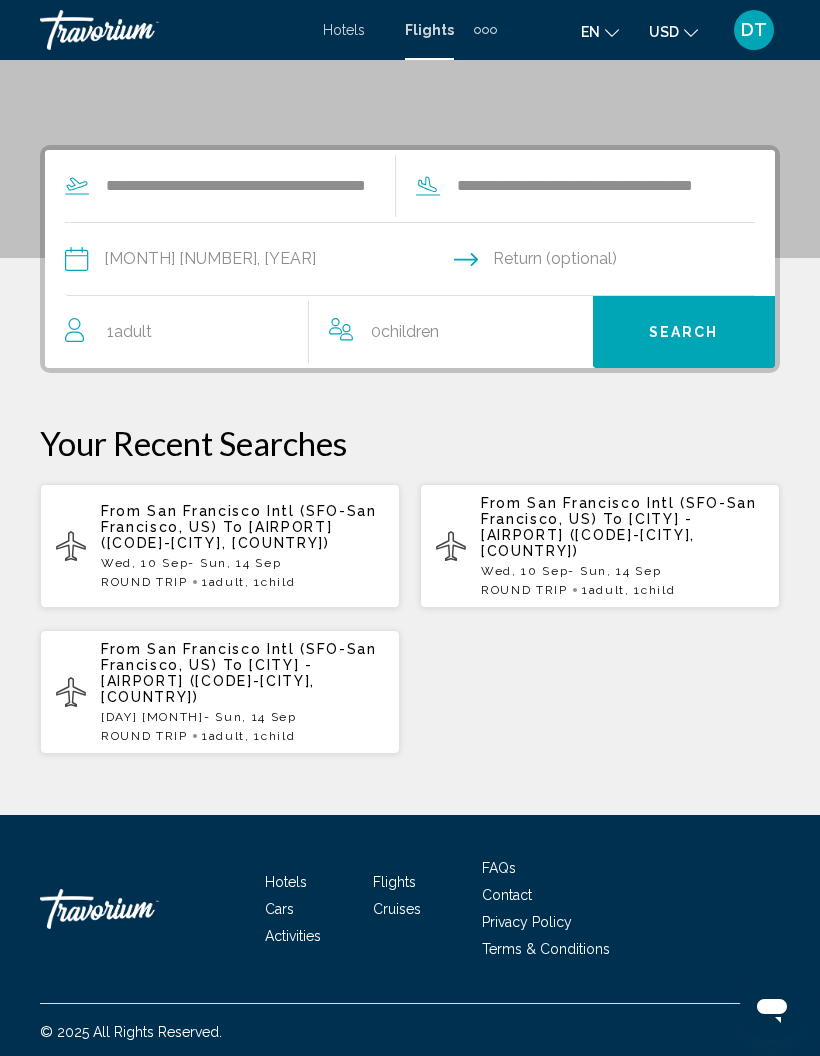 click on "0  Child Children" at bounding box center [451, 332] 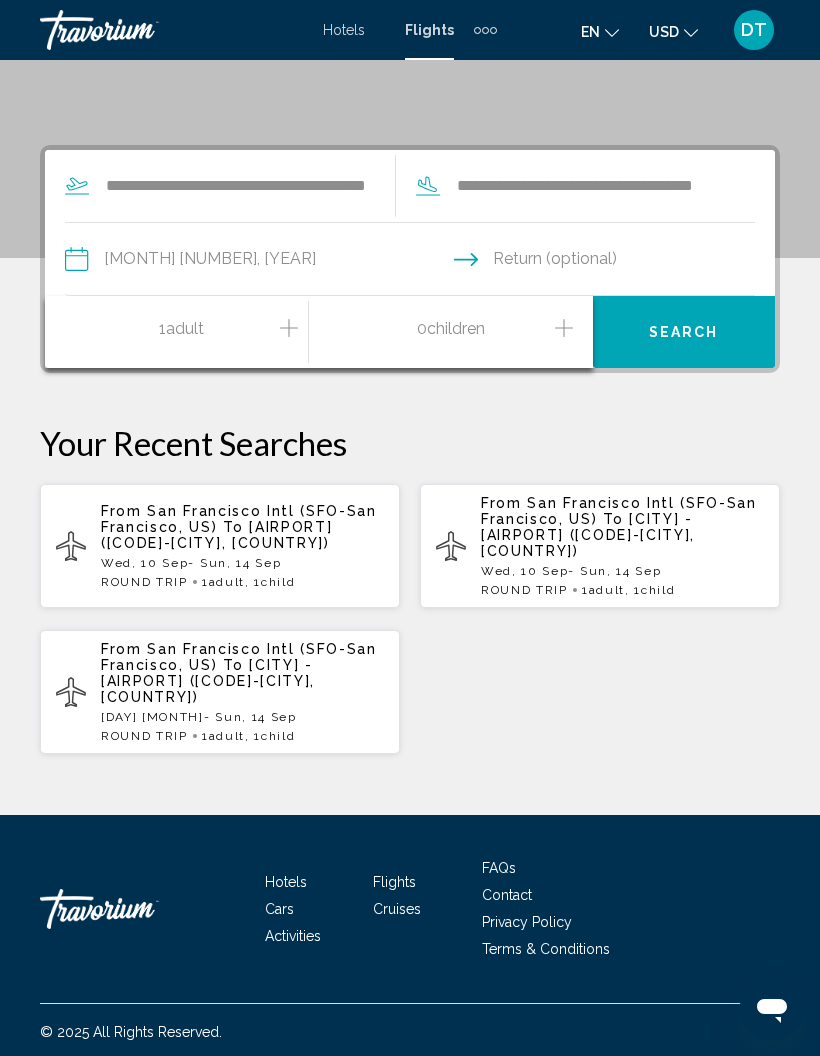 click on "0  Child Children" at bounding box center [451, 332] 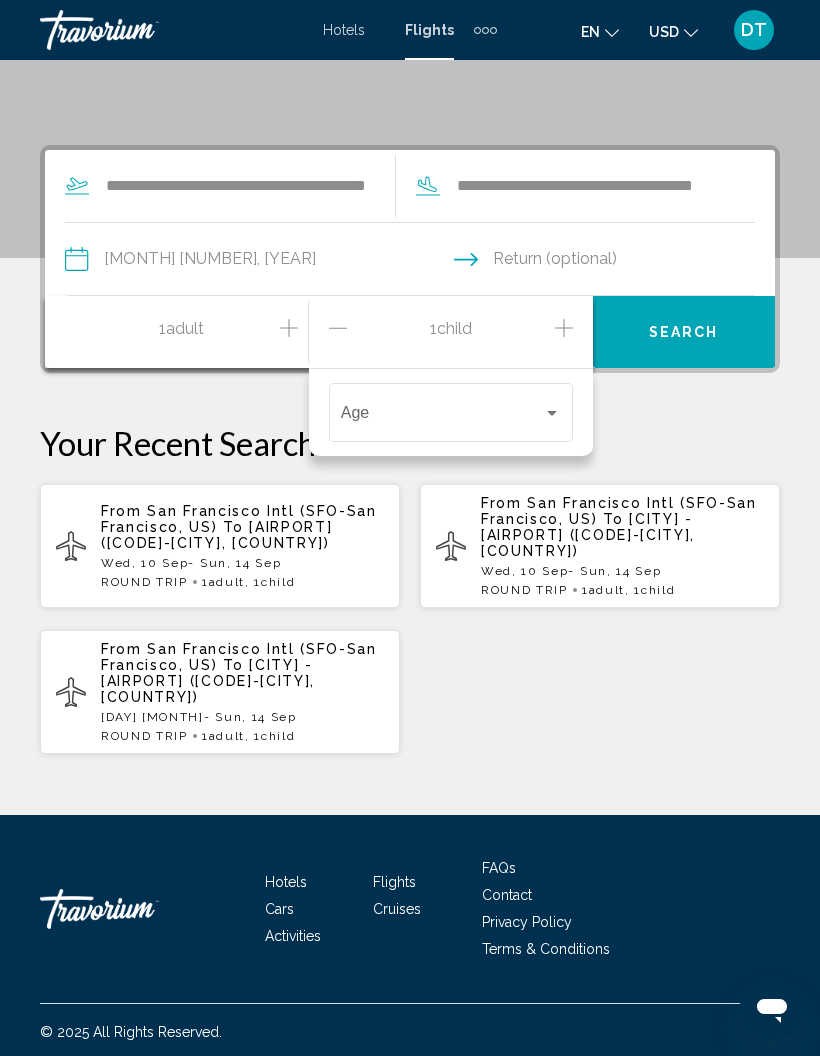 click at bounding box center [442, 417] 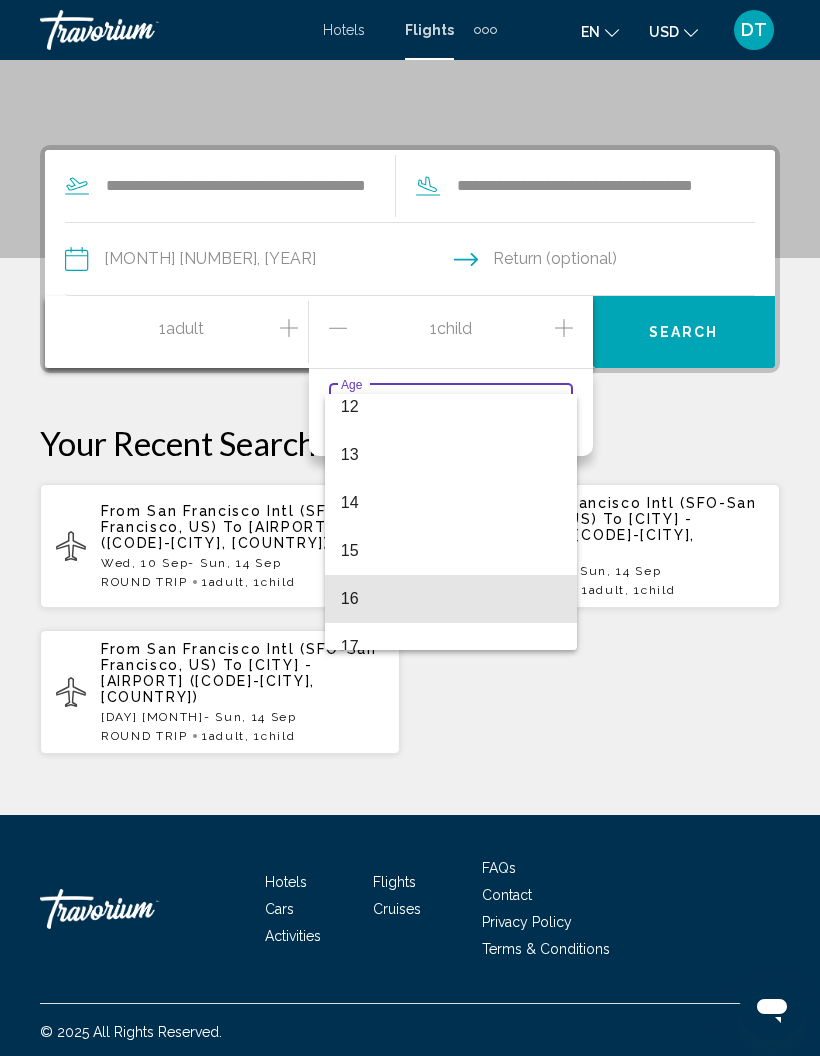 scroll, scrollTop: 586, scrollLeft: 0, axis: vertical 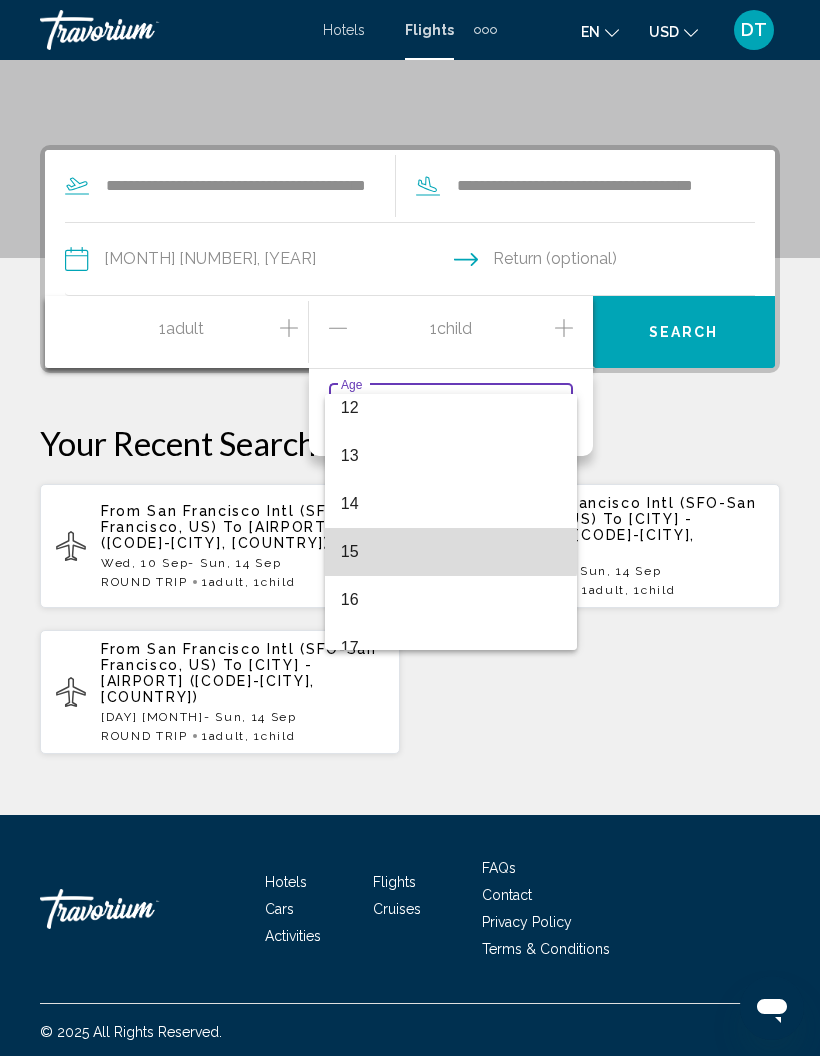 click on "15" at bounding box center (451, 552) 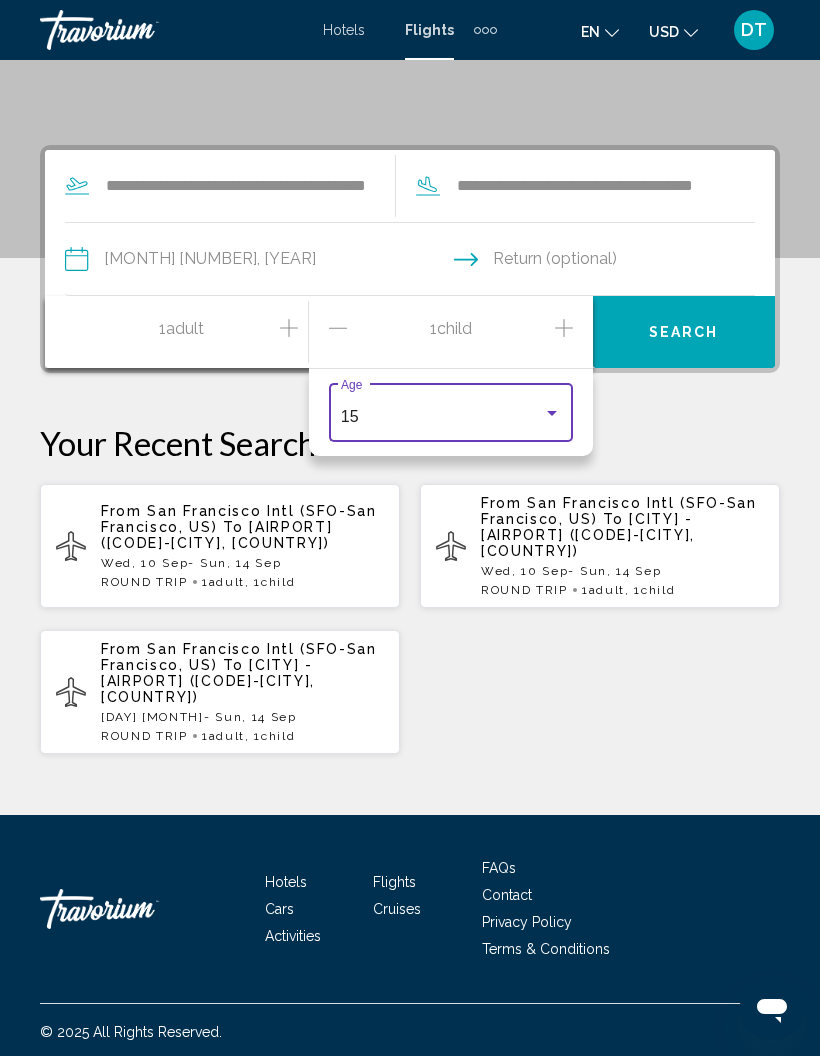 click on "Search" at bounding box center (684, 333) 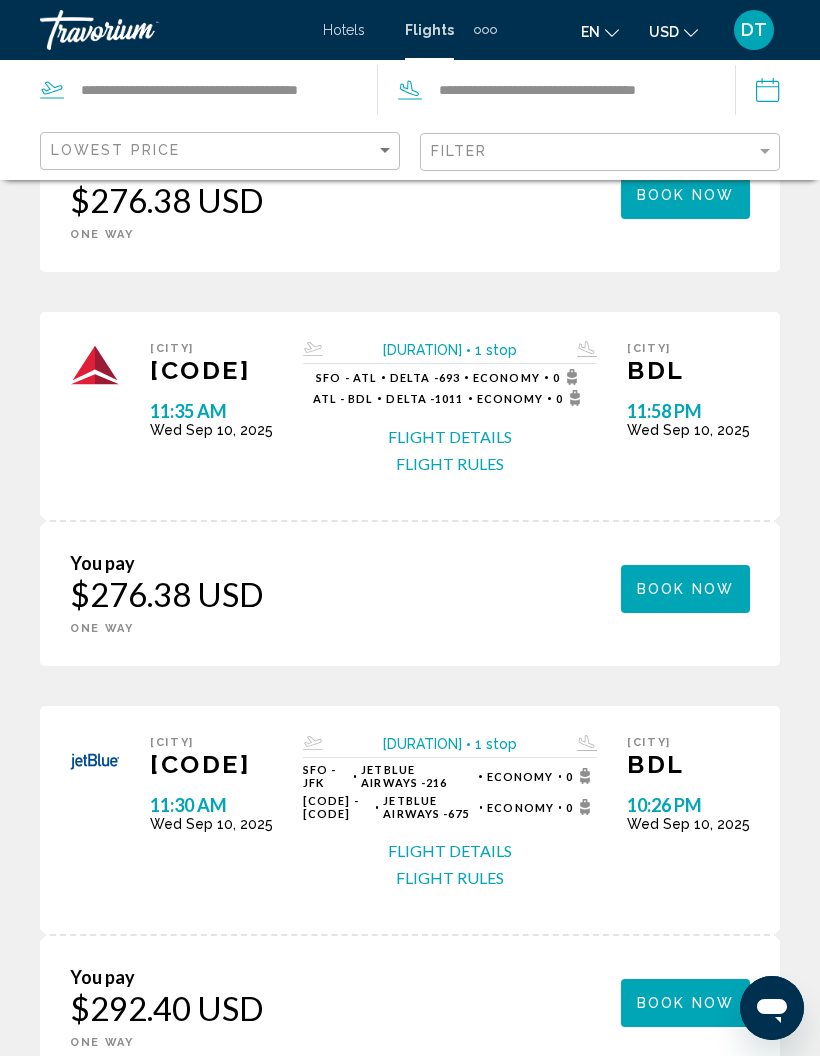 scroll, scrollTop: 0, scrollLeft: 0, axis: both 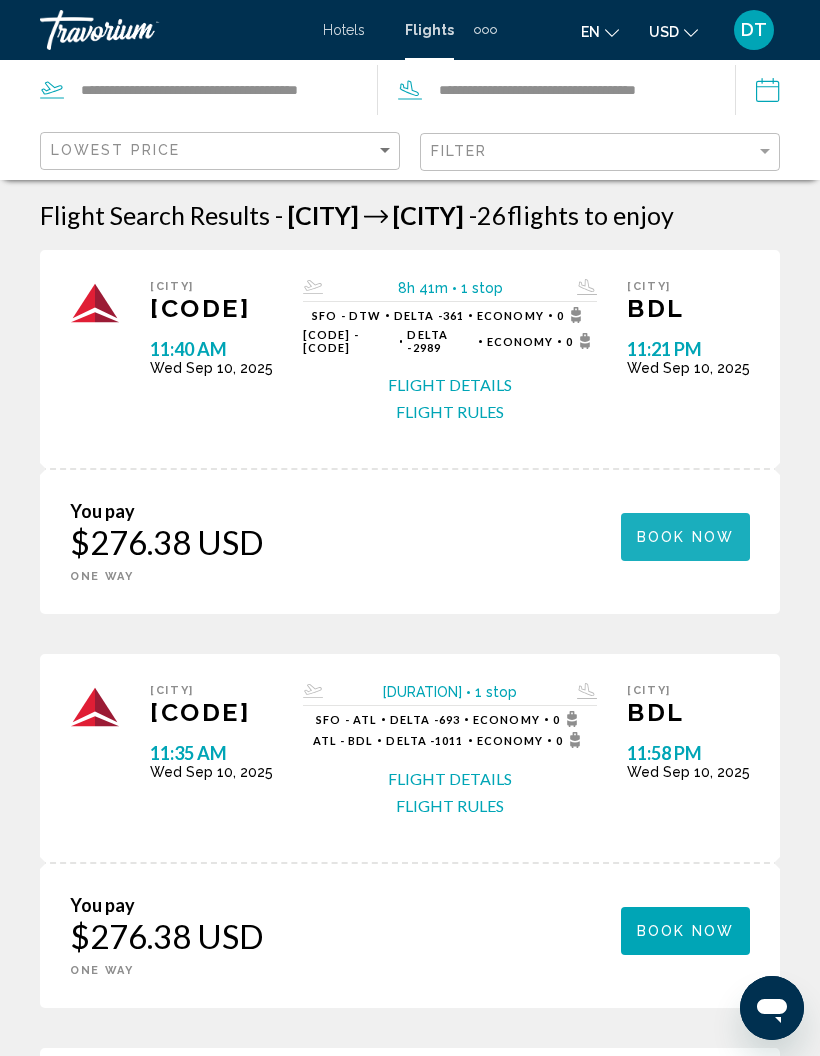click on "Book now" at bounding box center (685, 538) 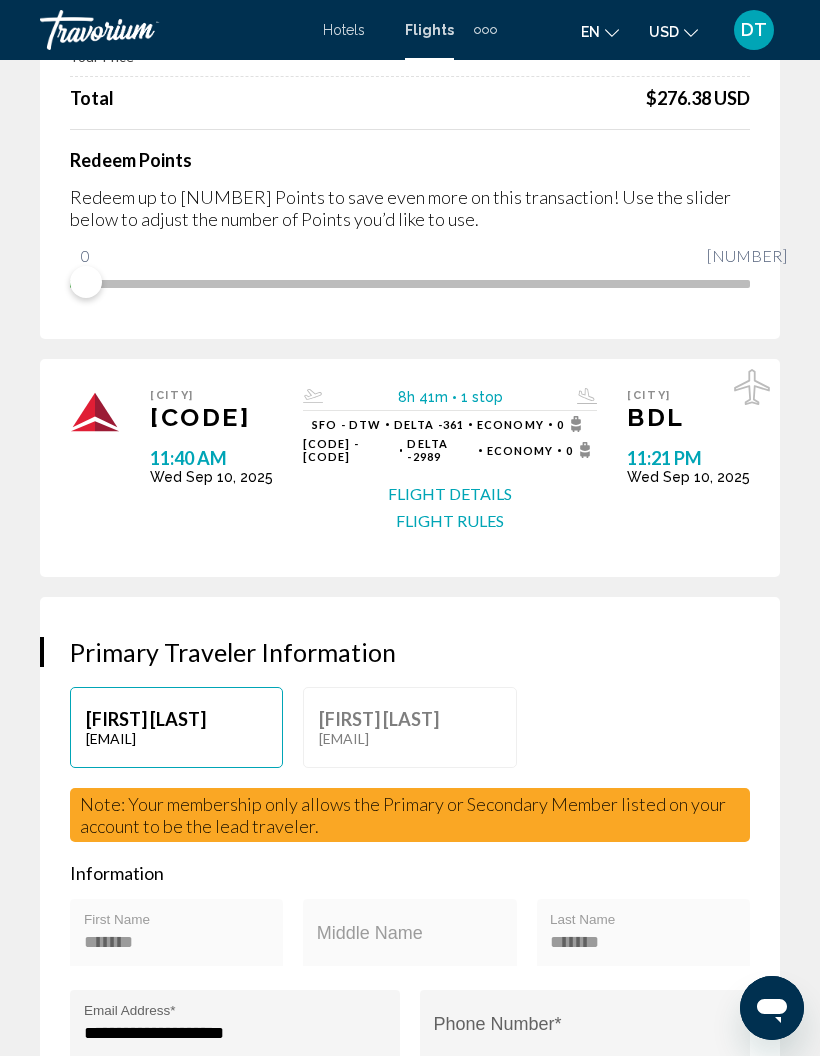 scroll, scrollTop: 0, scrollLeft: 0, axis: both 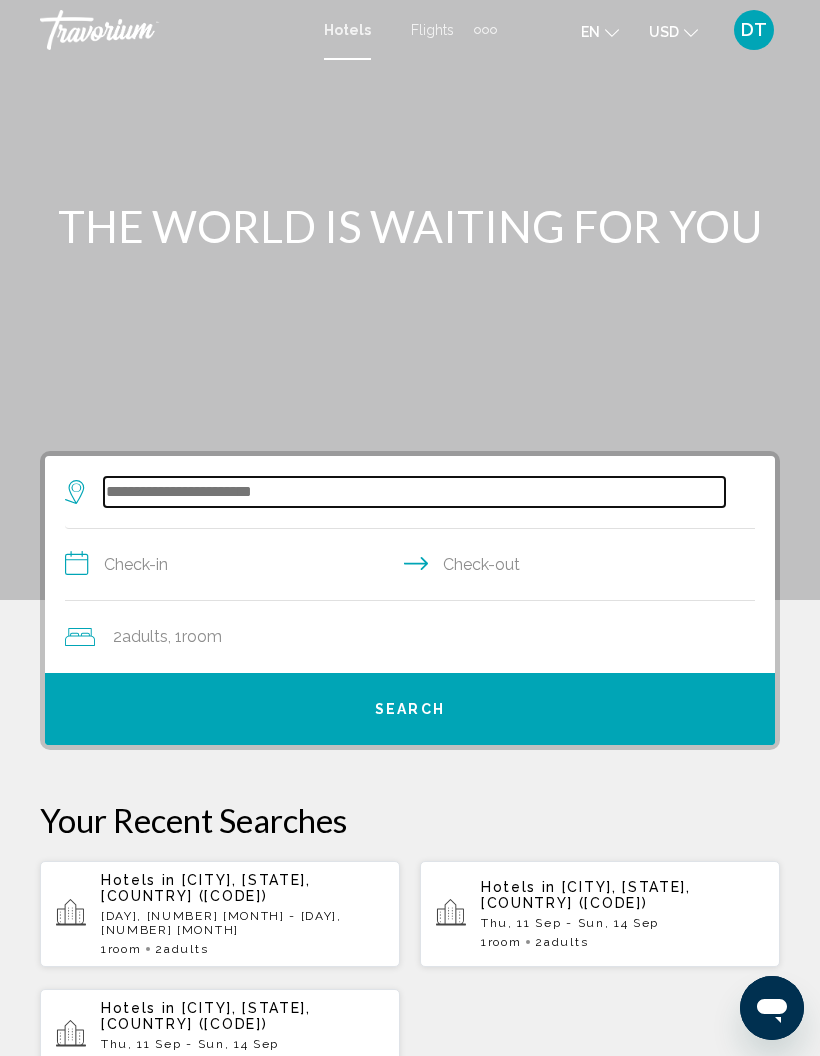 click at bounding box center [414, 492] 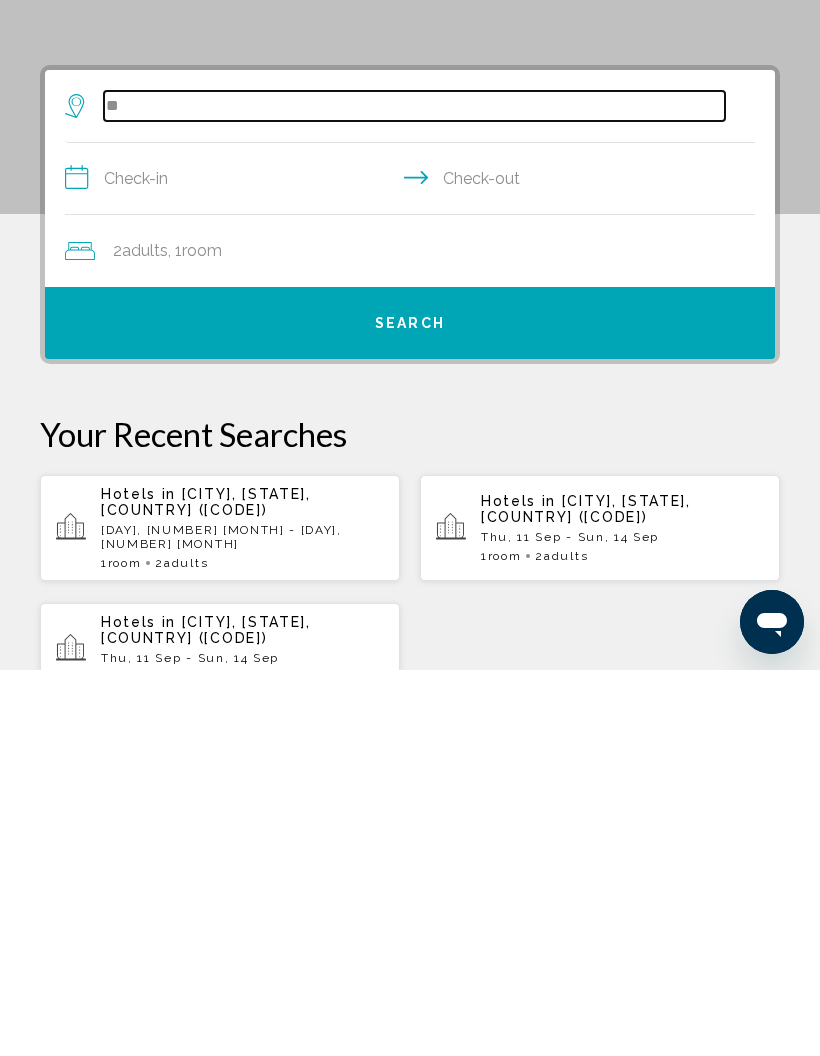 type on "***" 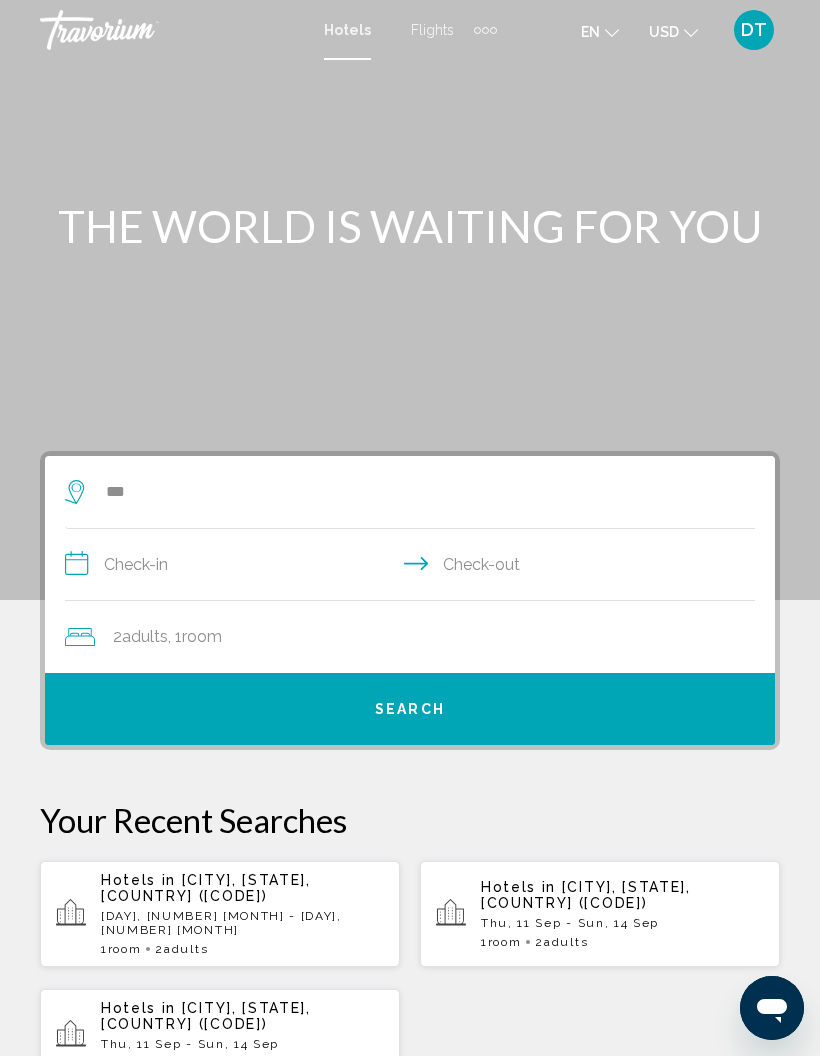 click on "Flights" at bounding box center (432, 30) 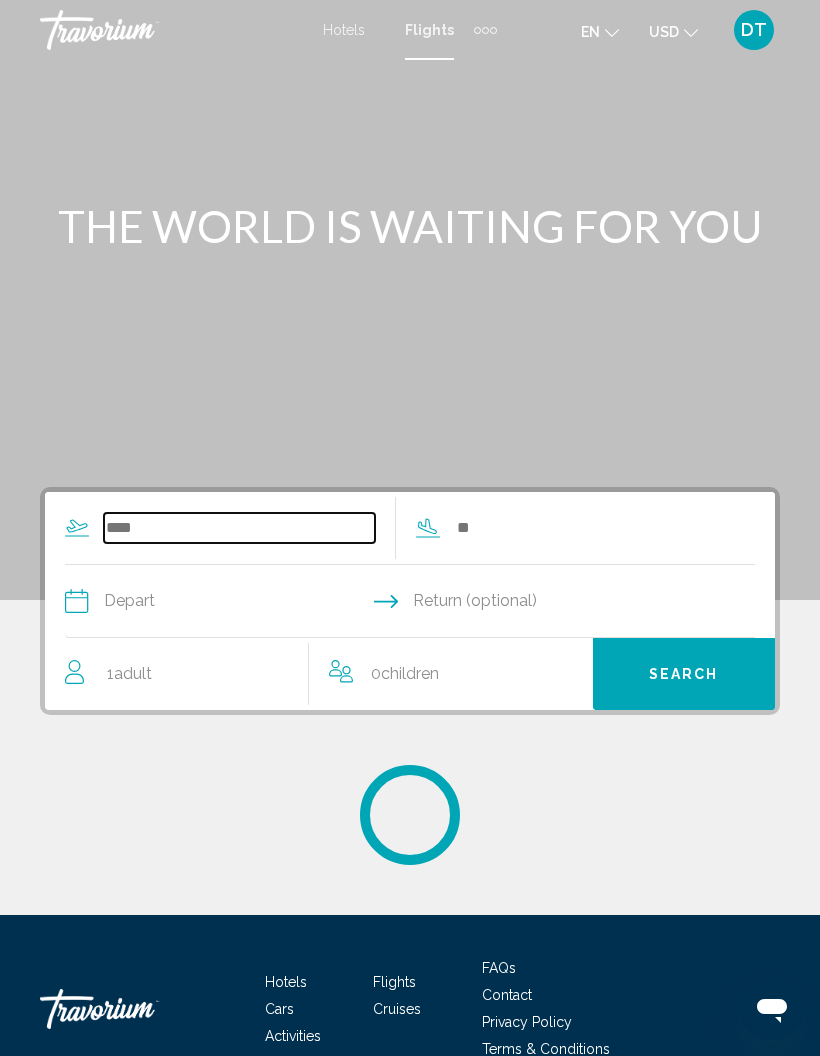 click at bounding box center (239, 528) 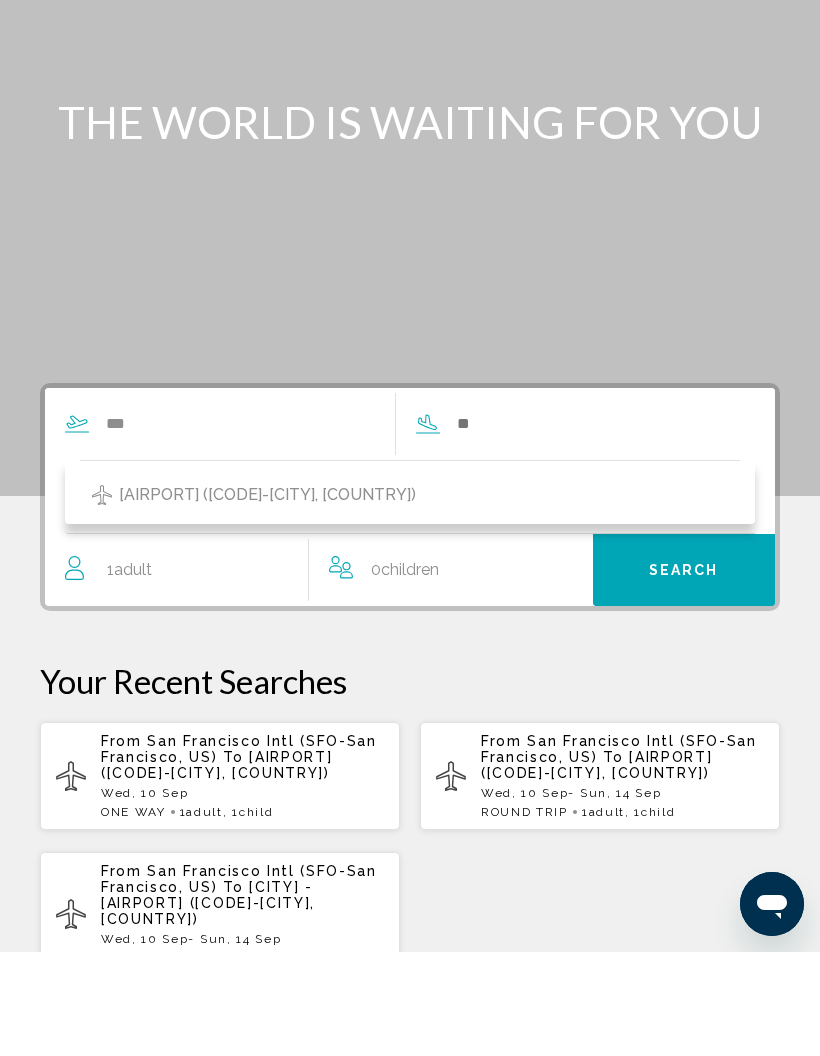 click on "[AIRPORT] ([CODE]-[CITY], [COUNTRY])" at bounding box center [267, 599] 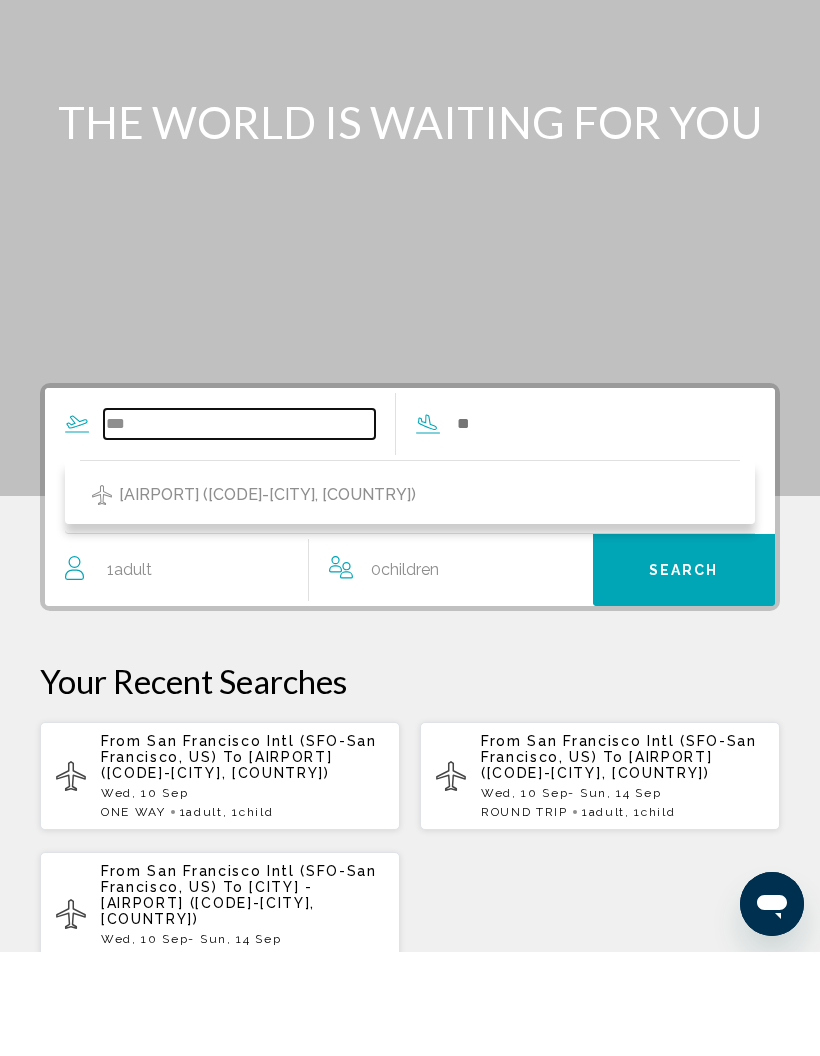type on "**********" 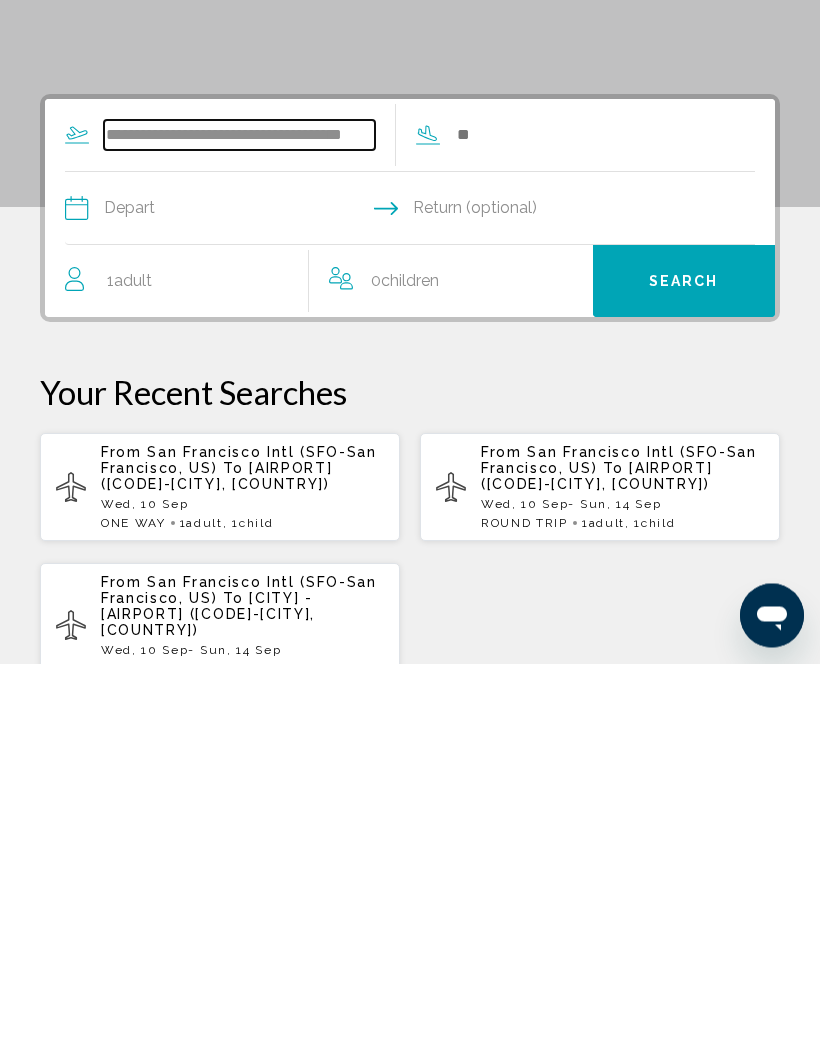 scroll, scrollTop: 26, scrollLeft: 0, axis: vertical 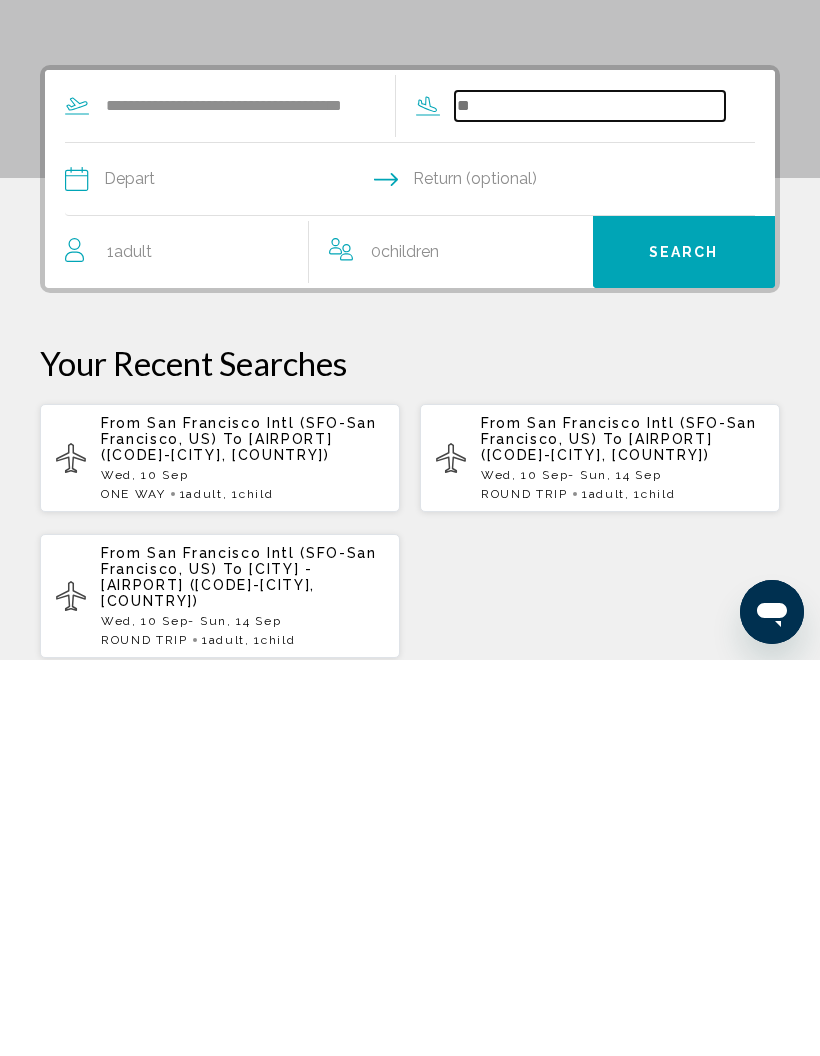 click at bounding box center [590, 502] 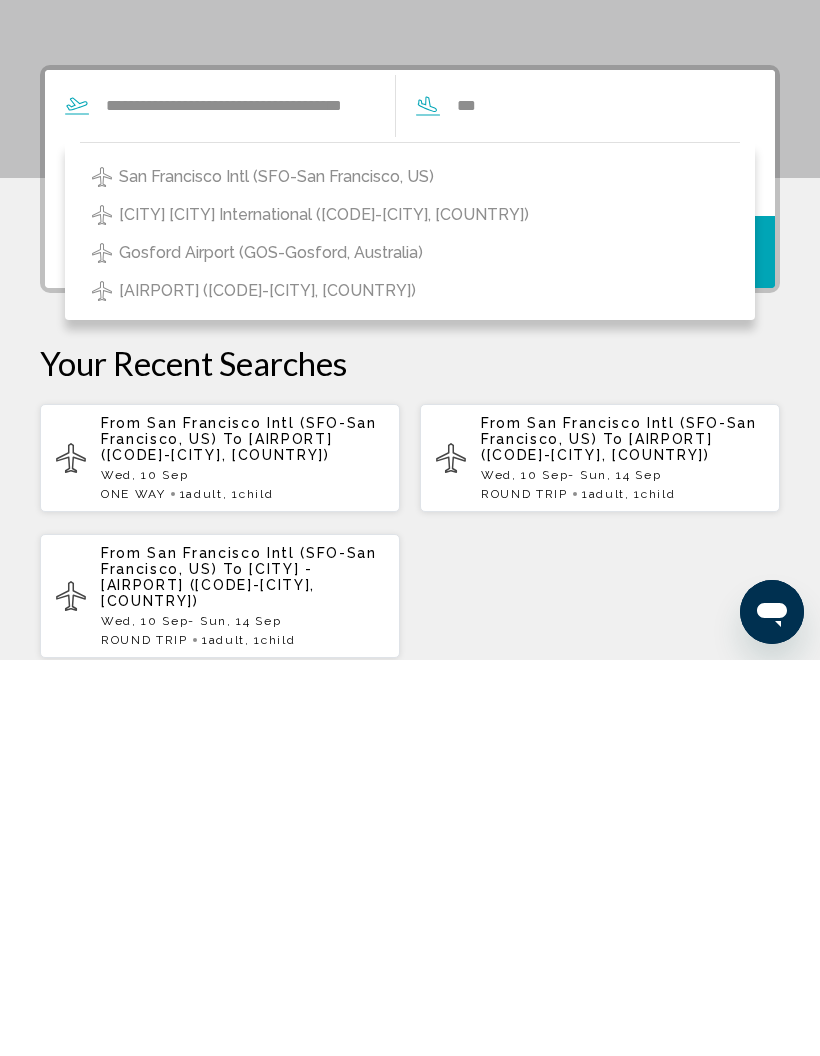 click on "San Francisco Intl  (SFO-San Francisco, US)" at bounding box center (276, 573) 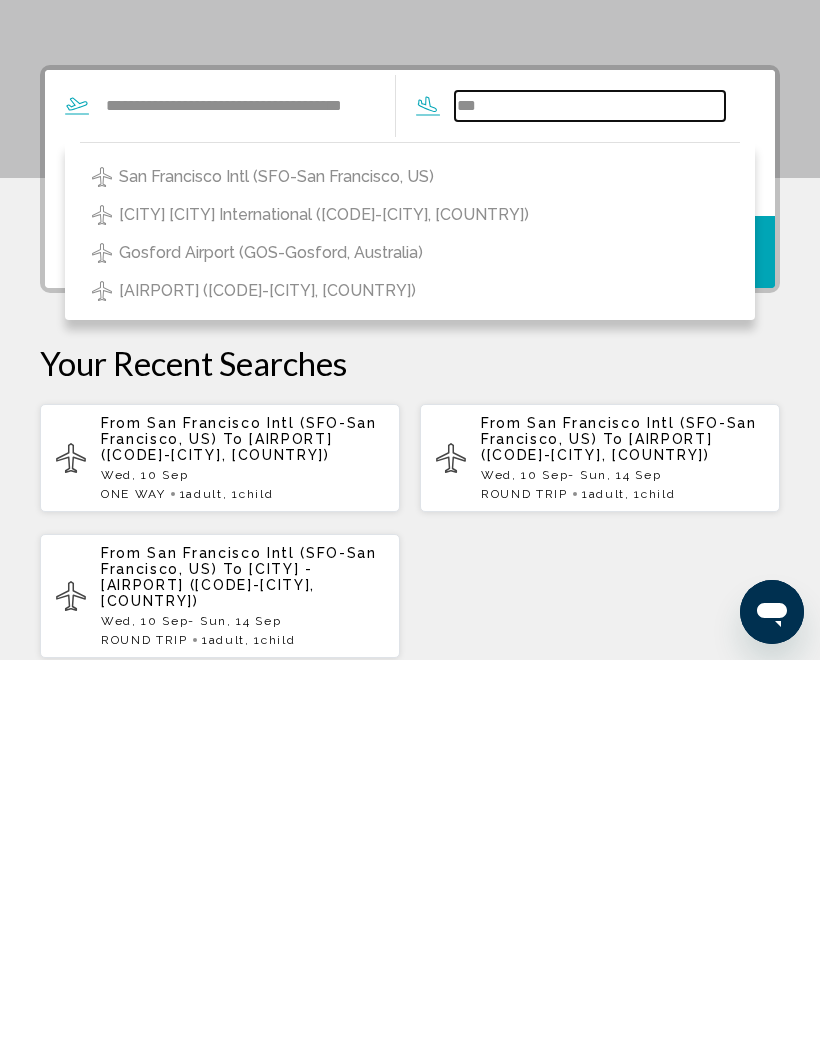 type on "**********" 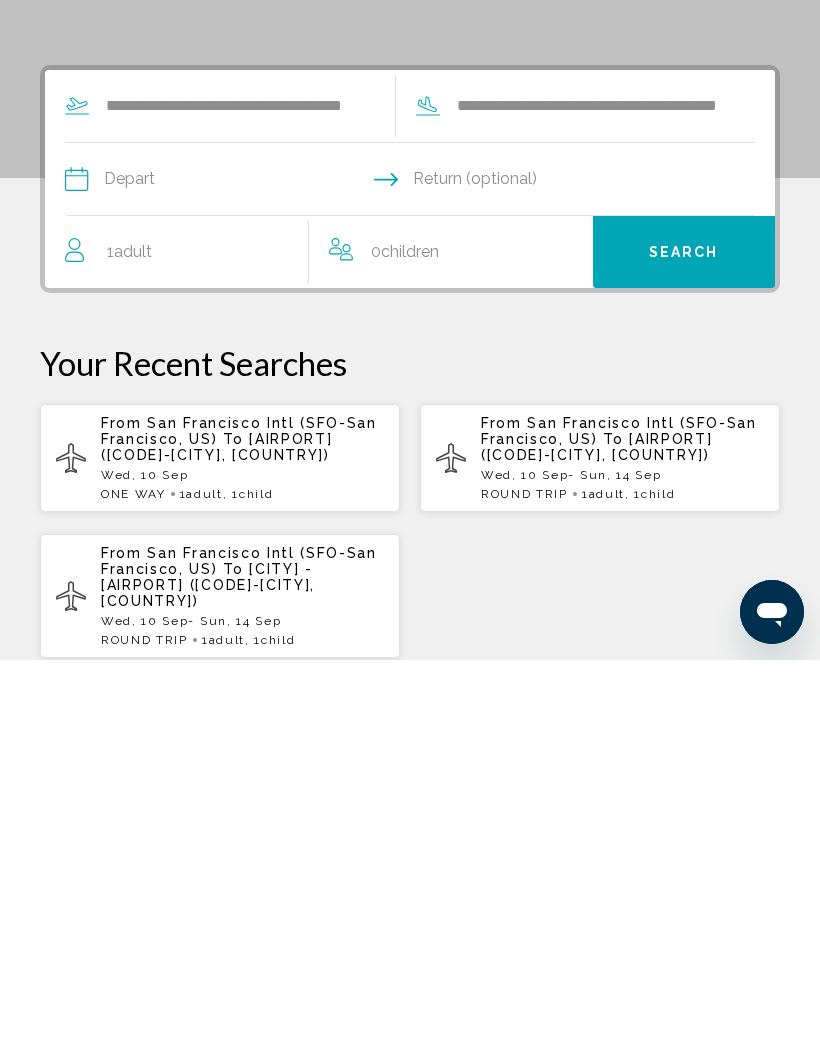 click at bounding box center (236, 578) 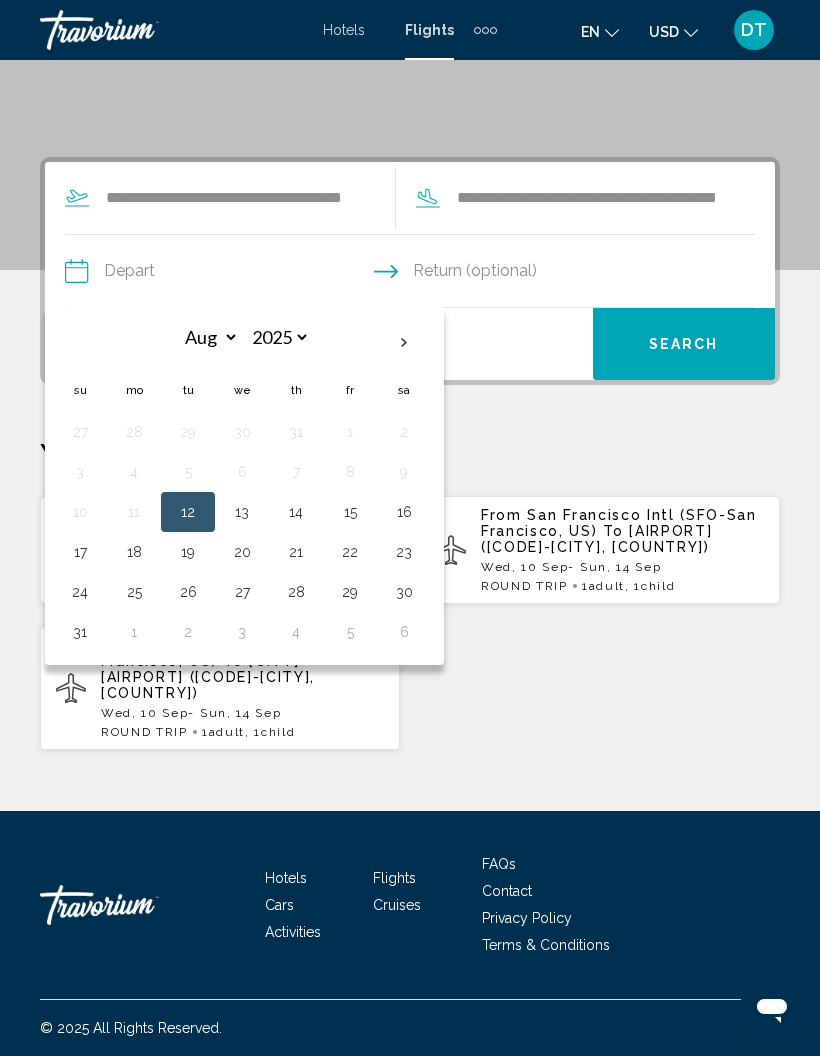click at bounding box center [404, 343] 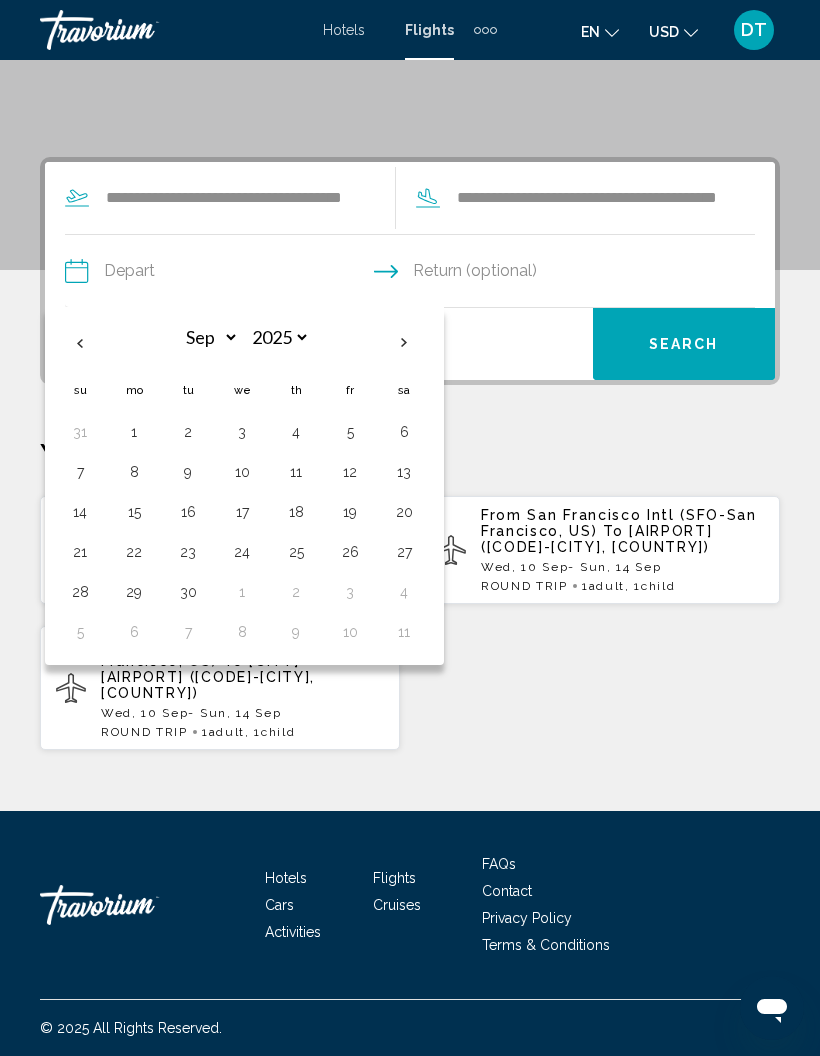 click on "14" at bounding box center [80, 512] 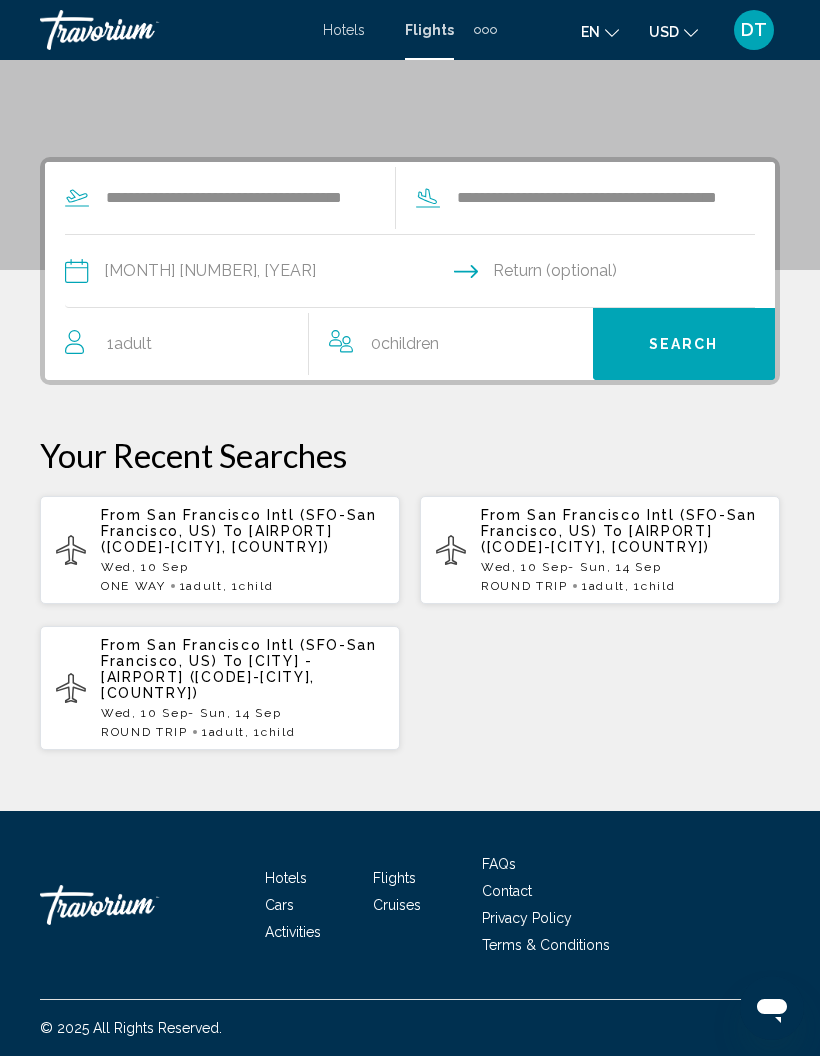 click on "Children" at bounding box center (410, 343) 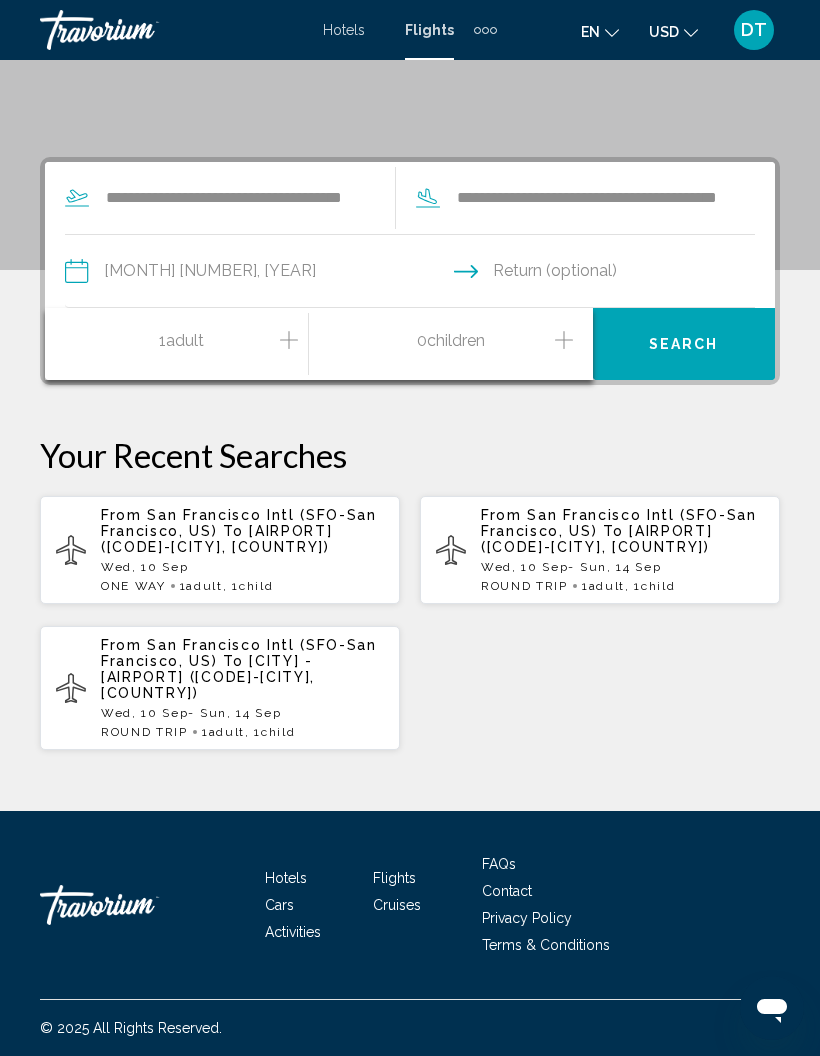 click on "0  Child Children" at bounding box center [451, 344] 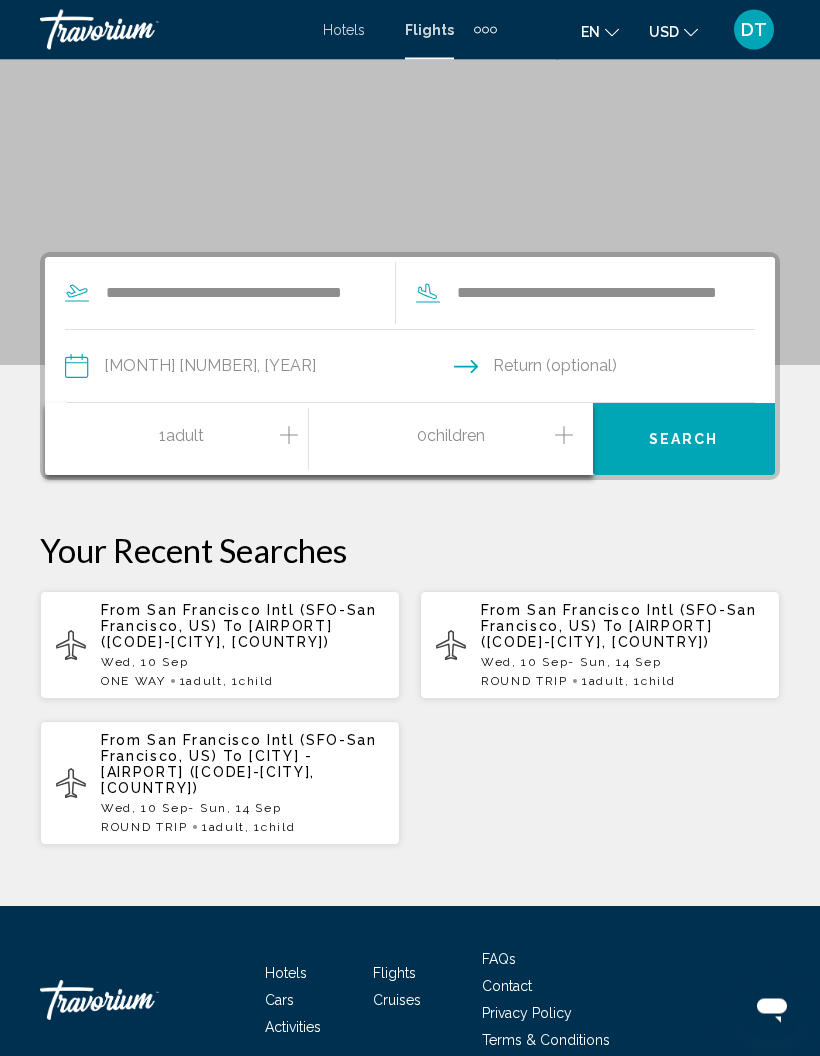 scroll, scrollTop: 230, scrollLeft: 0, axis: vertical 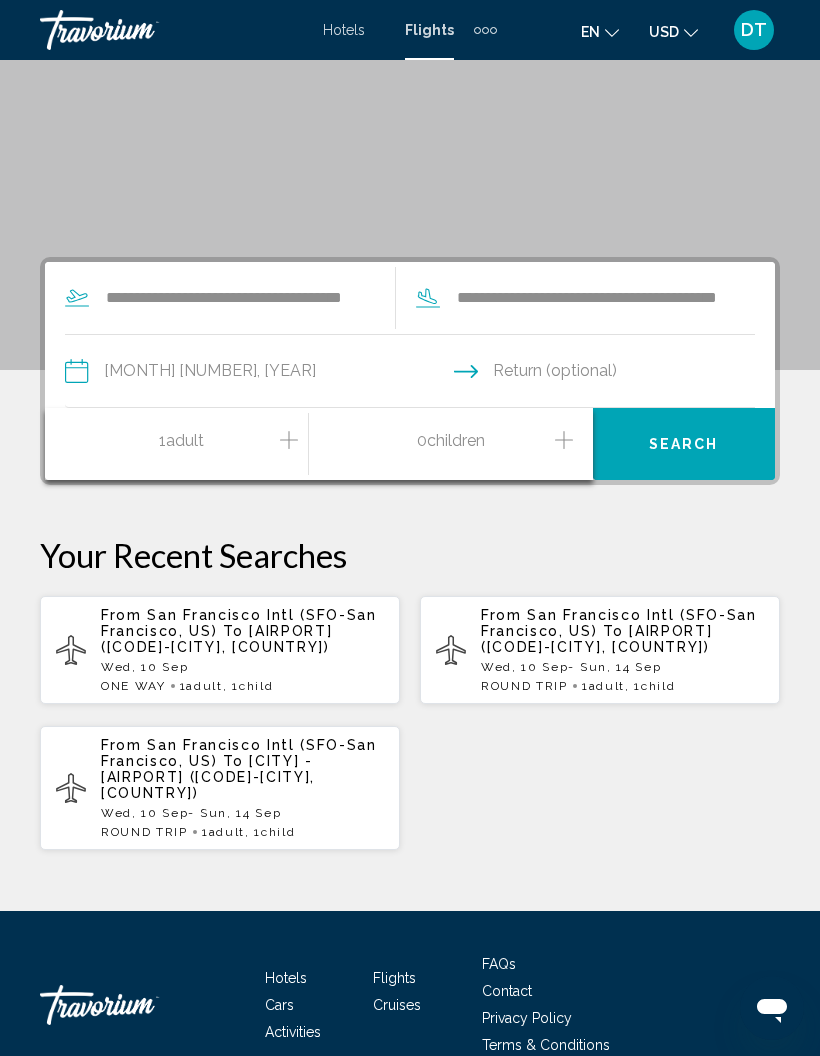 click on "0  Child Children" at bounding box center (451, 444) 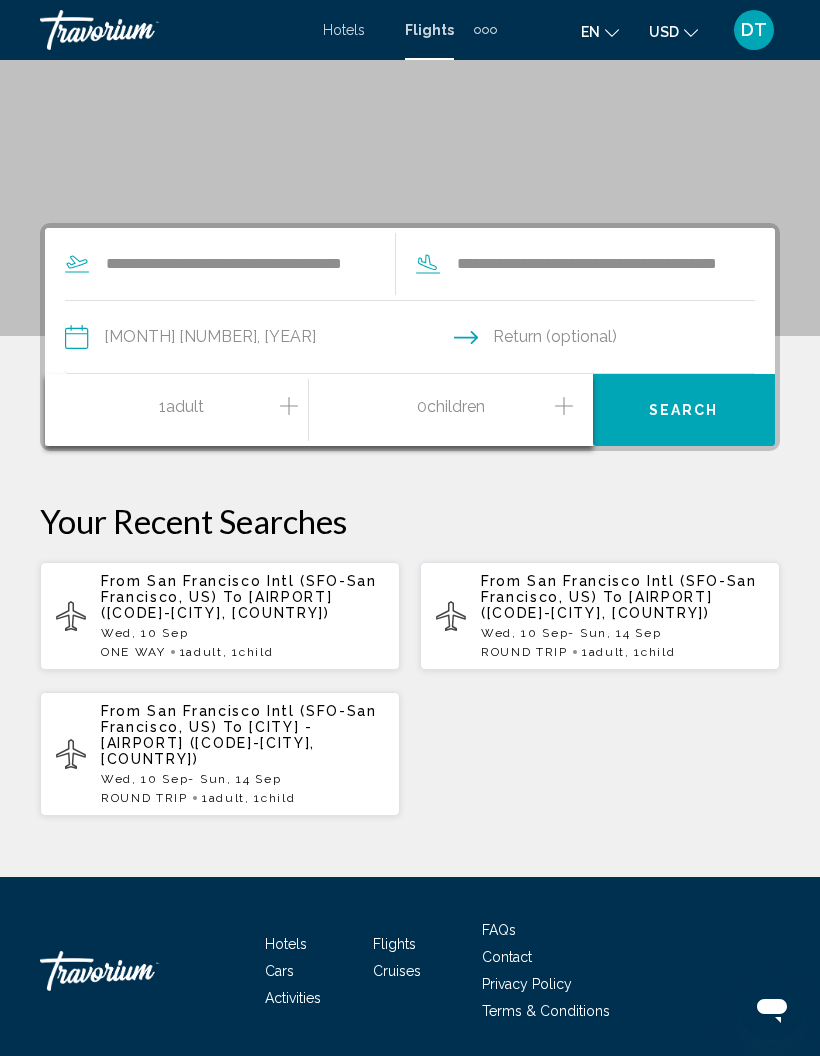 scroll, scrollTop: 342, scrollLeft: 0, axis: vertical 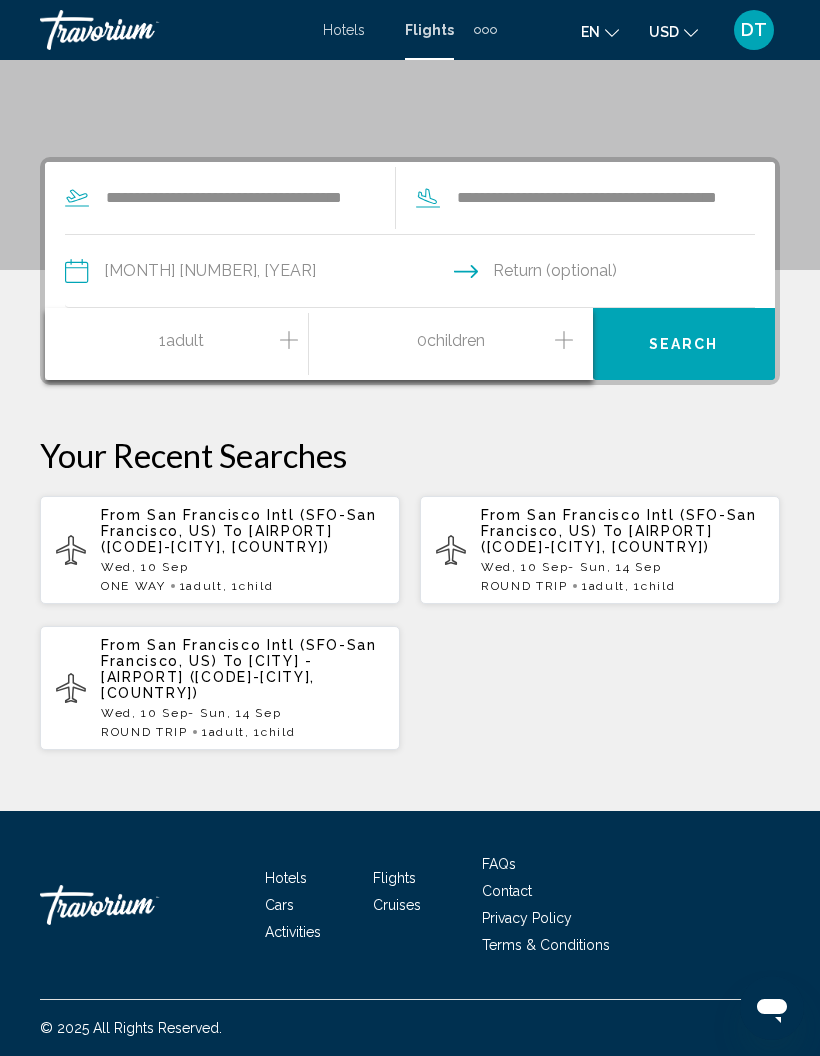 click 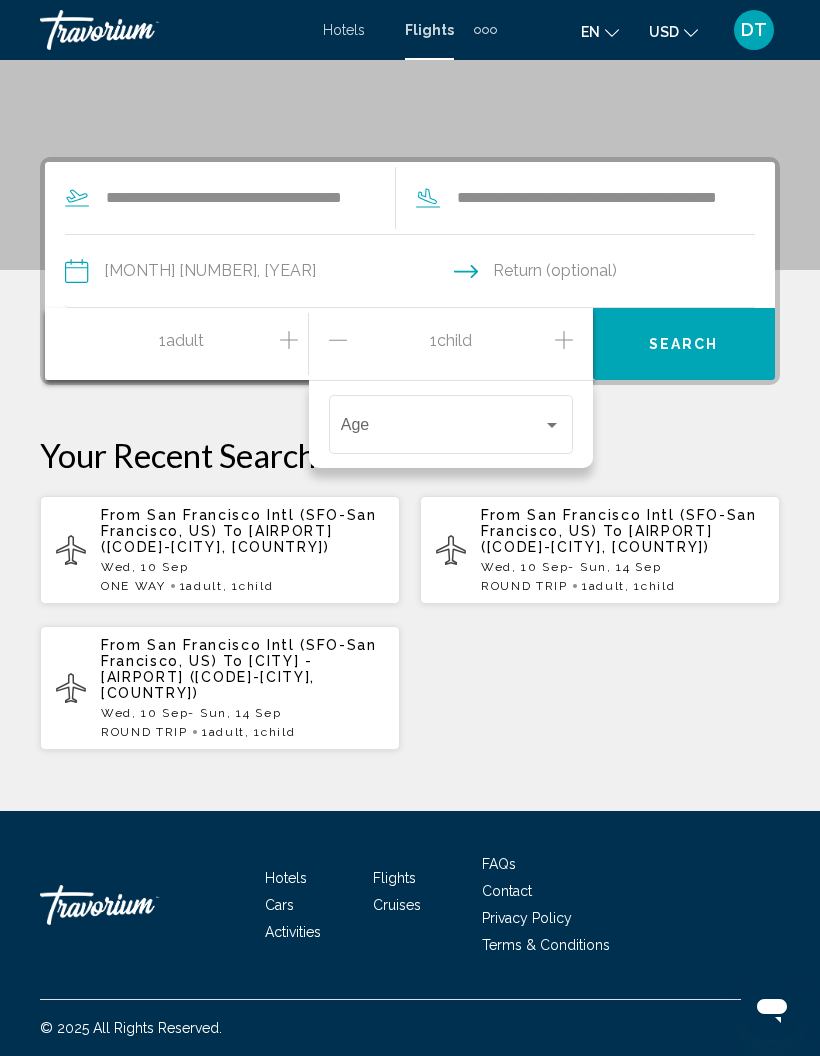 click at bounding box center [442, 429] 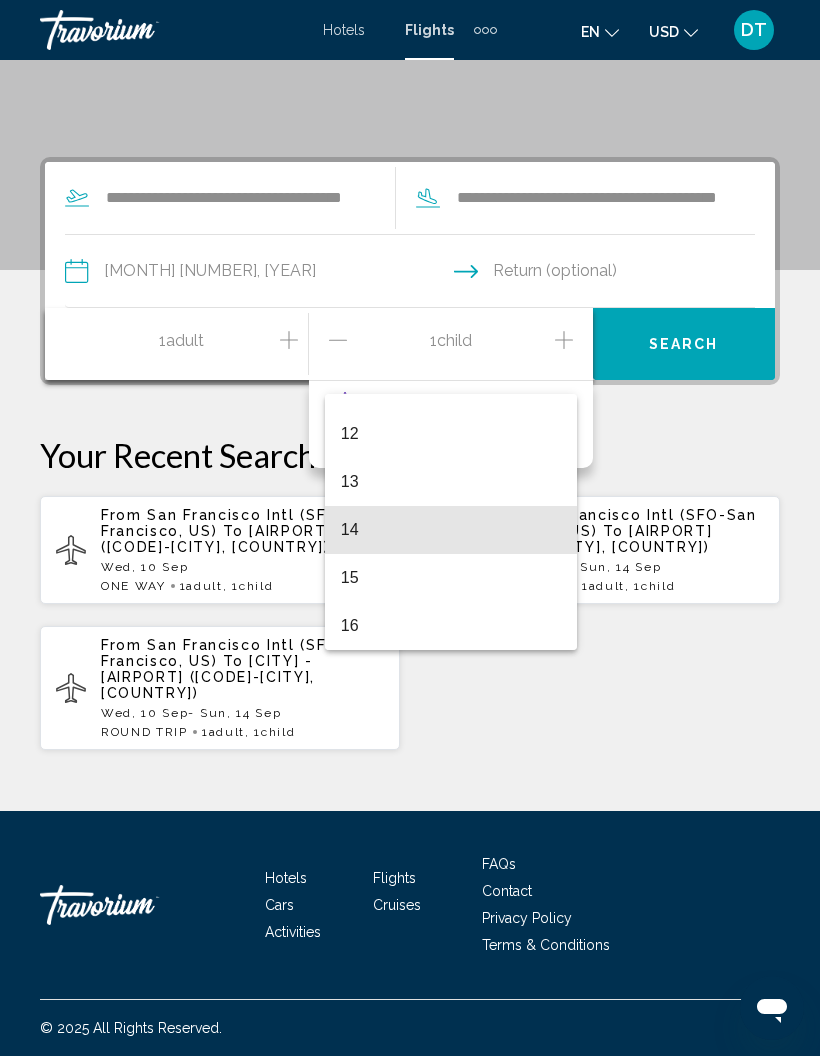 scroll, scrollTop: 603, scrollLeft: 0, axis: vertical 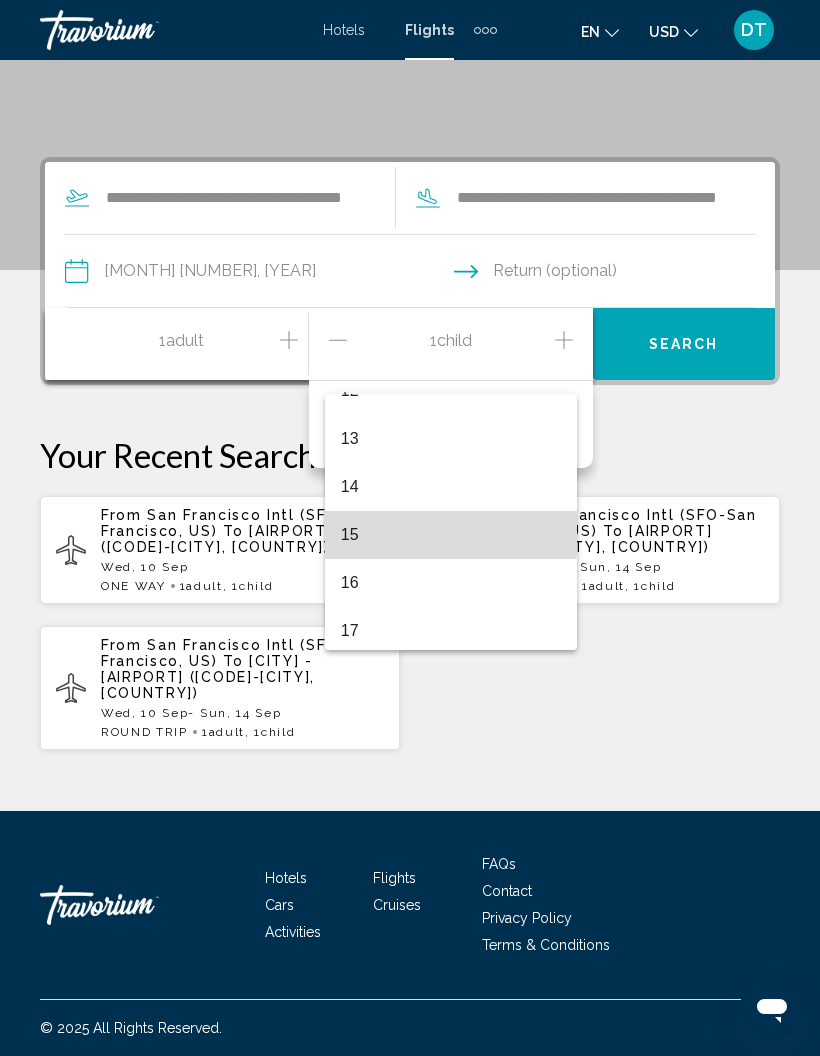 click on "15" at bounding box center (451, 535) 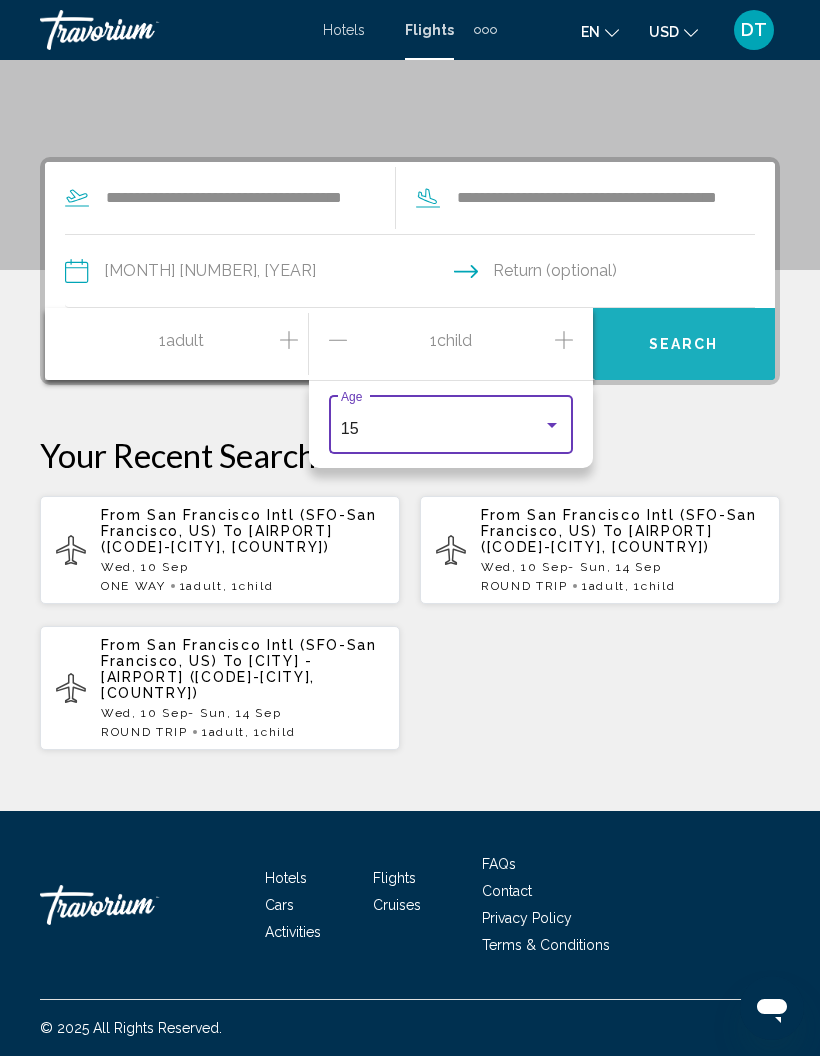 click on "Search" at bounding box center [684, 345] 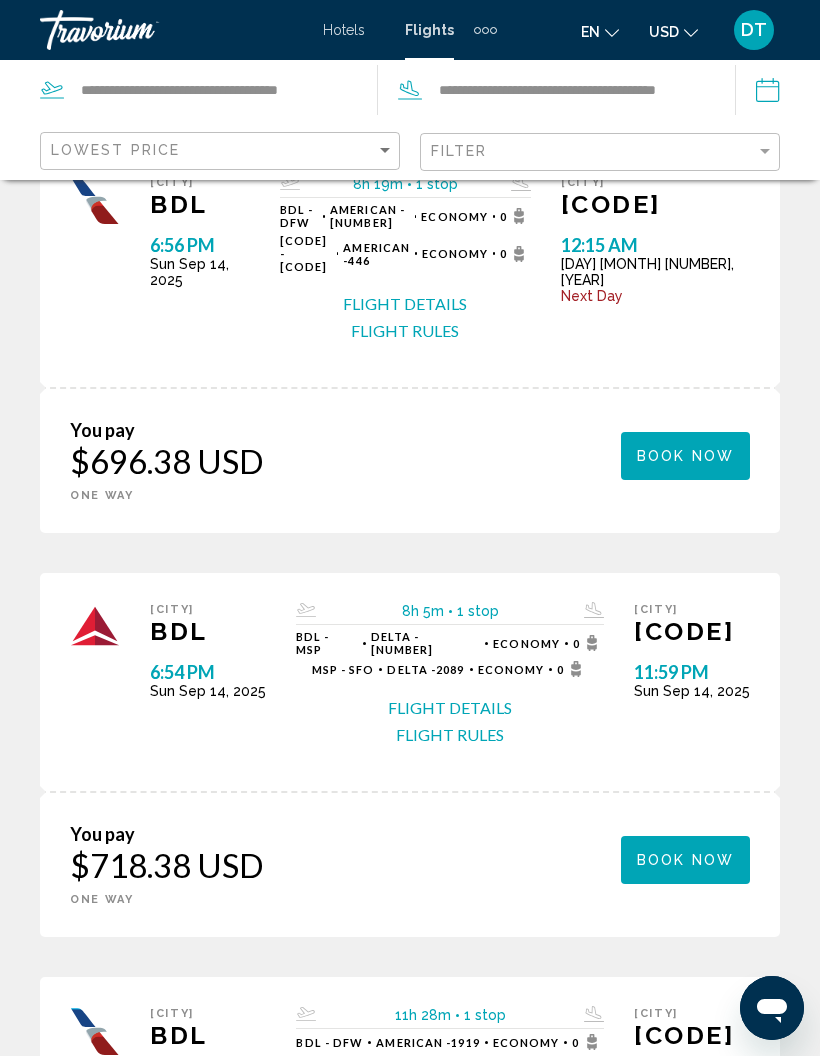 scroll, scrollTop: 0, scrollLeft: 0, axis: both 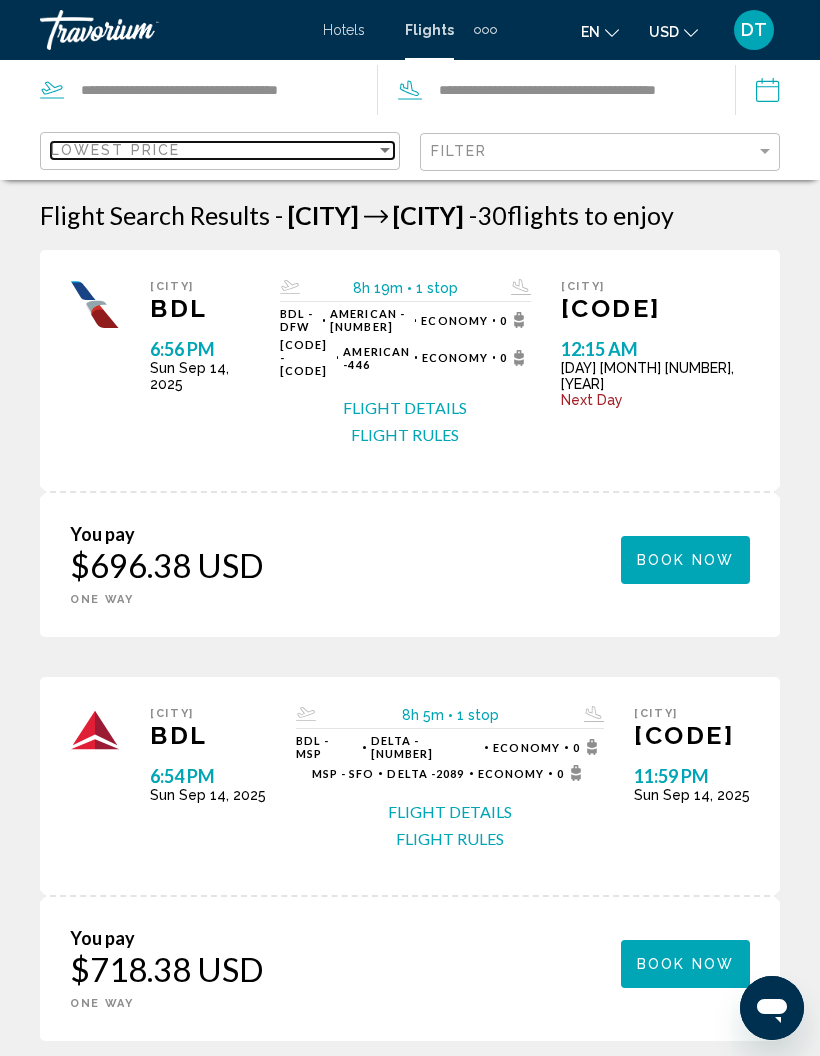 click on "Lowest Price" at bounding box center [213, 150] 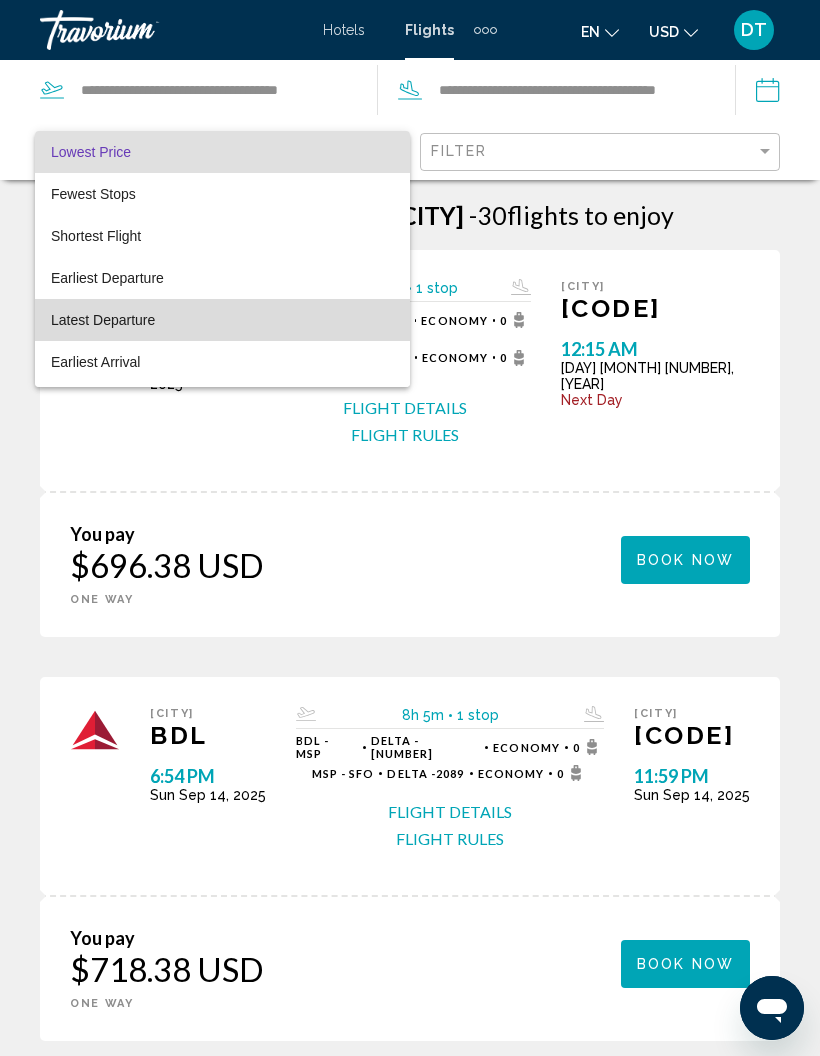 click on "Latest Departure" at bounding box center [222, 320] 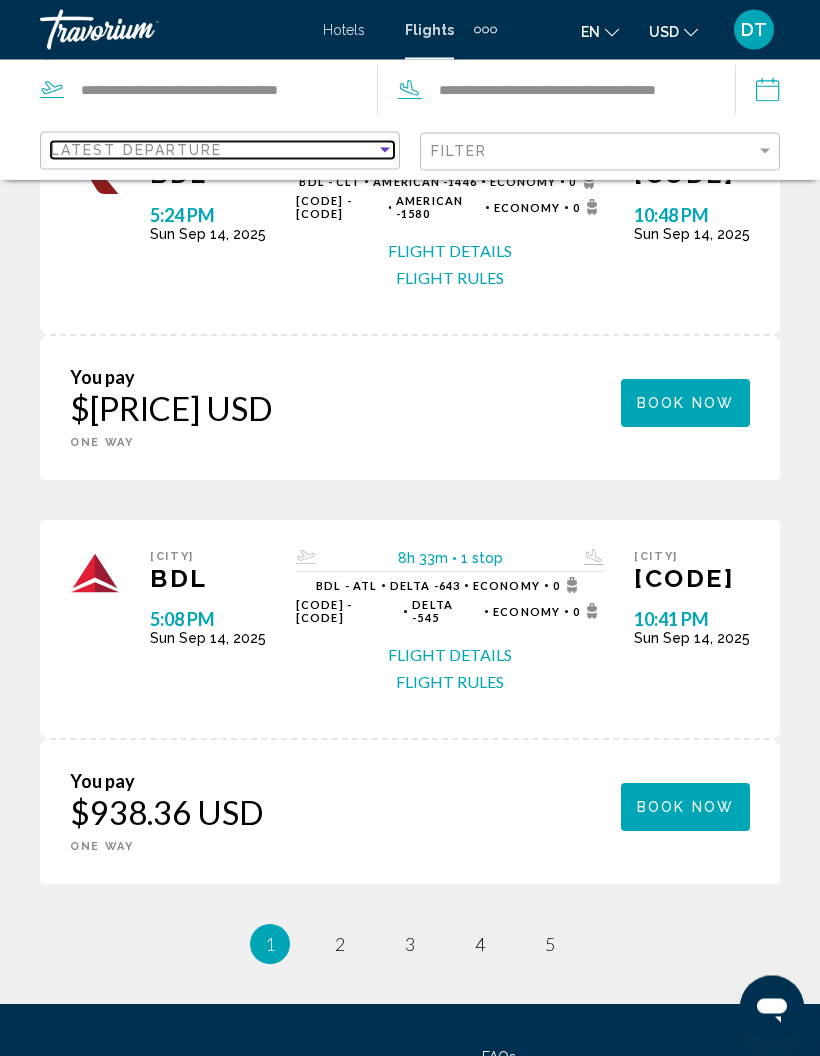 scroll, scrollTop: 1810, scrollLeft: 0, axis: vertical 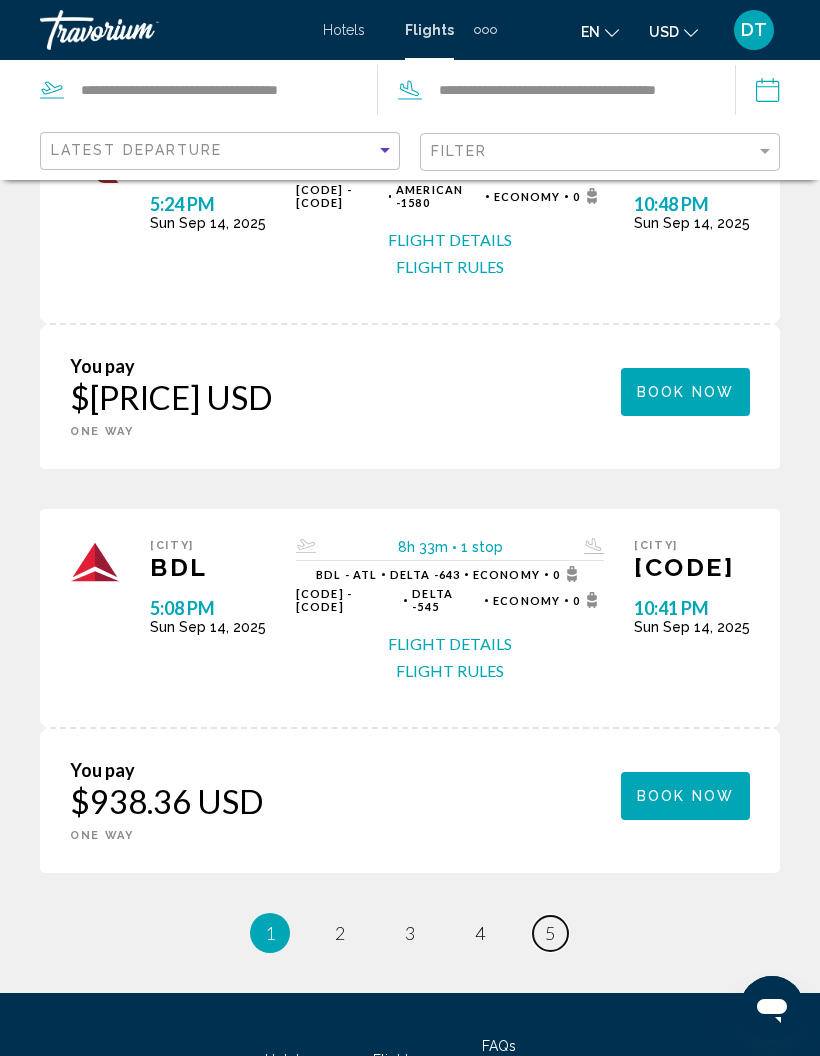 click on "page  5" at bounding box center (550, 933) 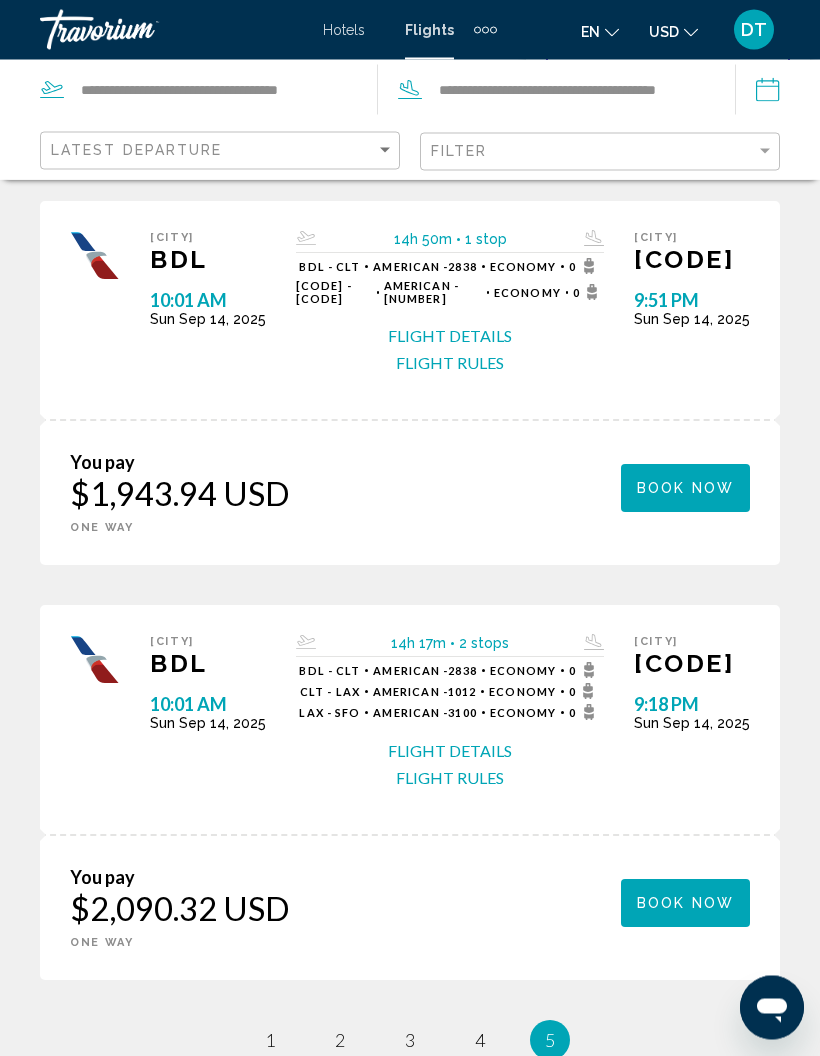 scroll, scrollTop: 1734, scrollLeft: 0, axis: vertical 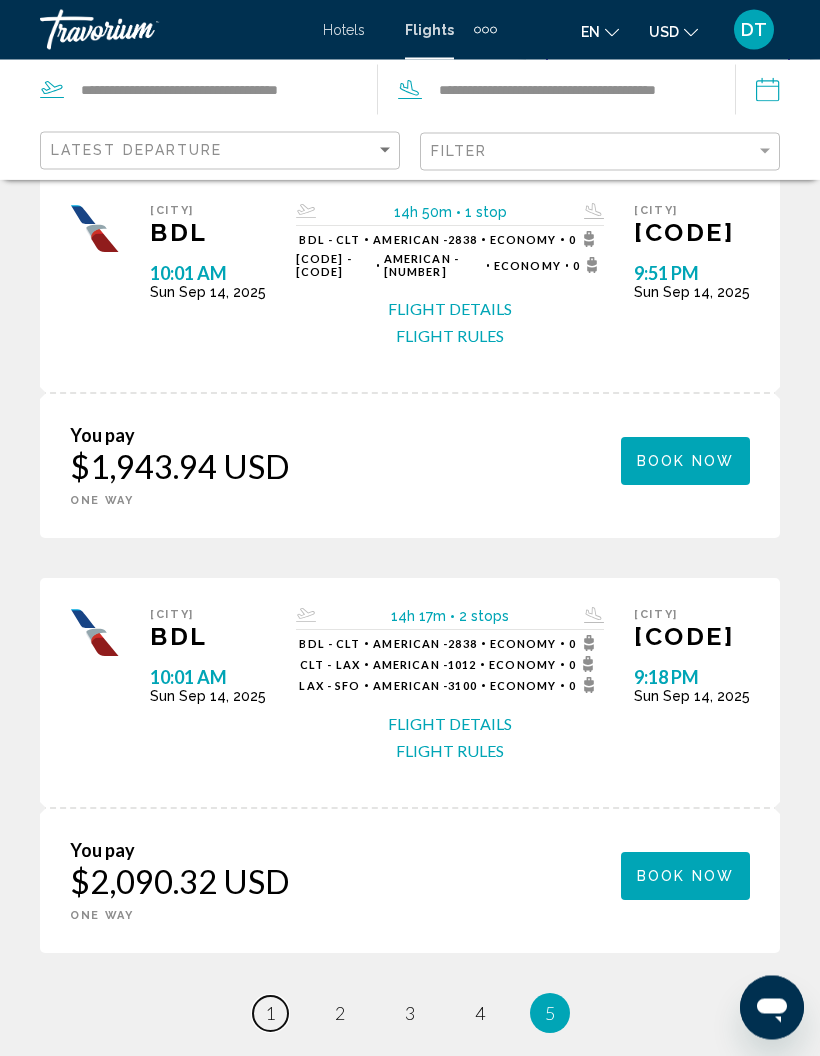click on "page  1" at bounding box center [270, 1014] 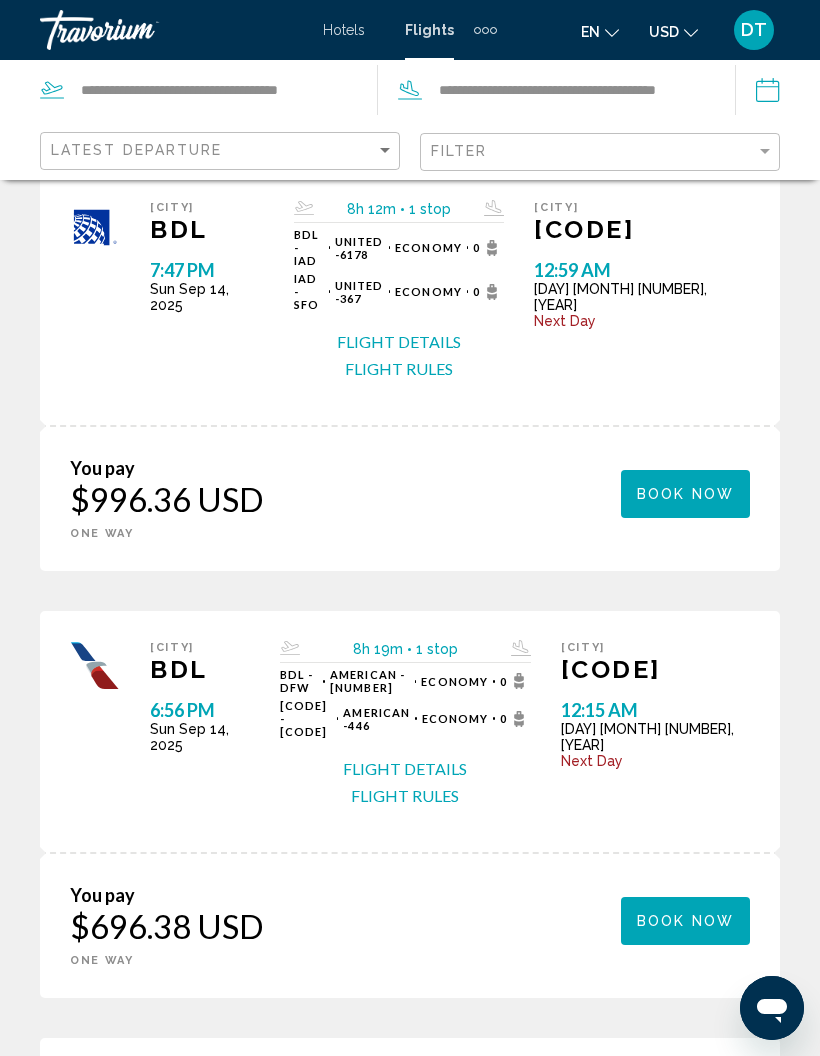 scroll, scrollTop: 0, scrollLeft: 0, axis: both 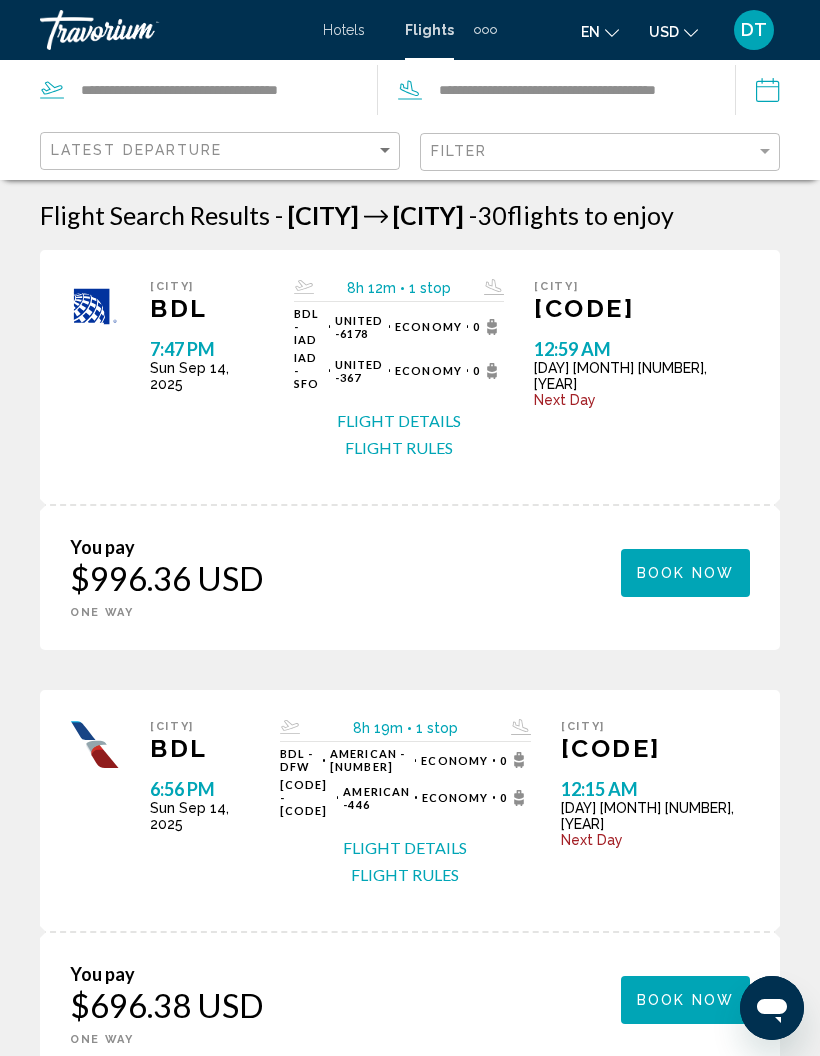 click at bounding box center [755, 93] 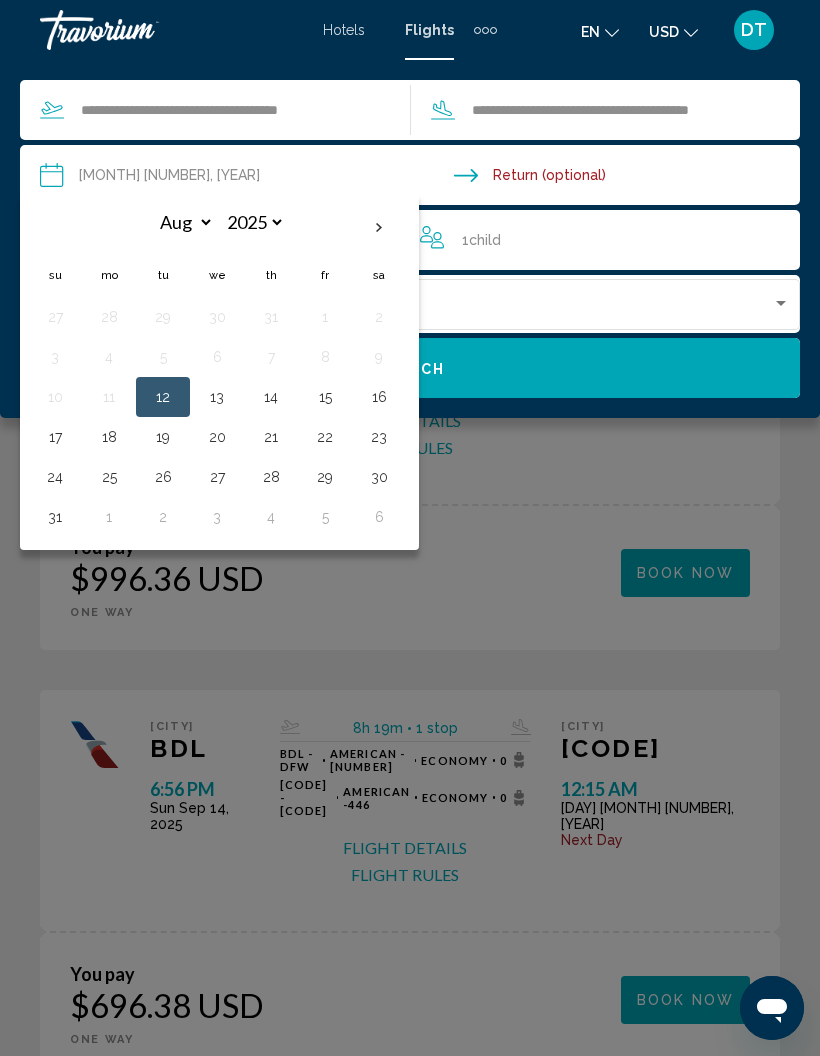 click at bounding box center (379, 228) 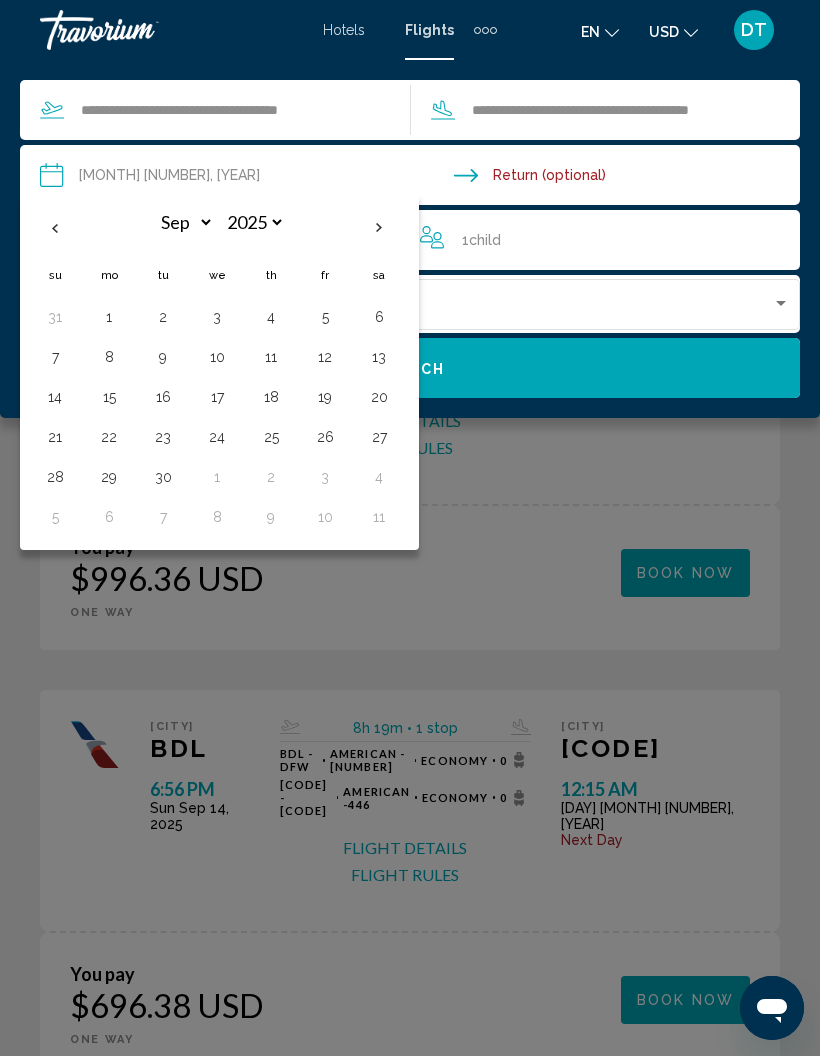 click on "15" at bounding box center [109, 397] 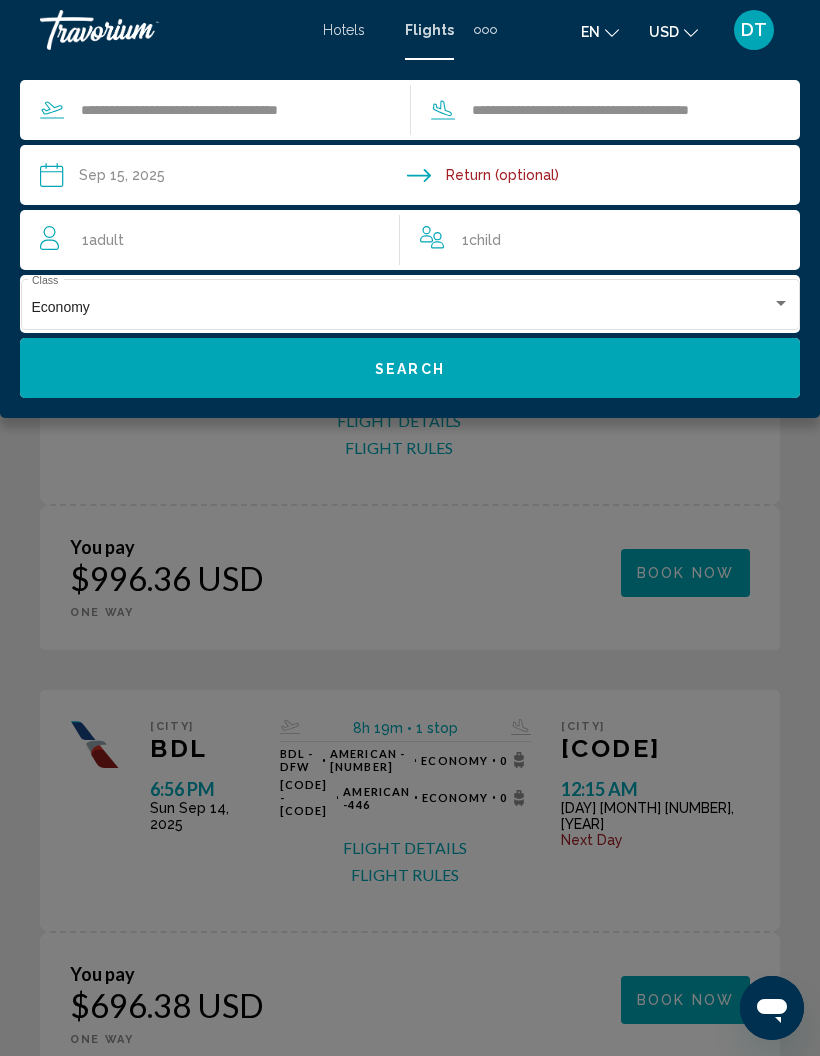 click on "Search" 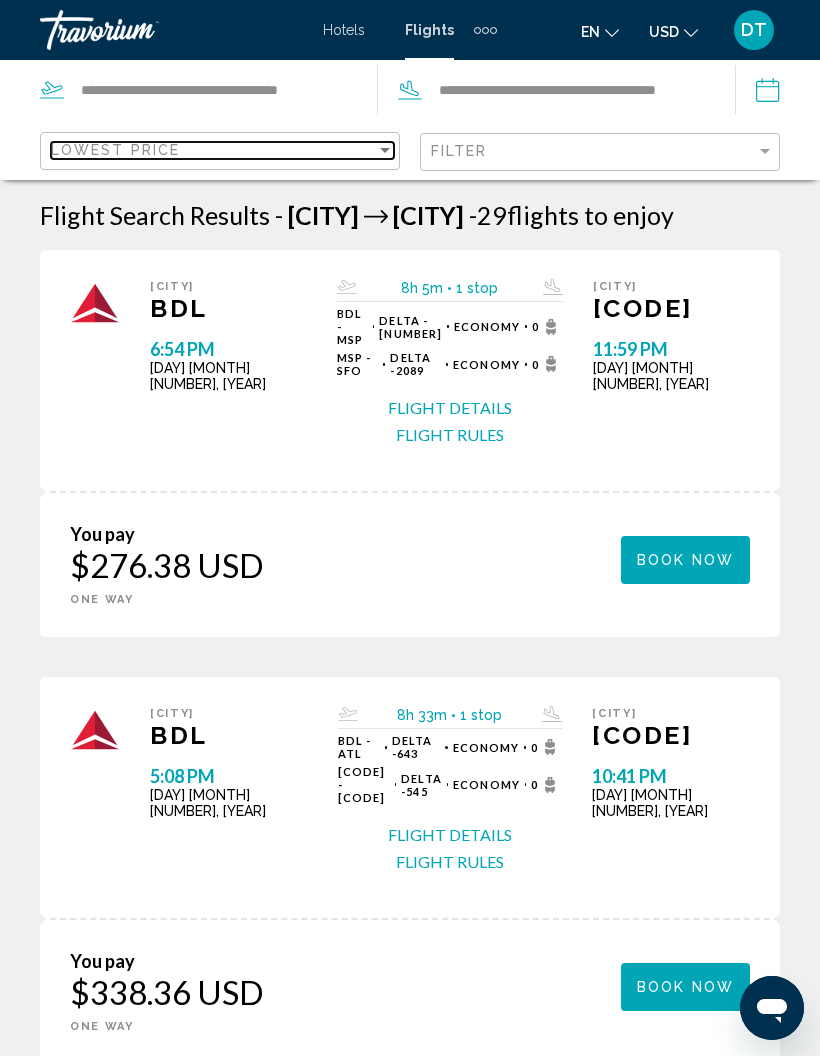 click on "Lowest Price" at bounding box center [213, 150] 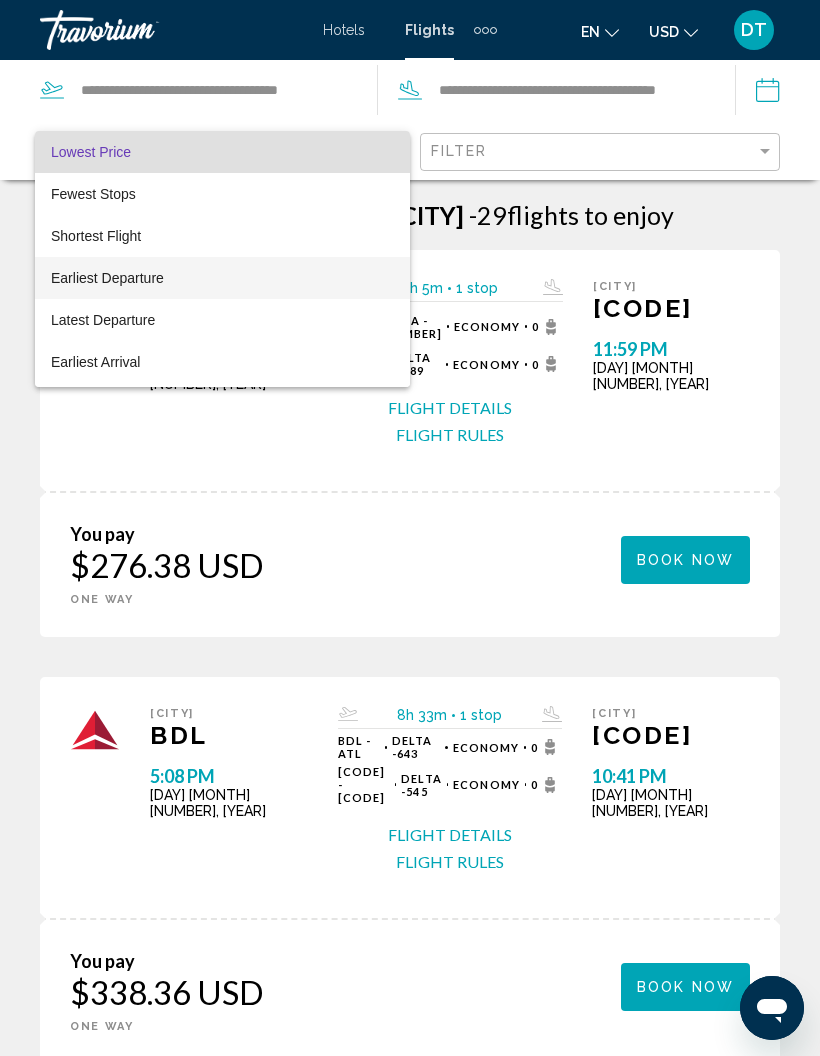 click on "Earliest Departure" at bounding box center (222, 278) 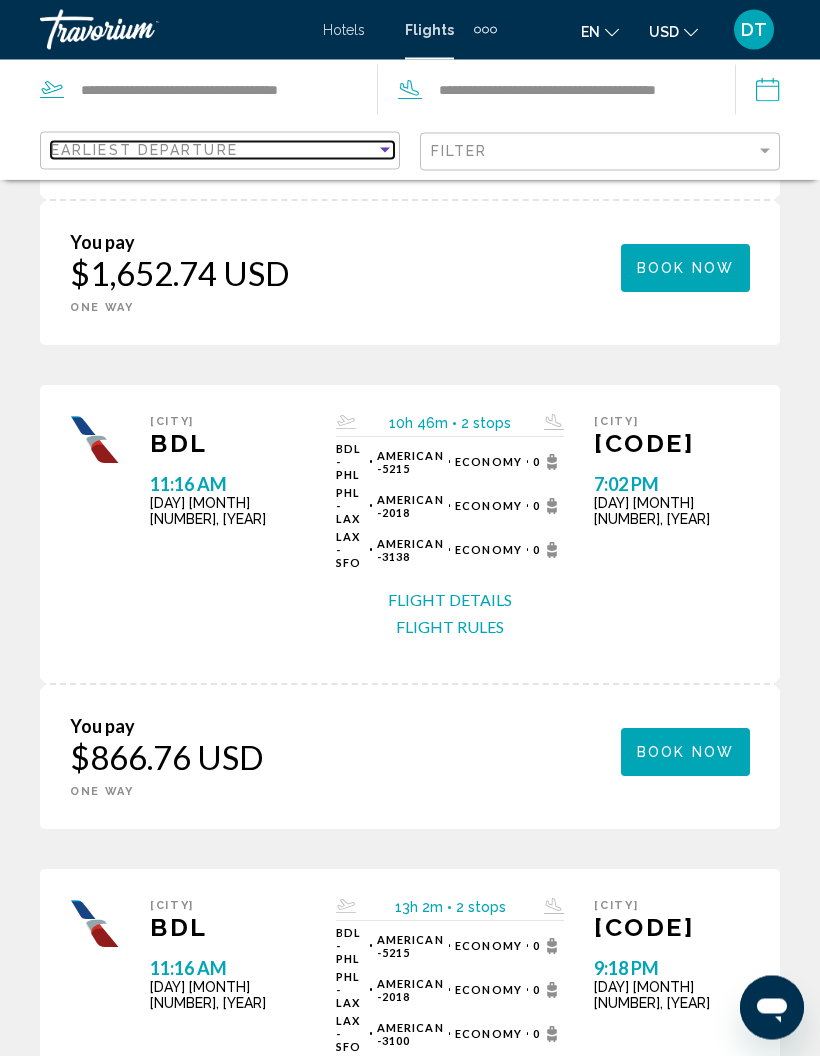 scroll, scrollTop: 0, scrollLeft: 0, axis: both 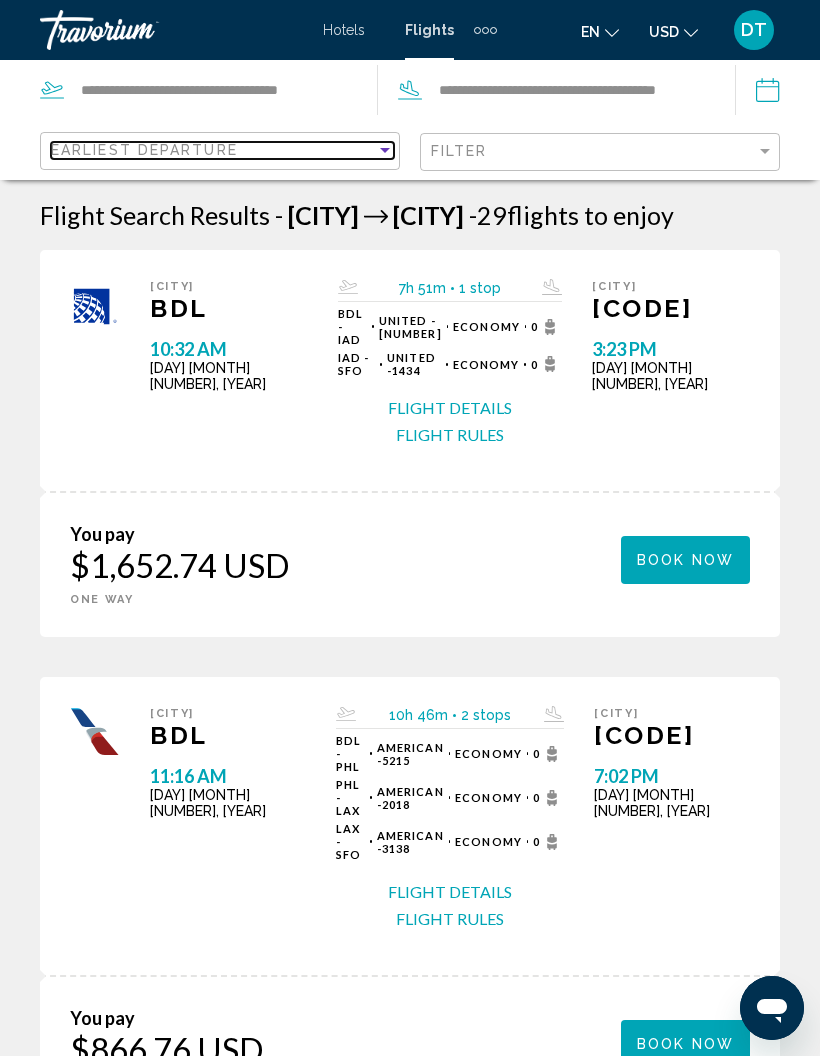 click on "Earliest Departure" at bounding box center (213, 150) 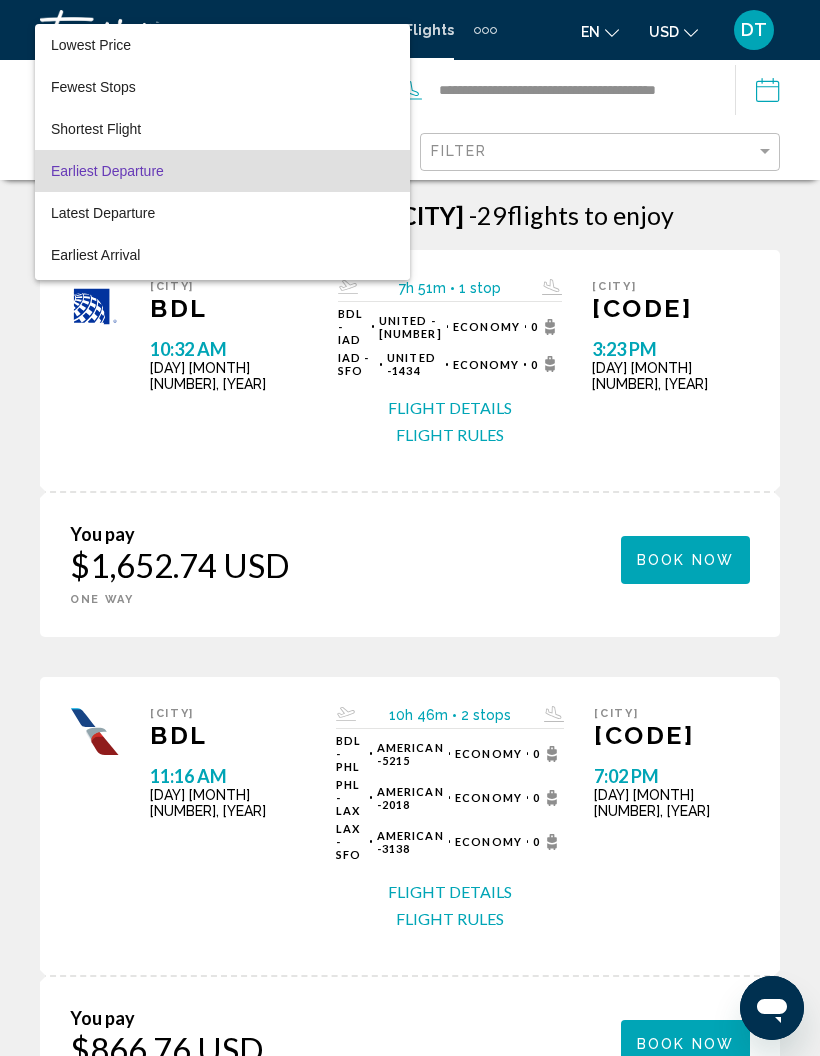 scroll, scrollTop: 19, scrollLeft: 0, axis: vertical 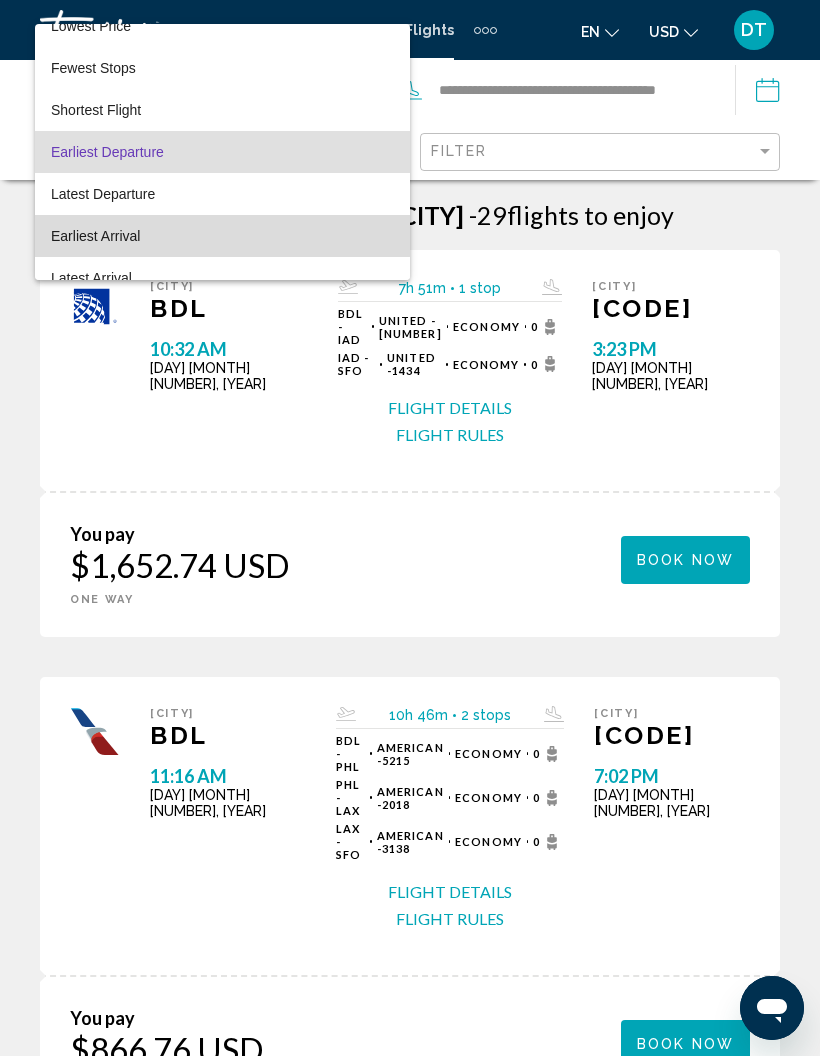 click on "Earliest Arrival" at bounding box center (222, 236) 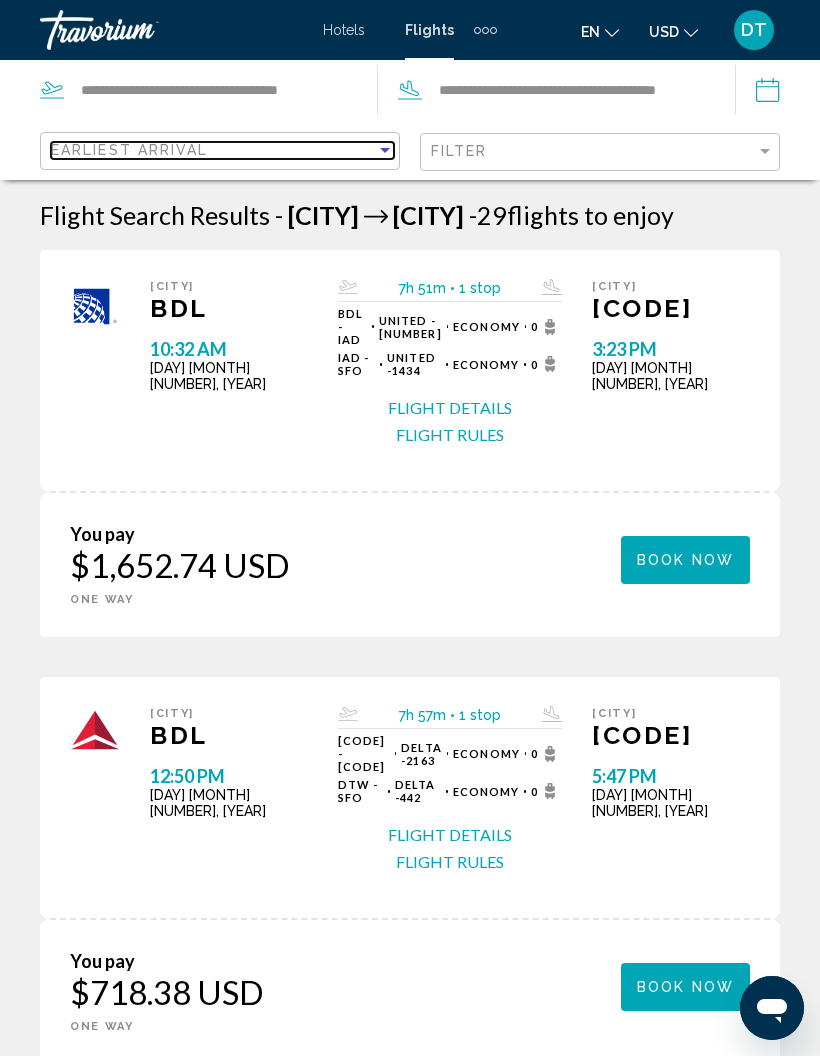 click at bounding box center (385, 150) 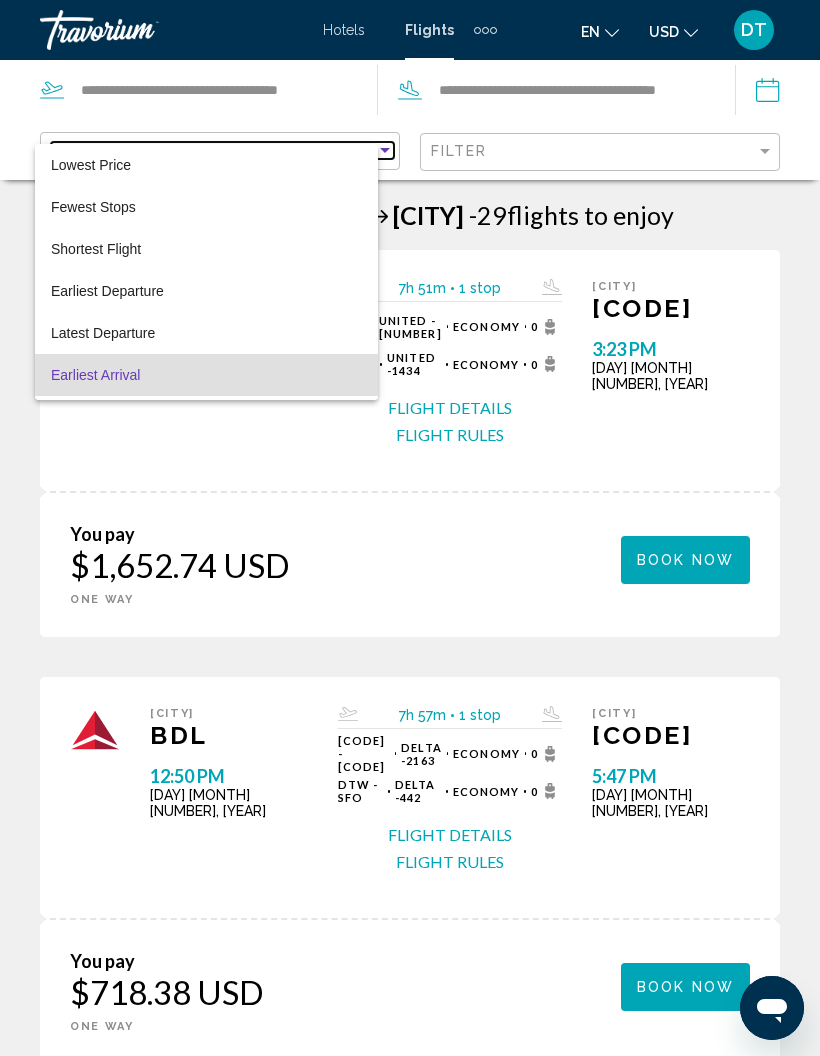 scroll, scrollTop: 38, scrollLeft: 0, axis: vertical 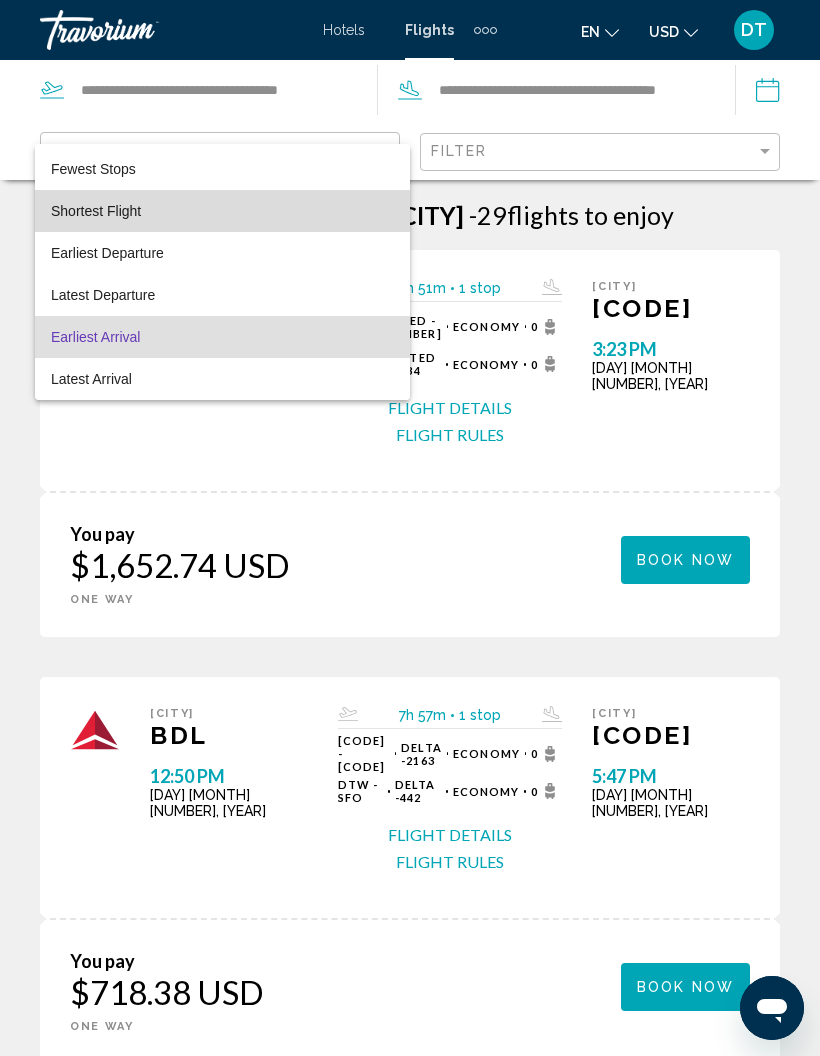 click on "Shortest Flight" at bounding box center (222, 169) 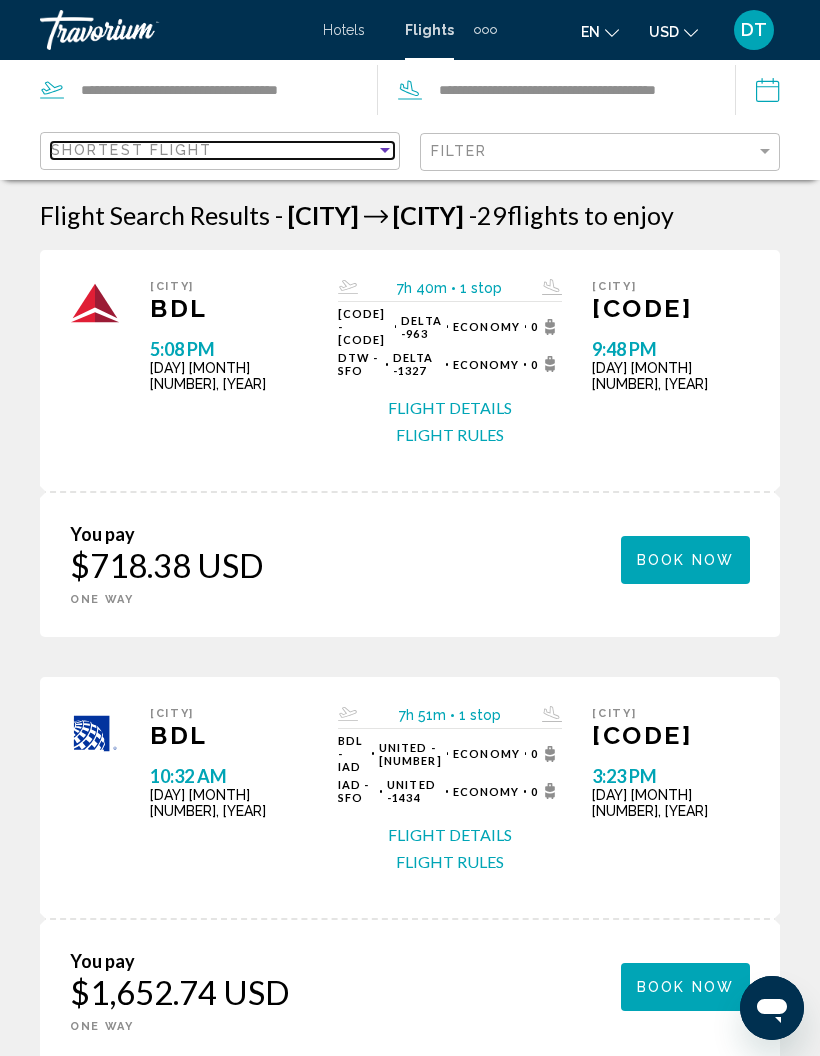 click at bounding box center [385, 150] 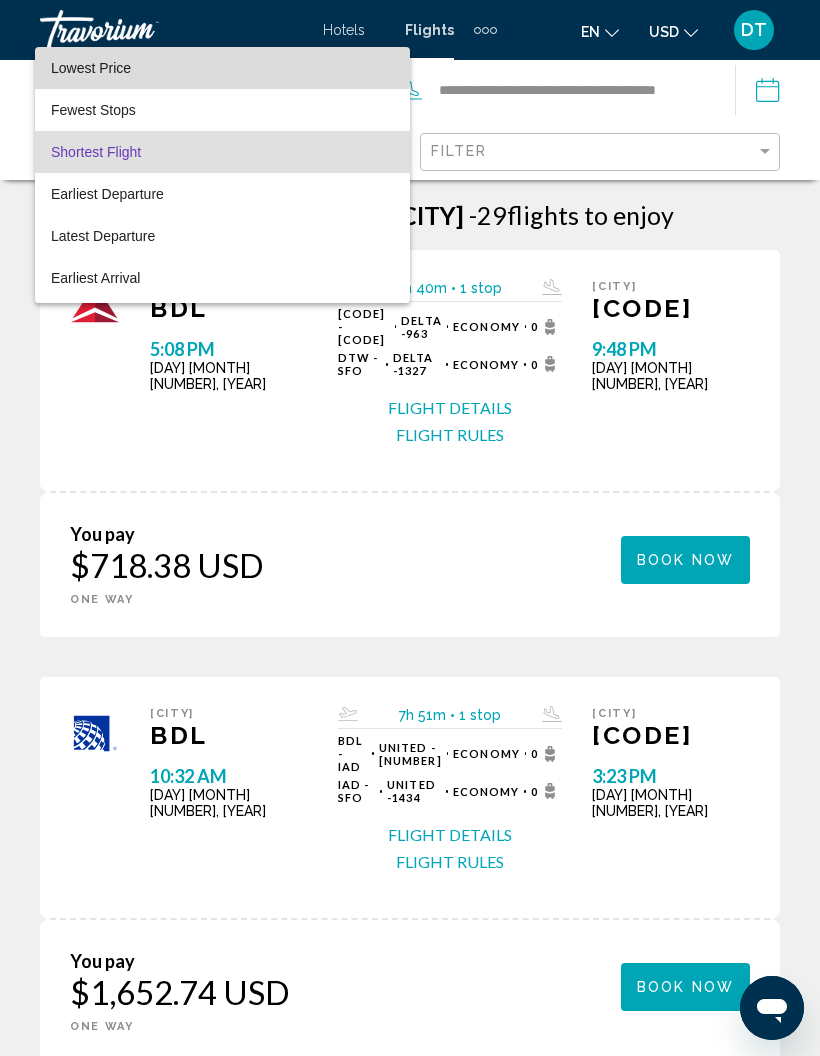 click on "Lowest Price" at bounding box center [222, 68] 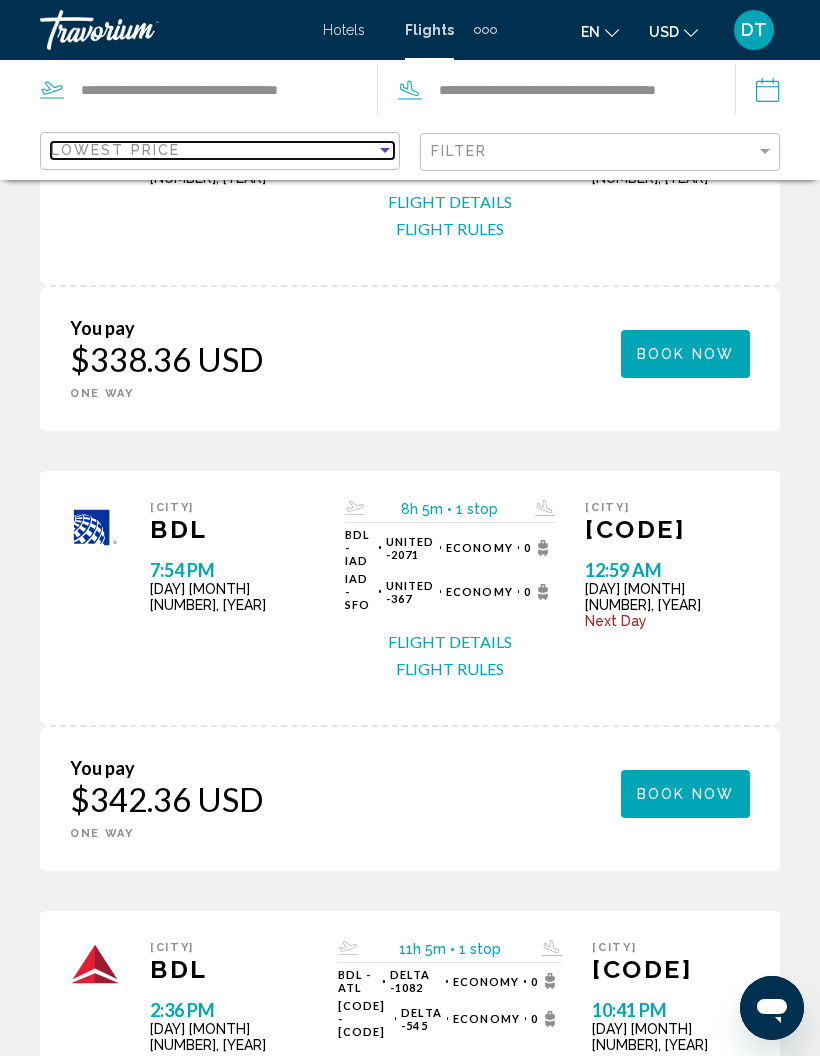 scroll, scrollTop: 628, scrollLeft: 0, axis: vertical 